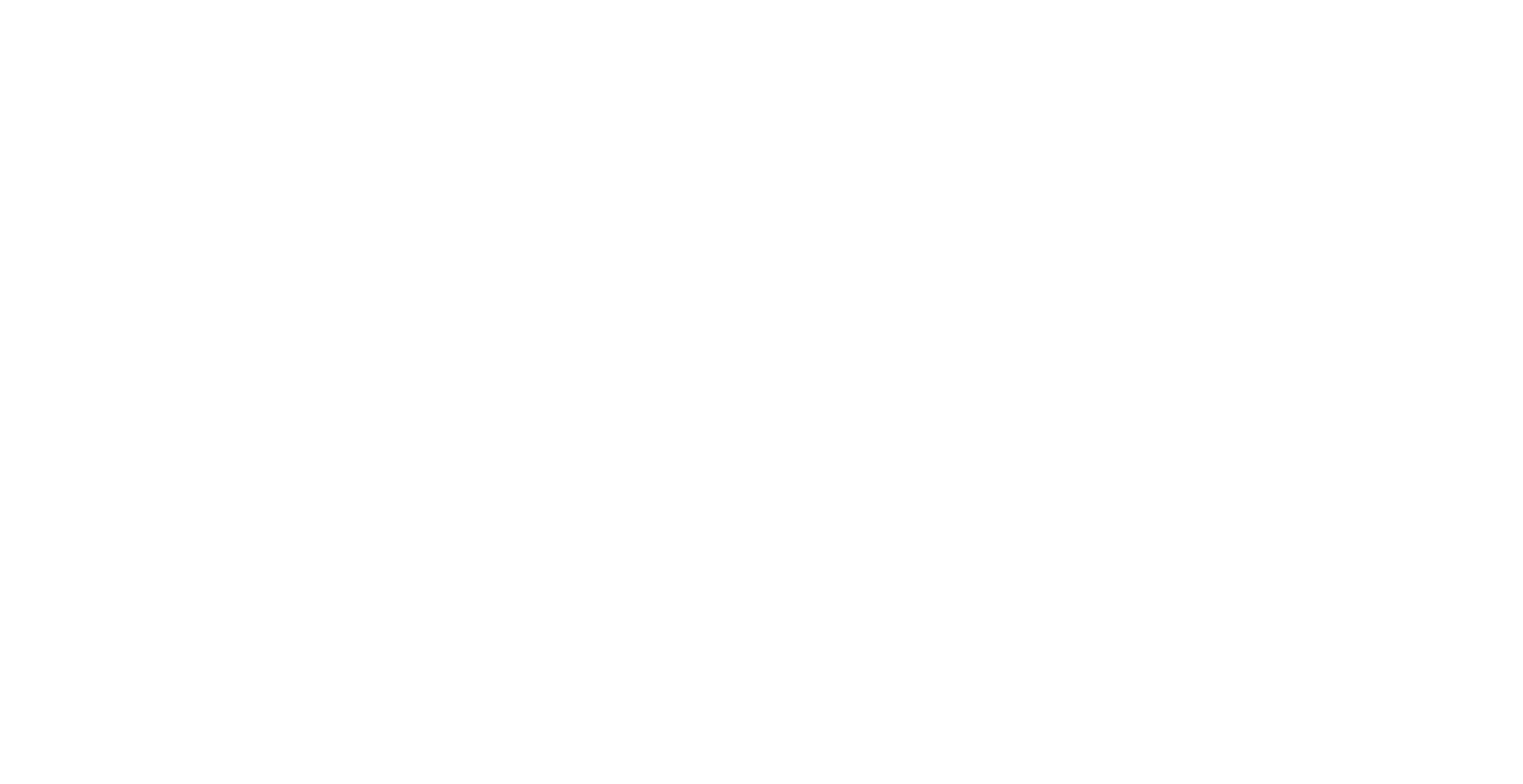 scroll, scrollTop: 0, scrollLeft: 0, axis: both 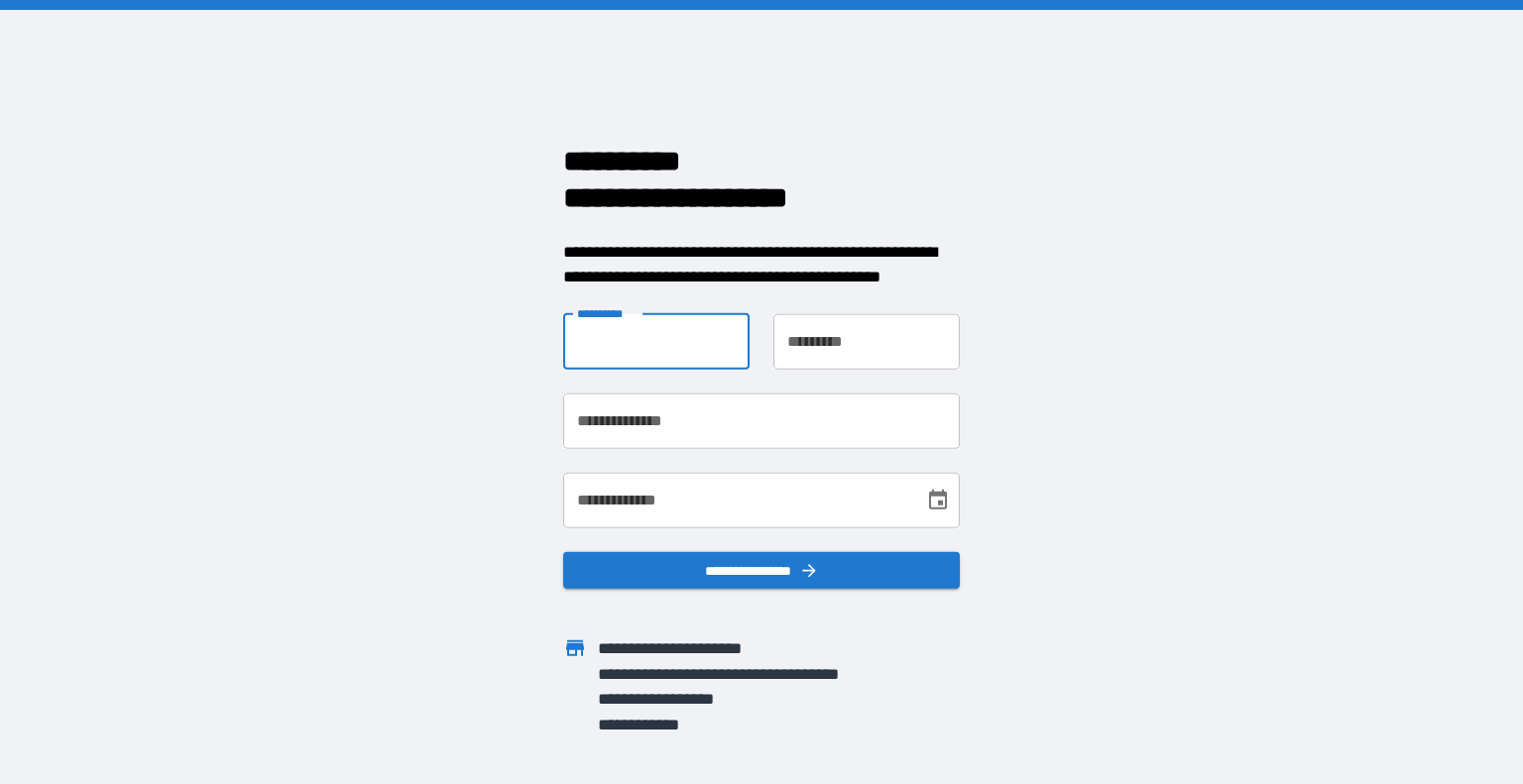 click on "**********" at bounding box center (656, 341) 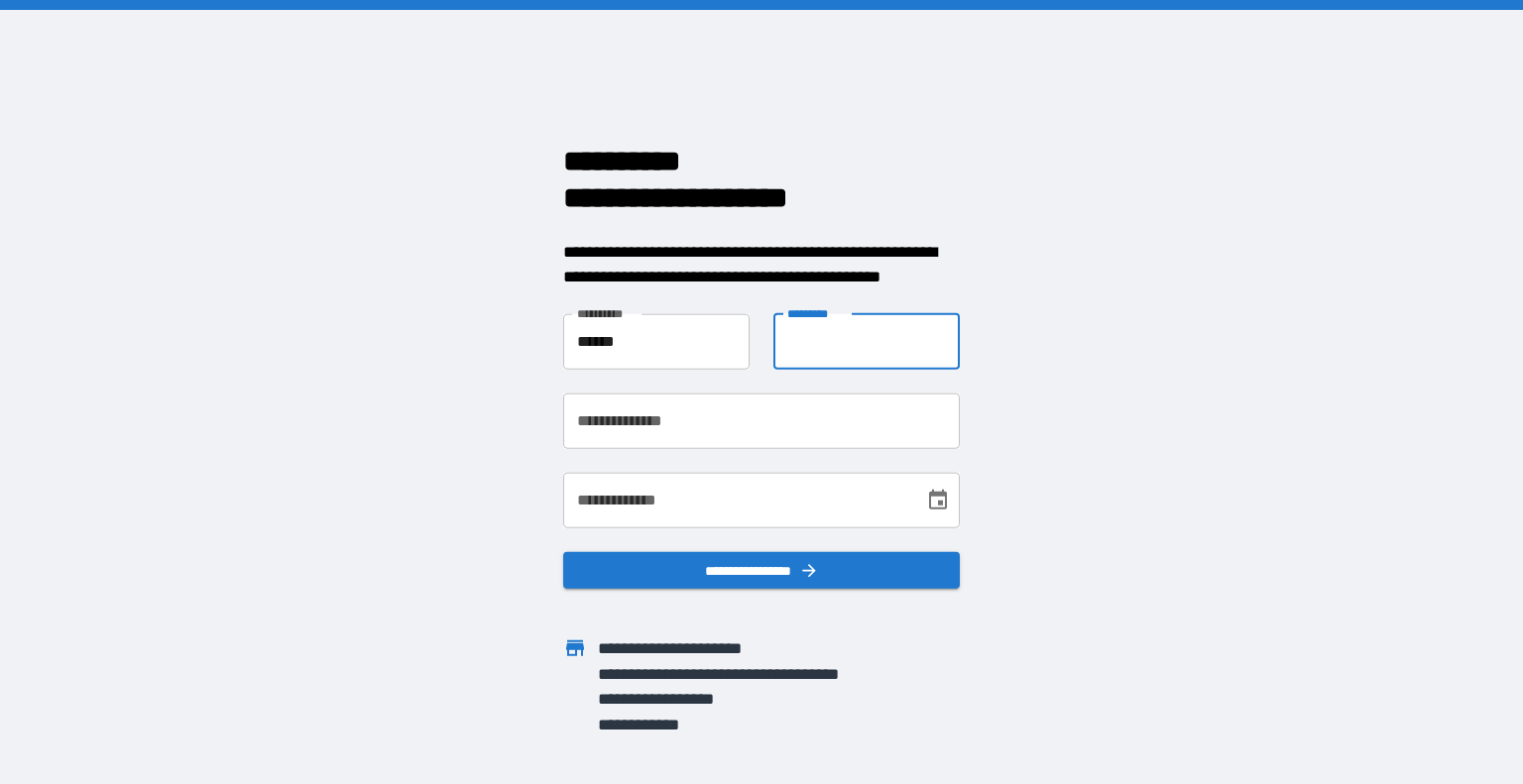click on "**********" at bounding box center (867, 341) 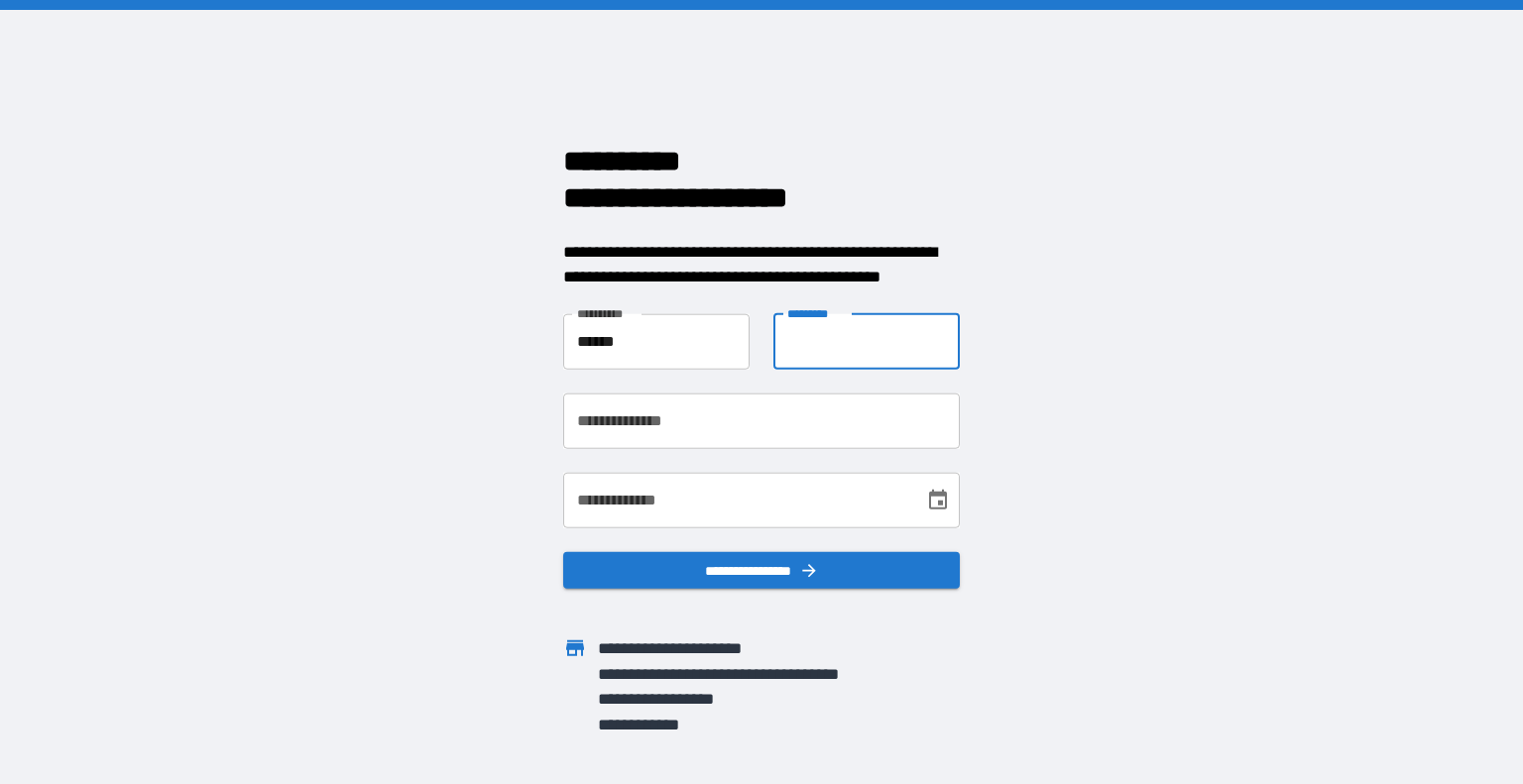 type on "*****" 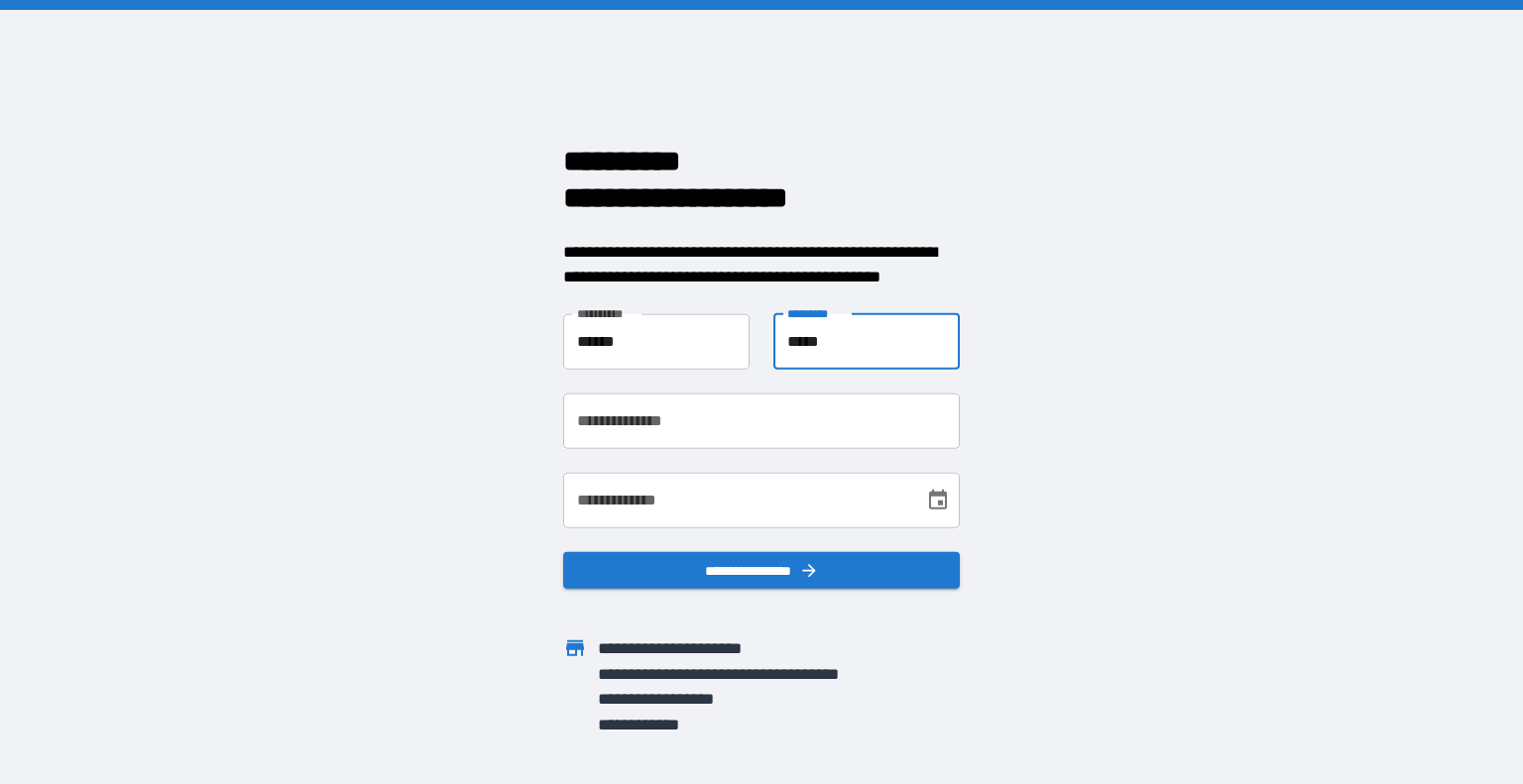type on "**********" 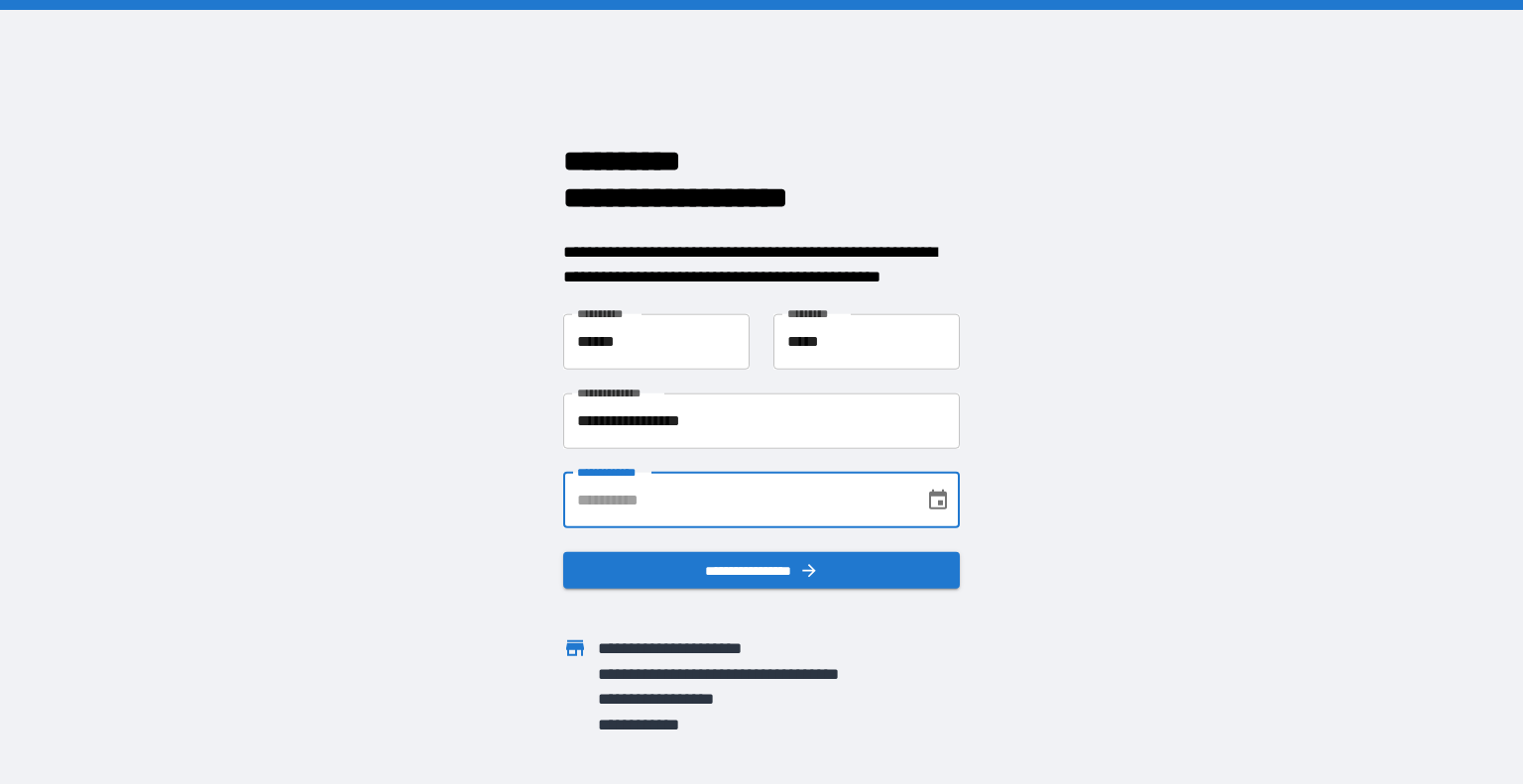 click on "**********" at bounding box center (737, 500) 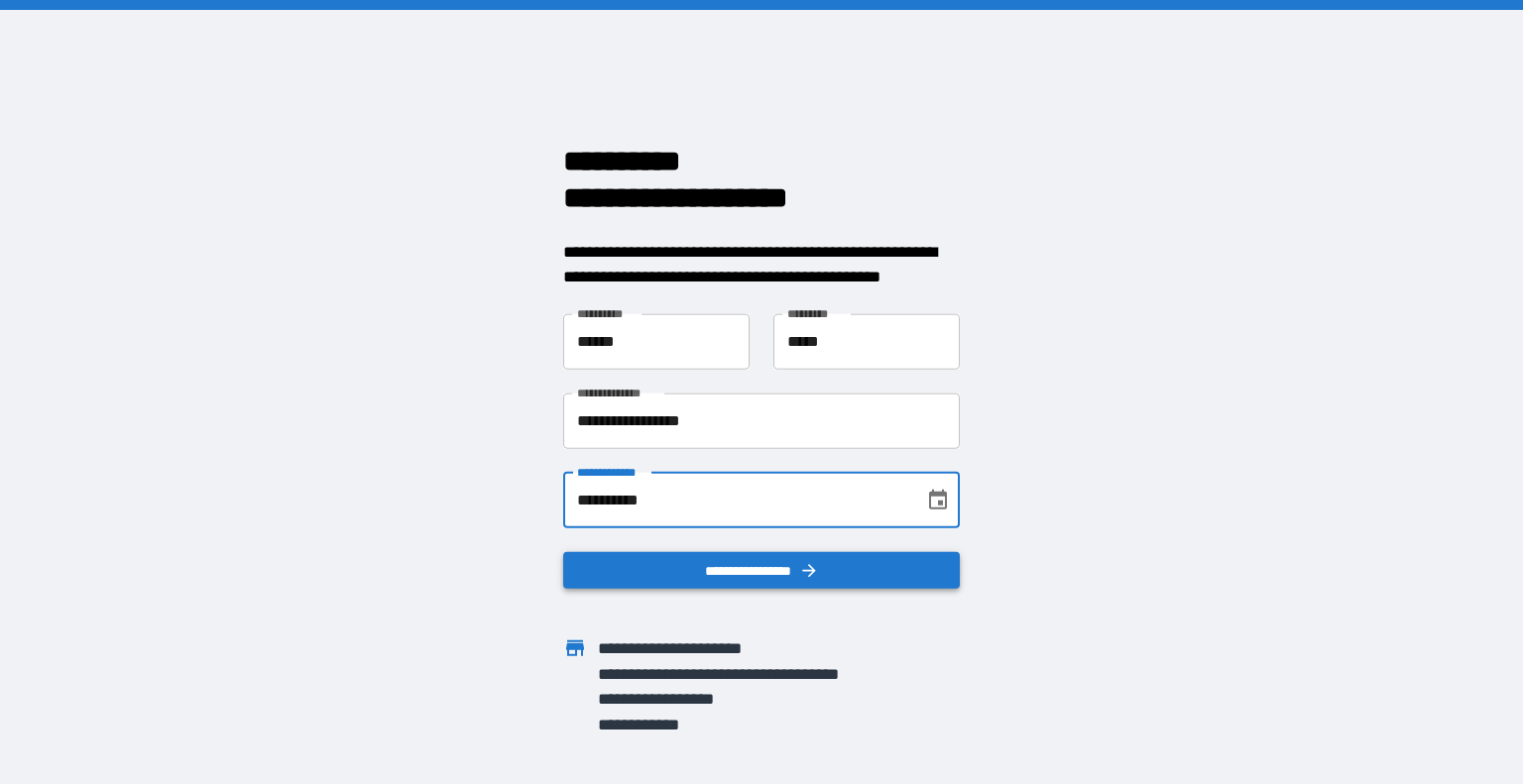 type on "**********" 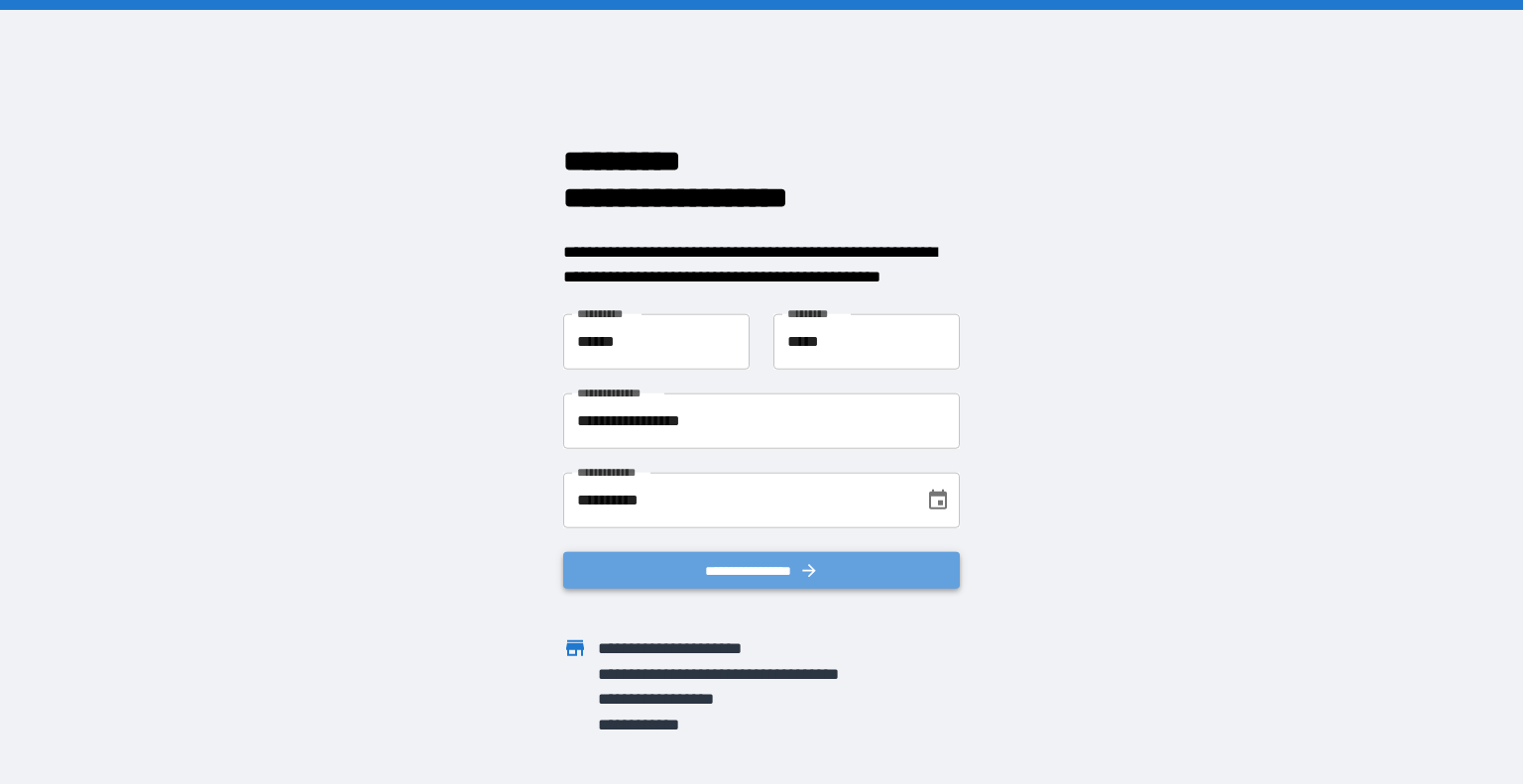 click on "**********" at bounding box center [762, 570] 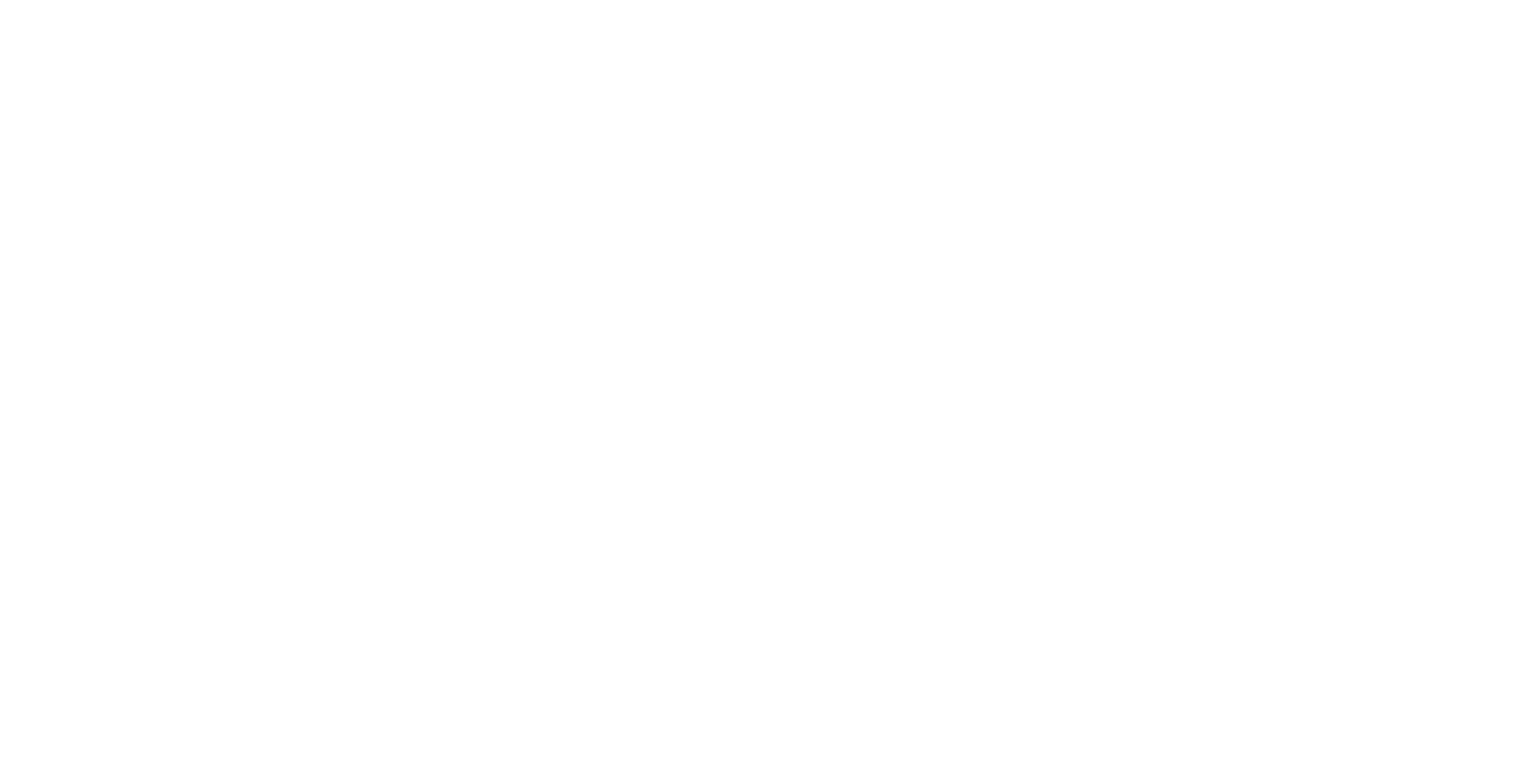 scroll, scrollTop: 0, scrollLeft: 0, axis: both 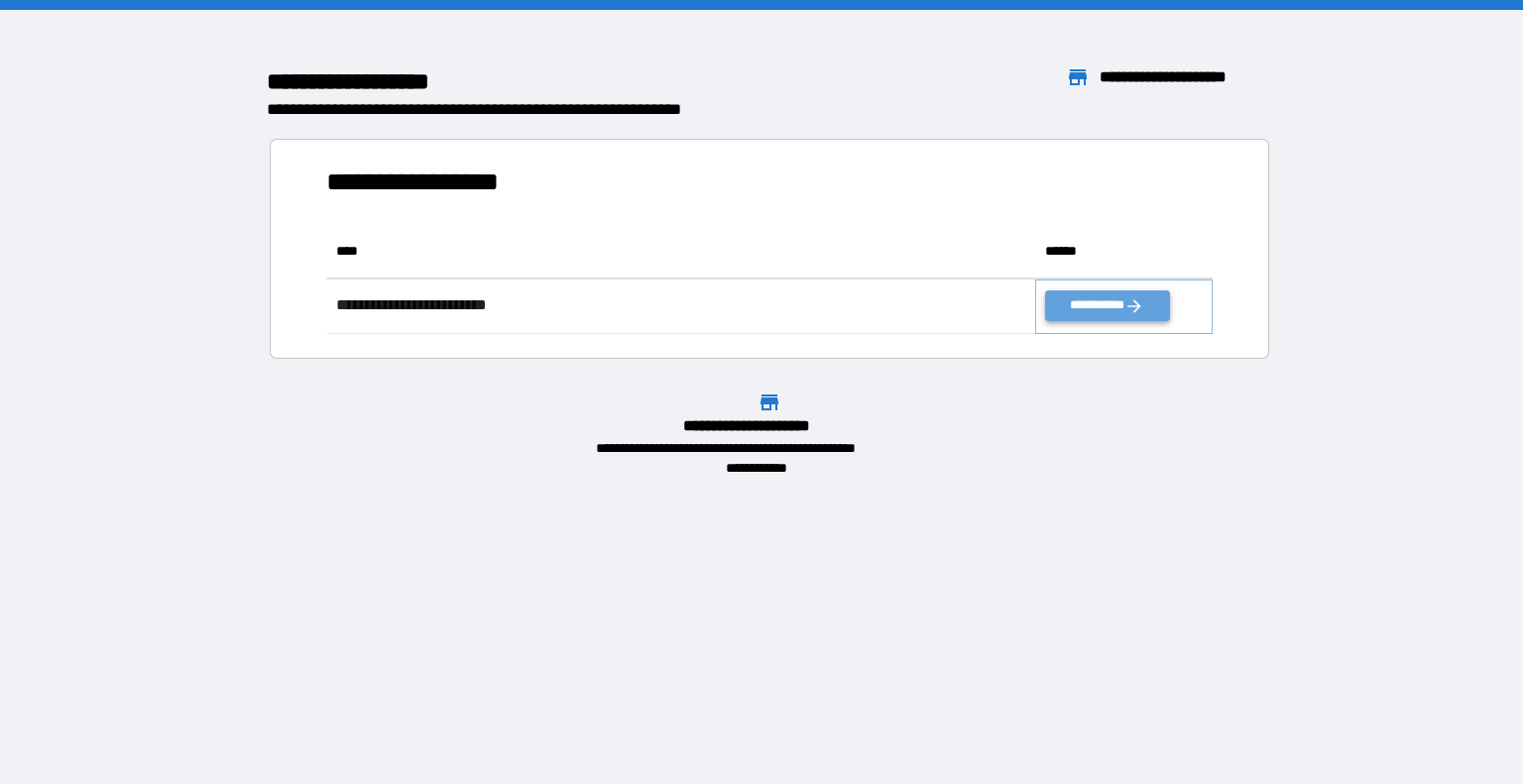 click on "**********" at bounding box center (1107, 305) 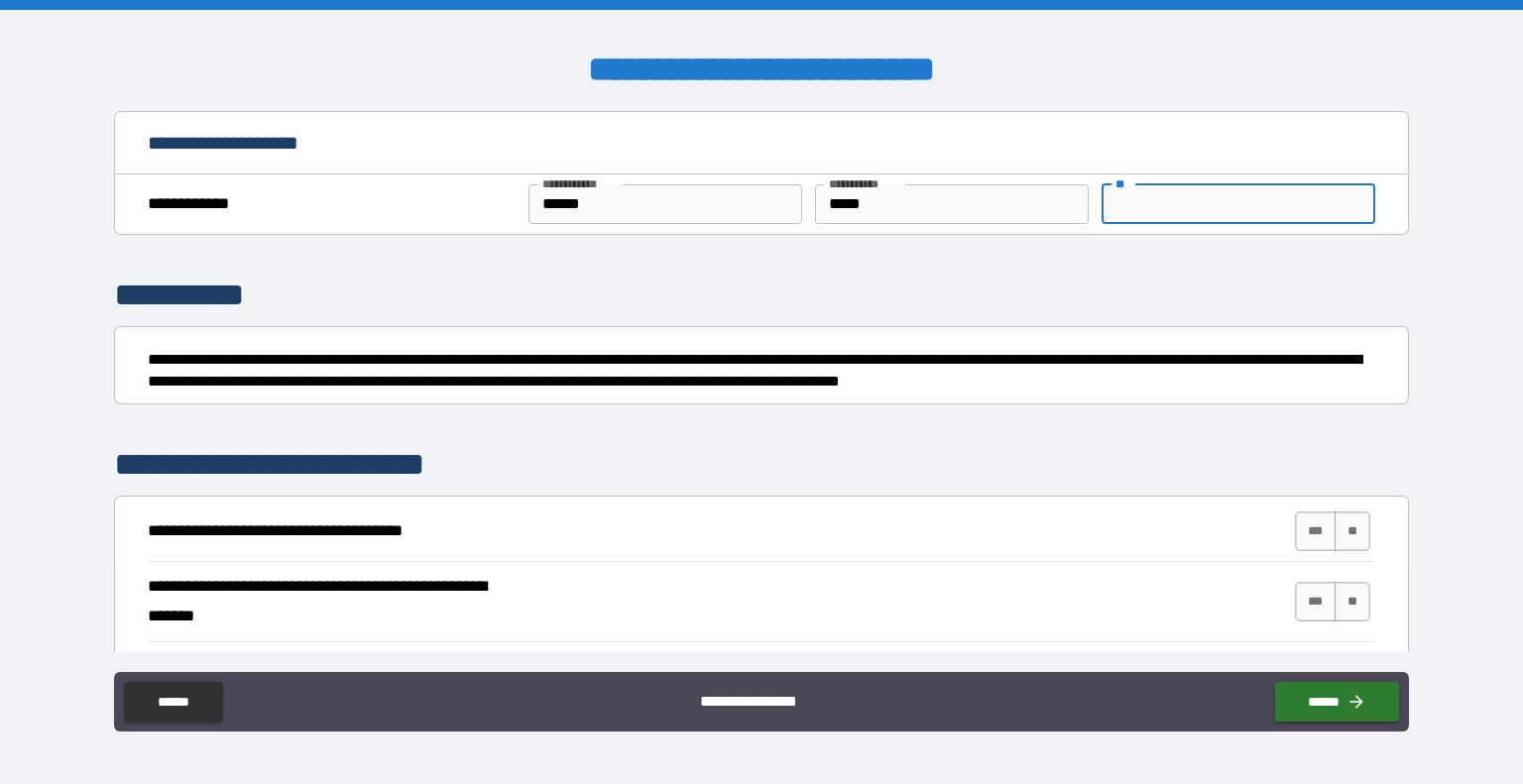 click on "**" at bounding box center [1238, 204] 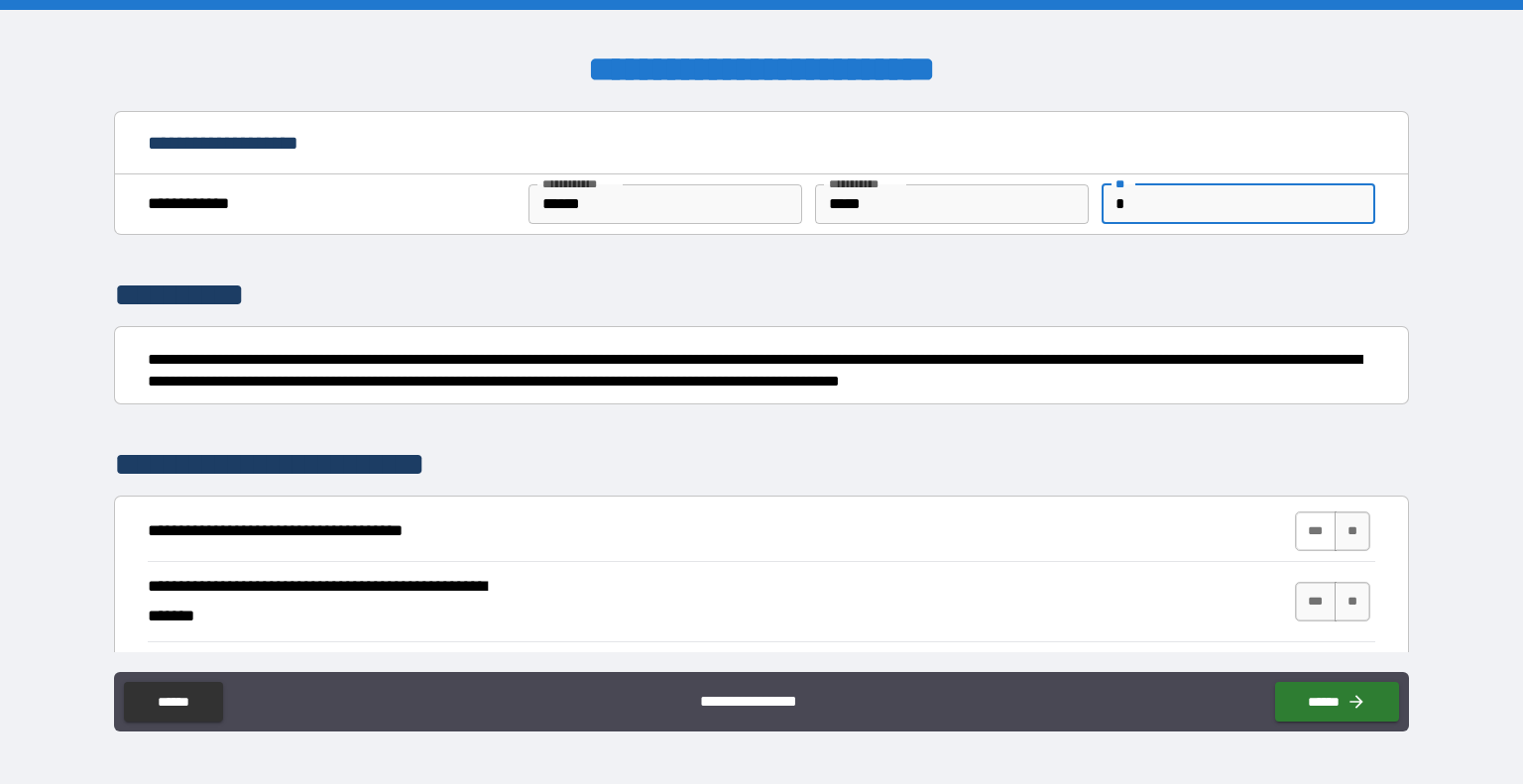 type on "*" 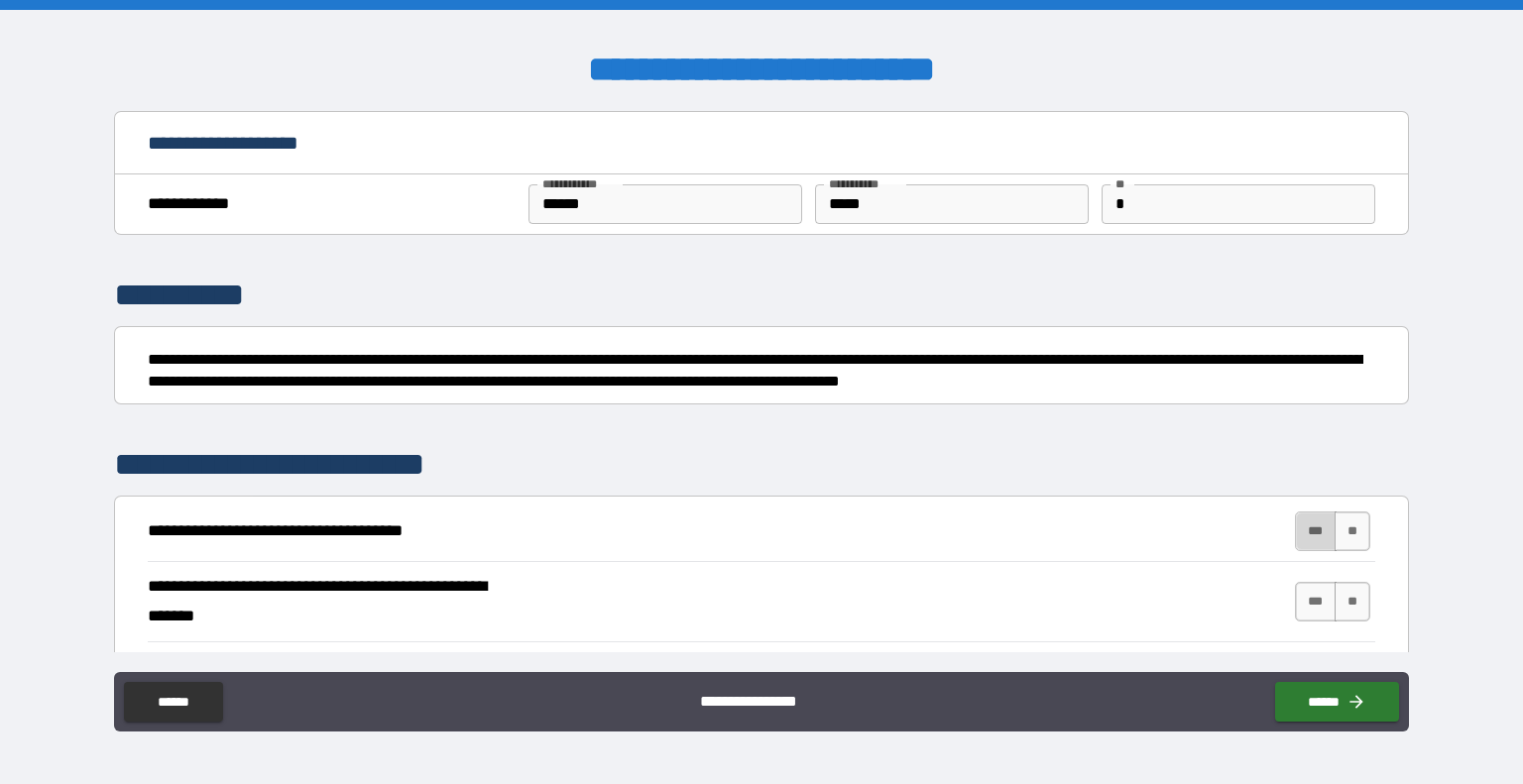 click on "***" at bounding box center [1316, 531] 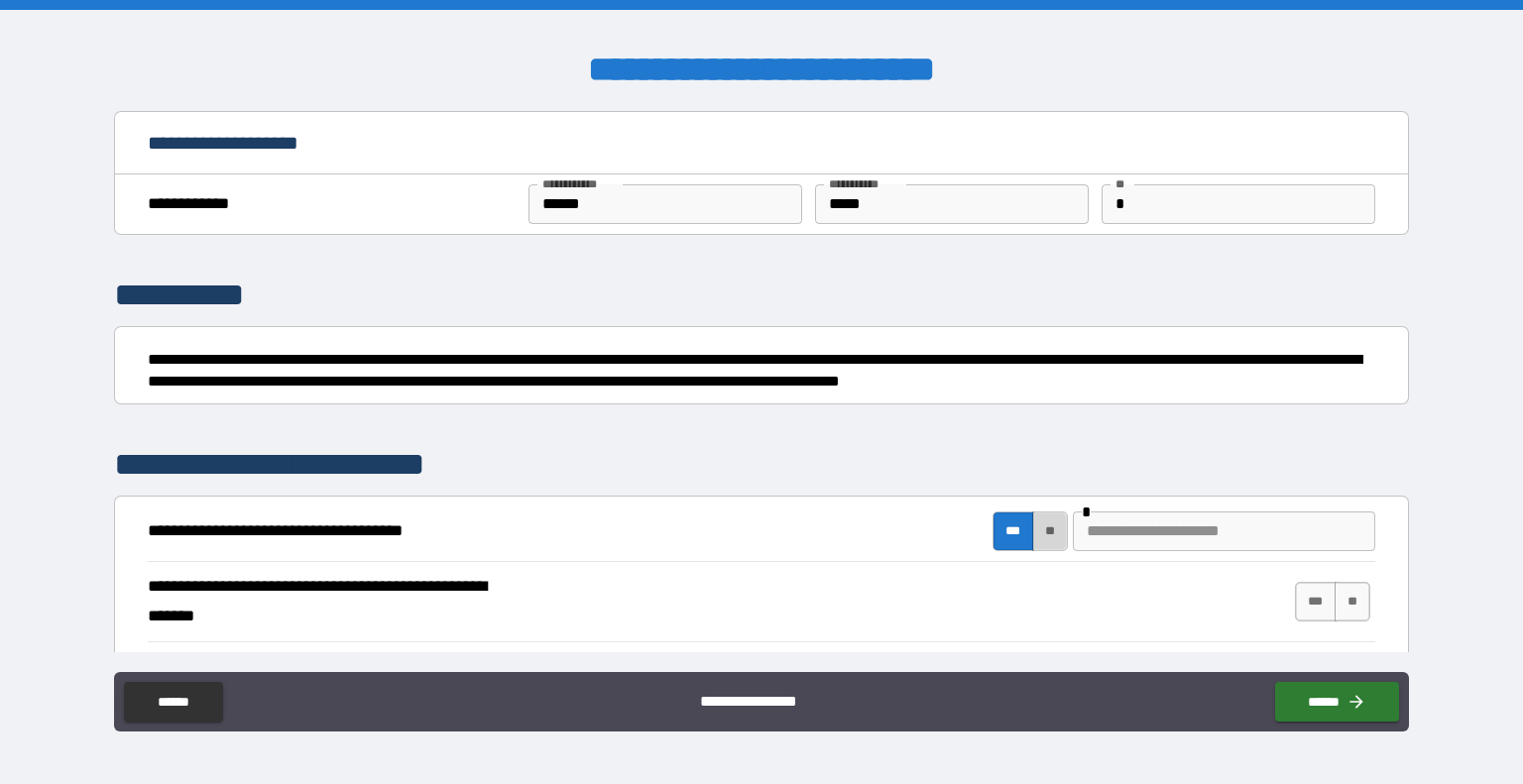 click on "**" at bounding box center (1050, 531) 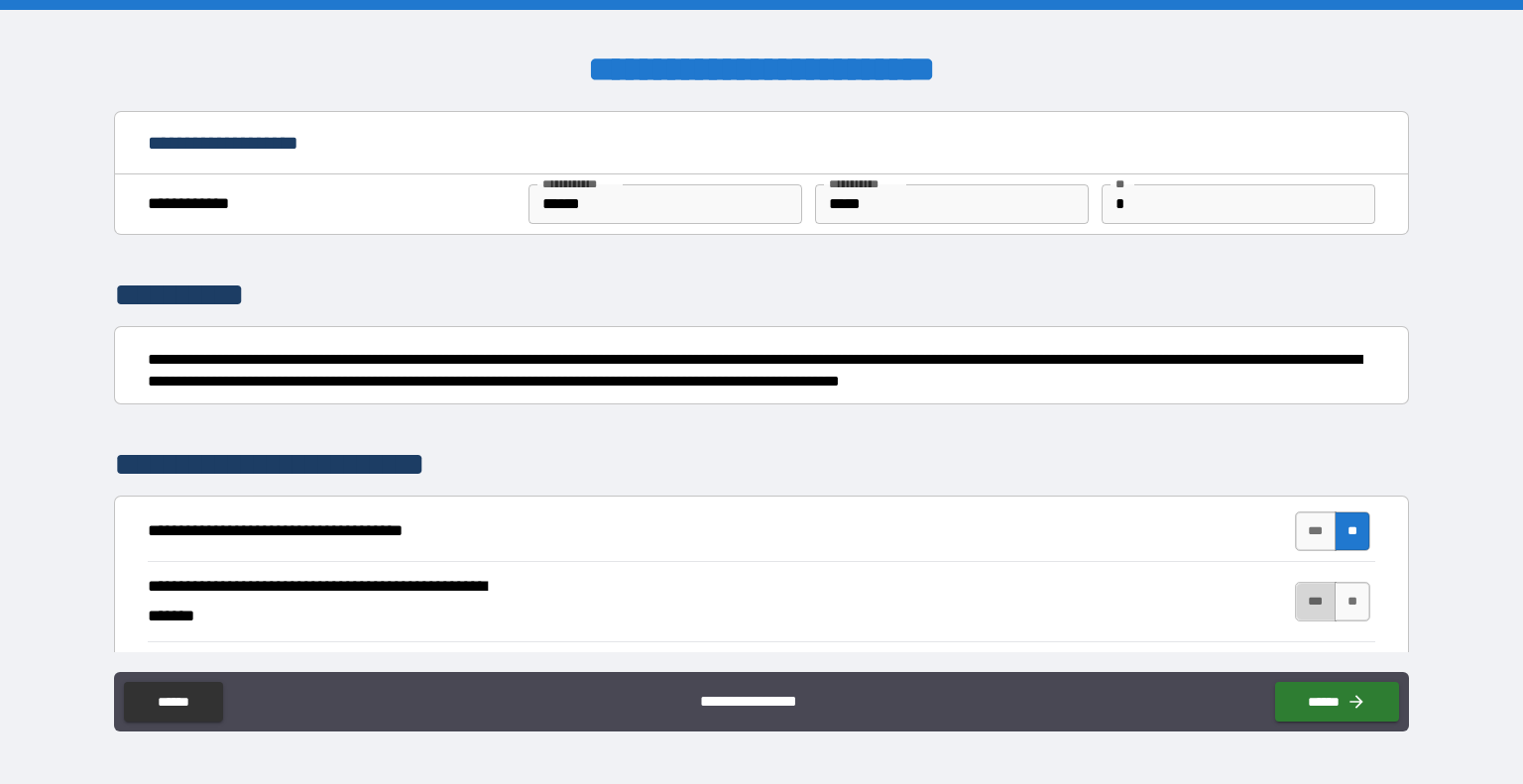 click on "***" at bounding box center [1316, 602] 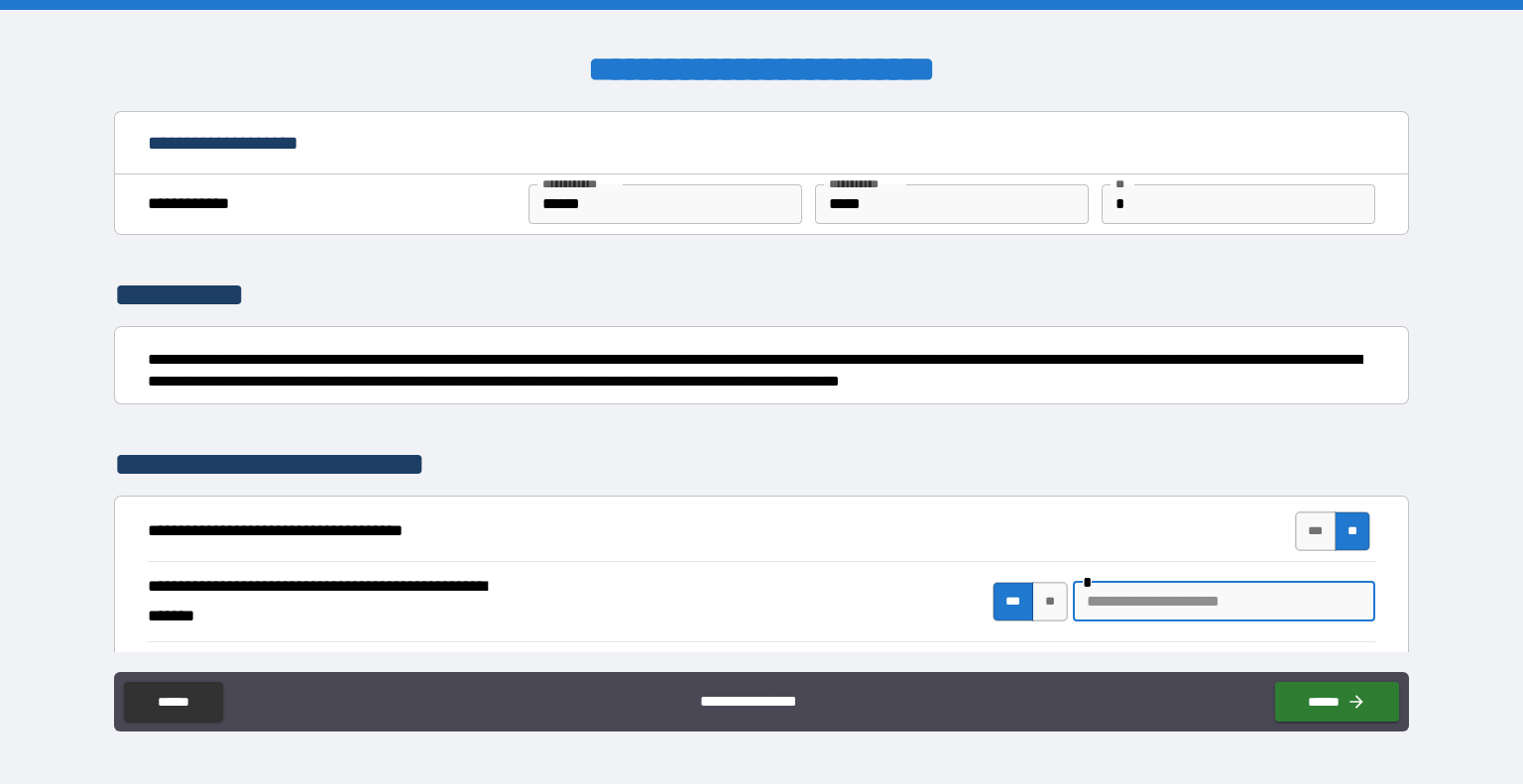 click at bounding box center [1224, 602] 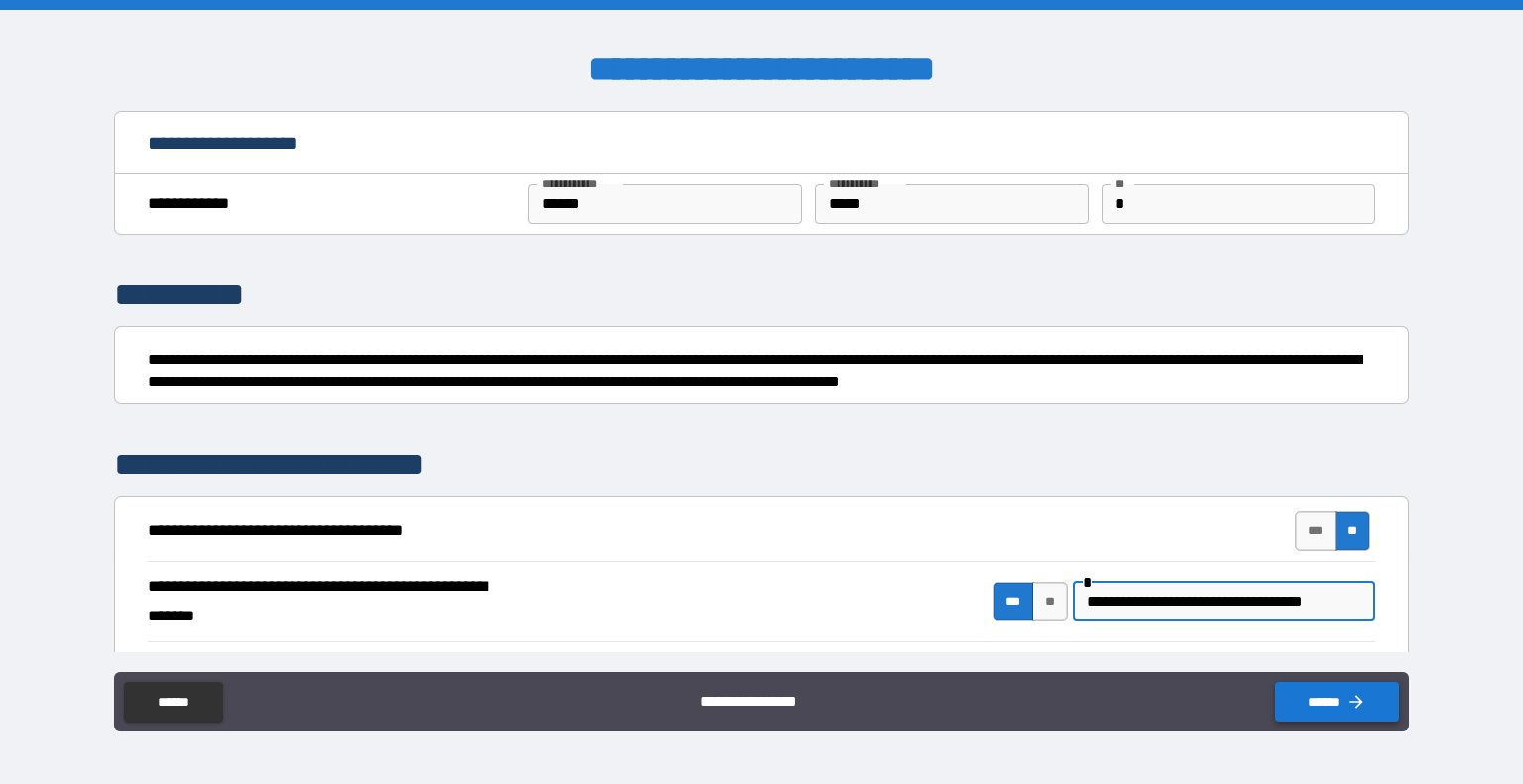type on "**********" 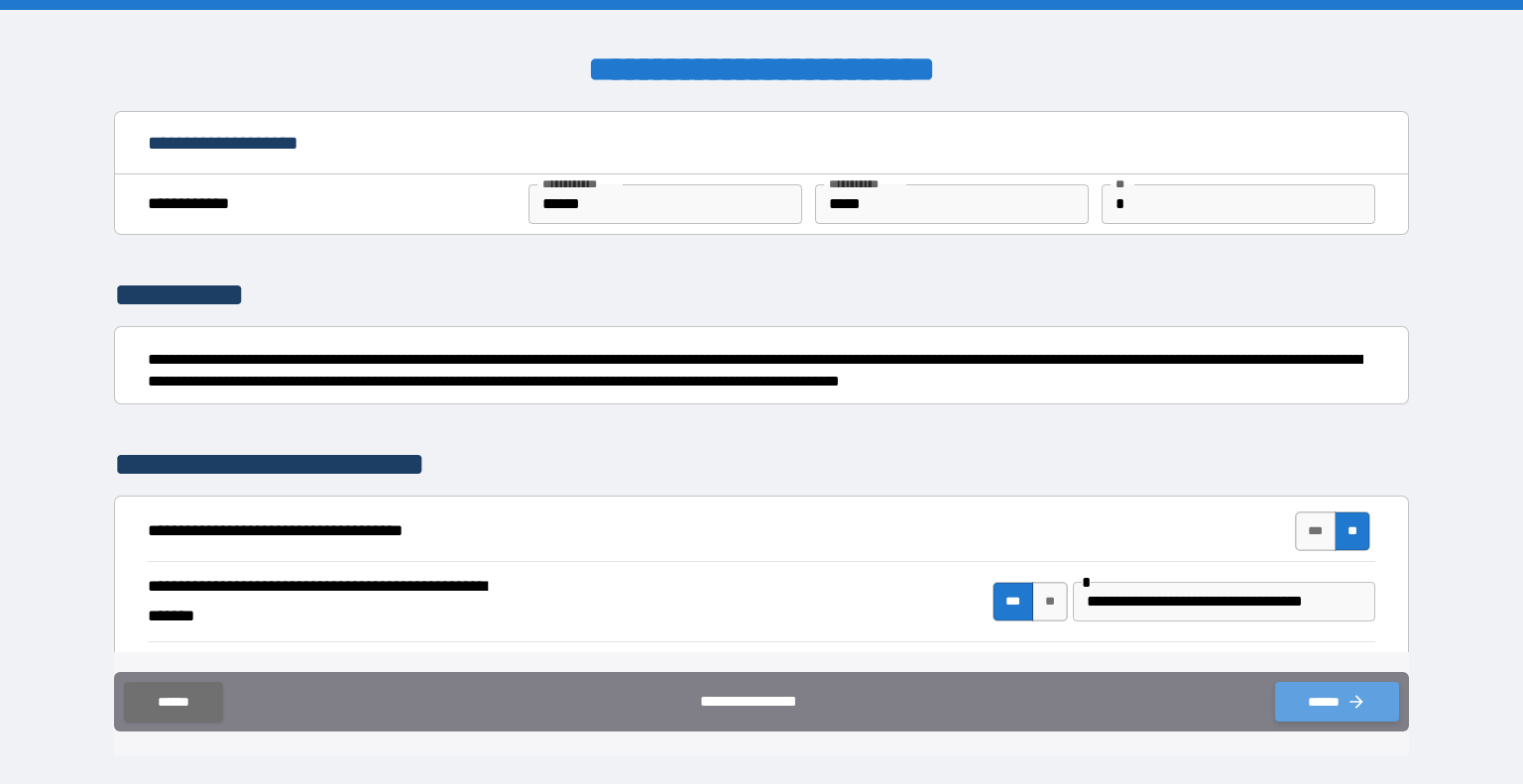click on "******" at bounding box center (1337, 702) 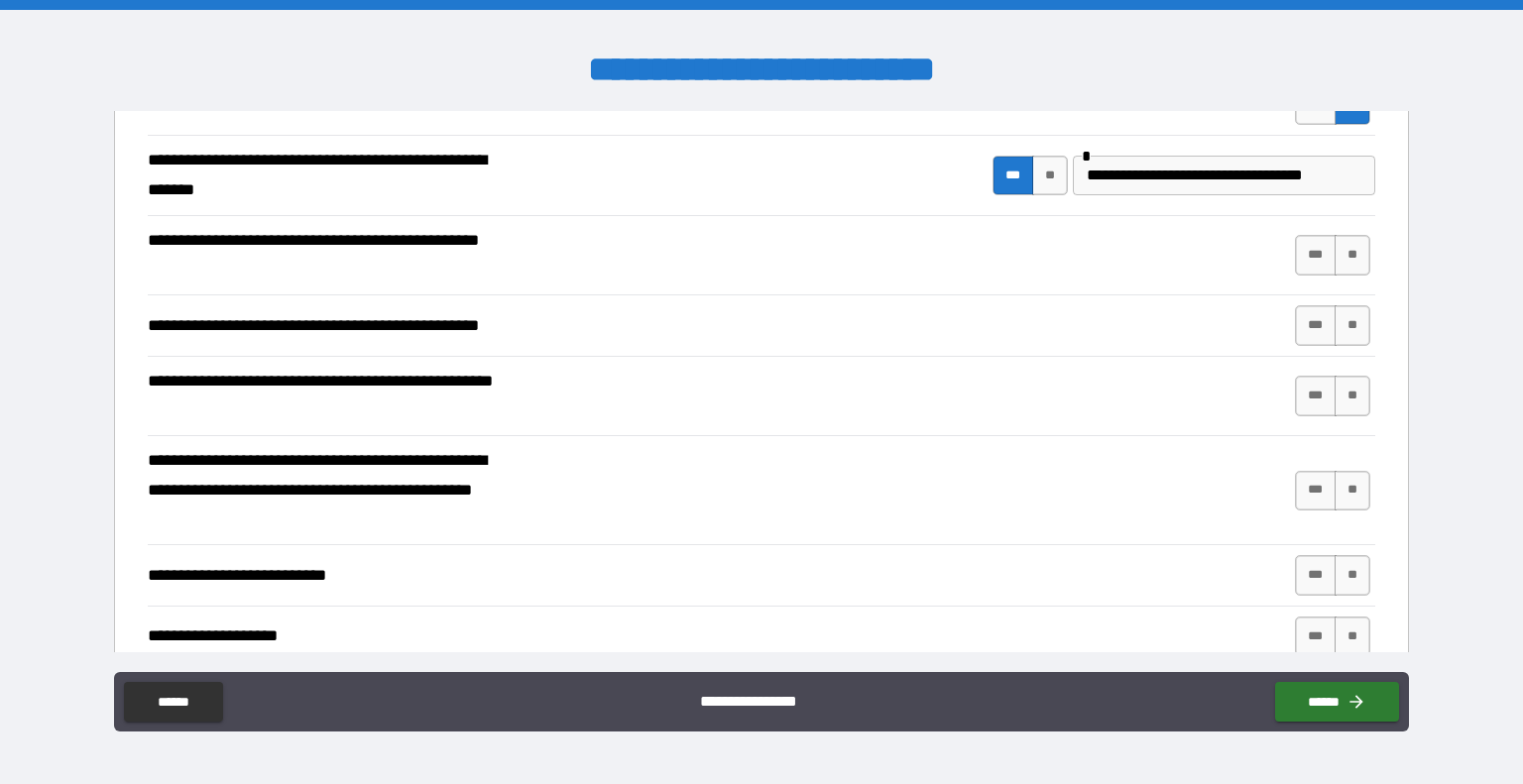 scroll, scrollTop: 492, scrollLeft: 0, axis: vertical 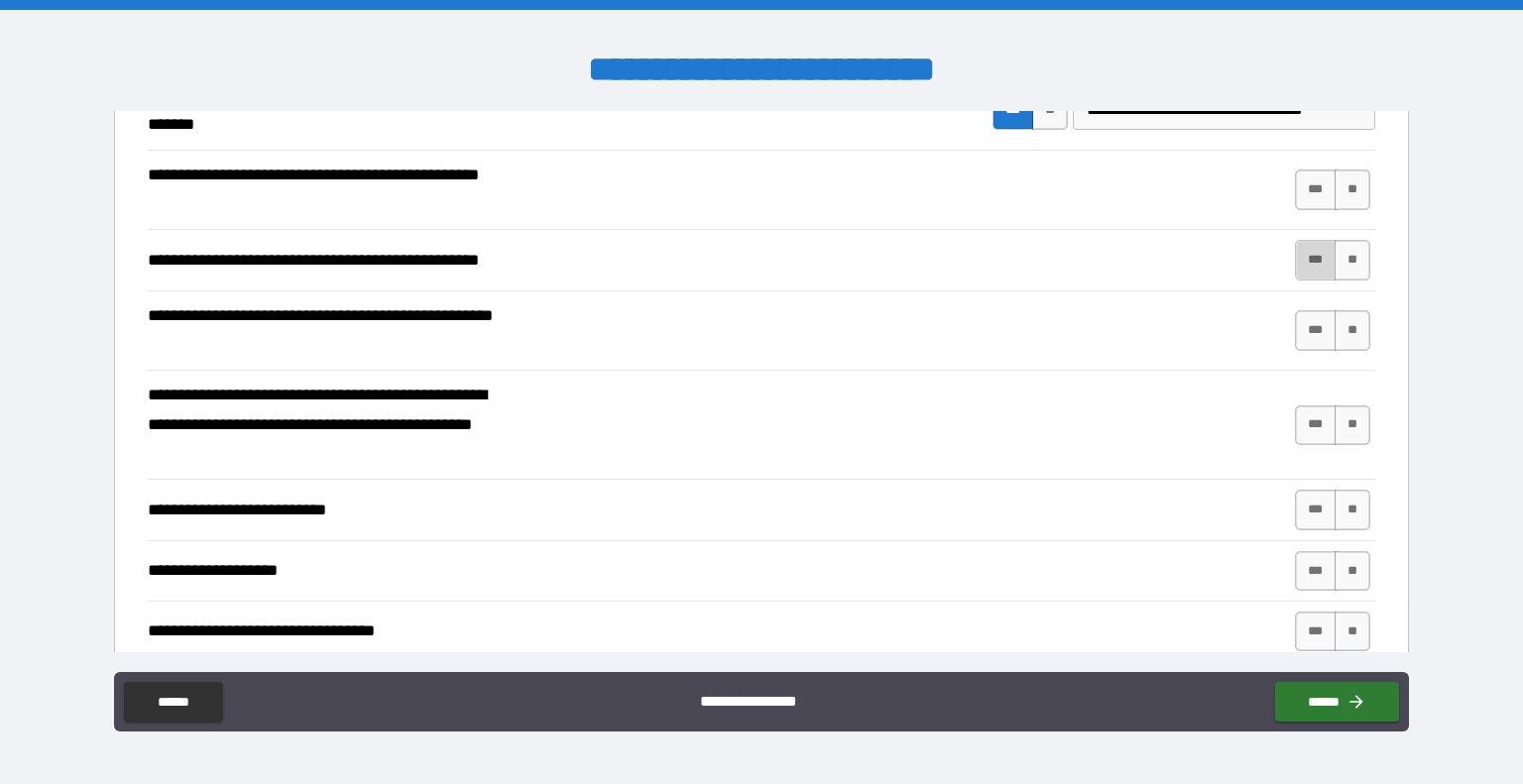 click on "***" at bounding box center [1316, 260] 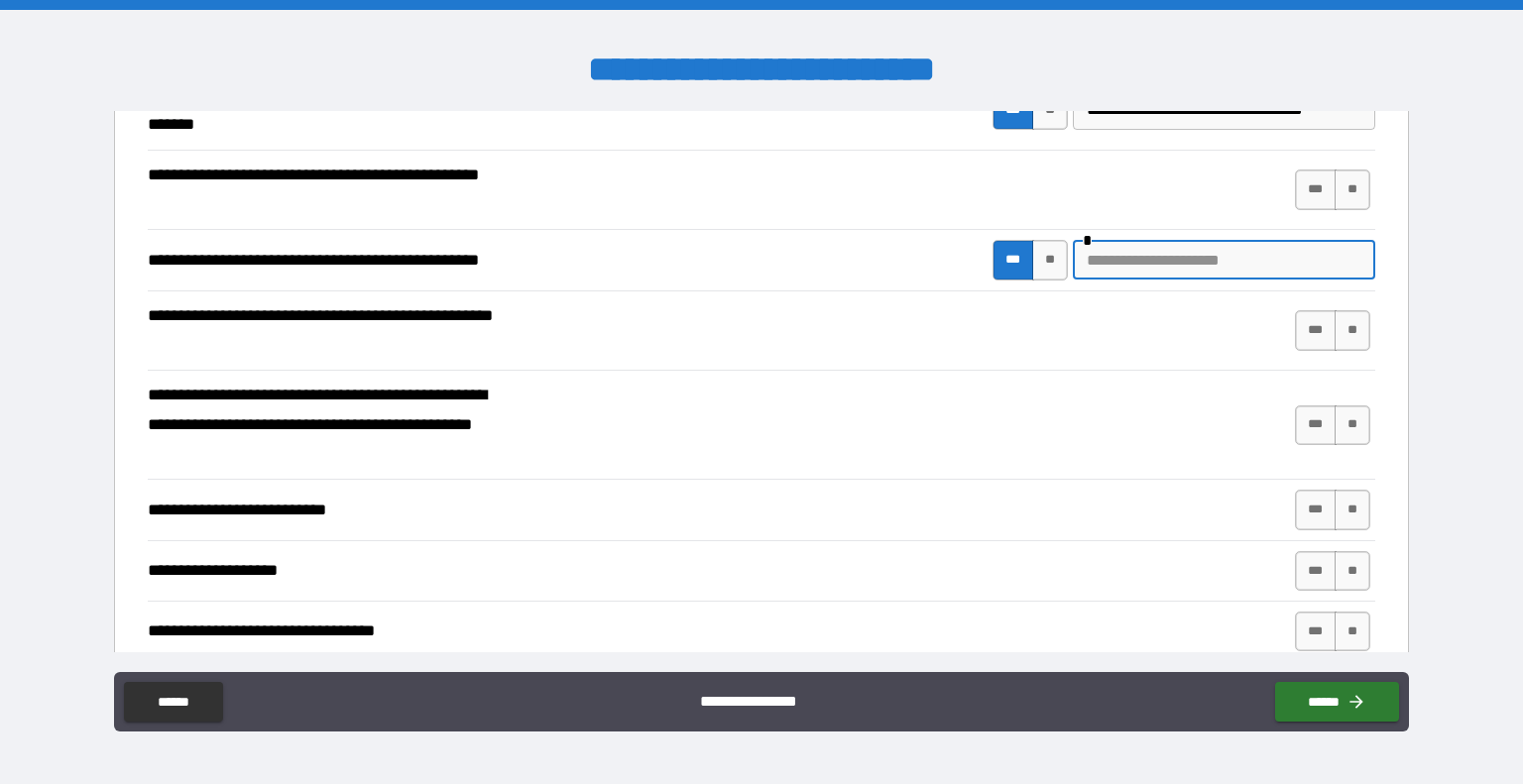 click at bounding box center (1224, 260) 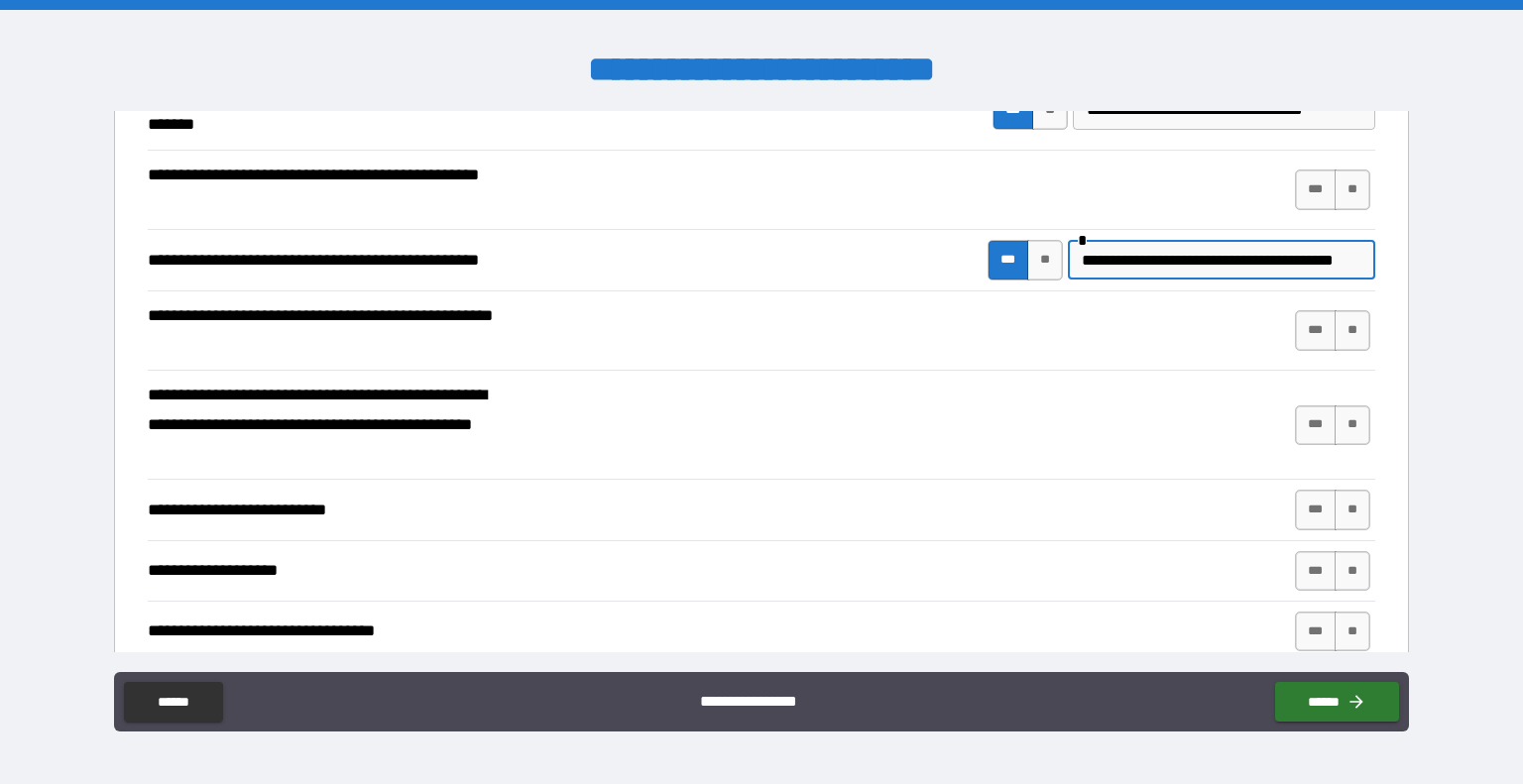 scroll, scrollTop: 0, scrollLeft: 46, axis: horizontal 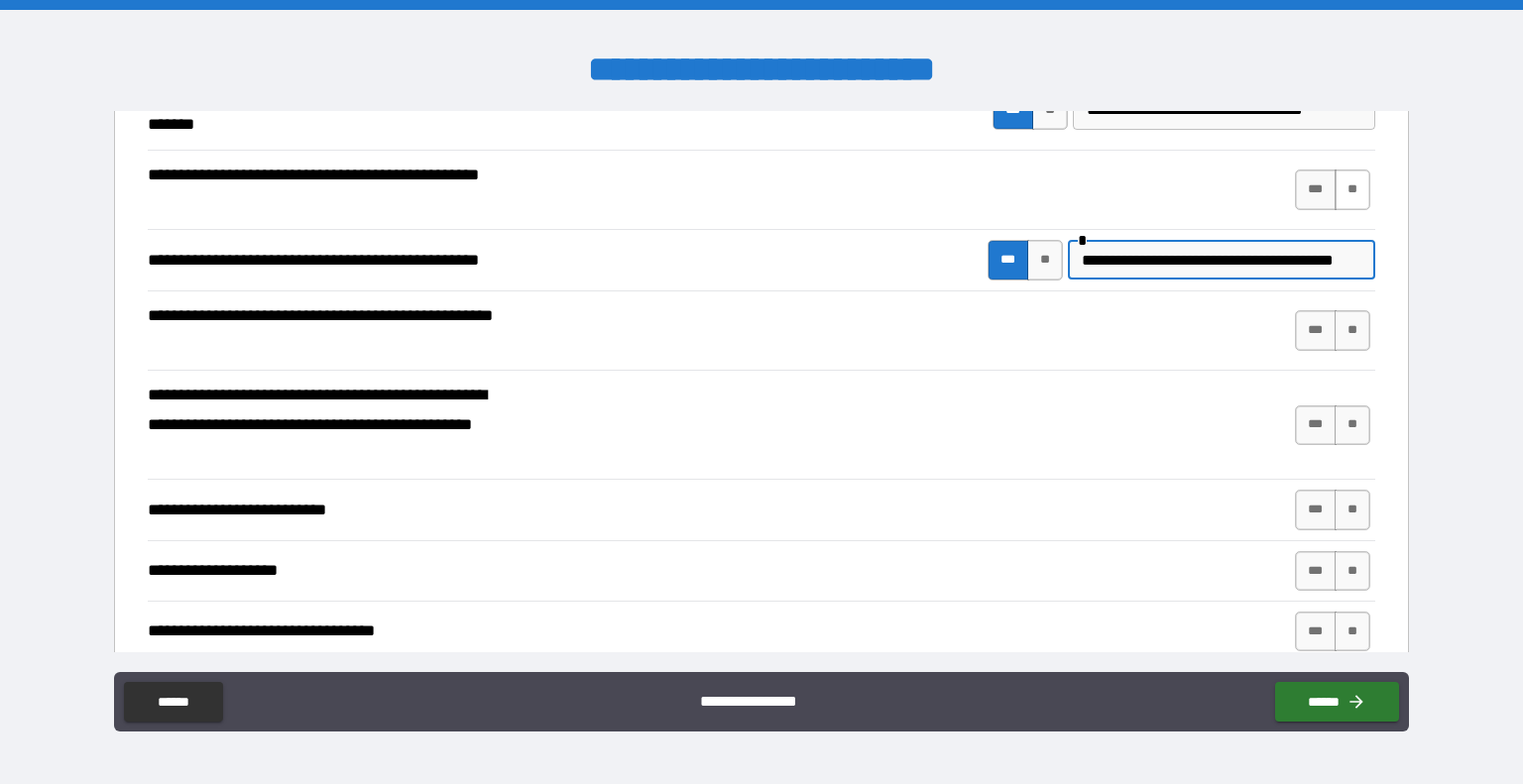 type on "**********" 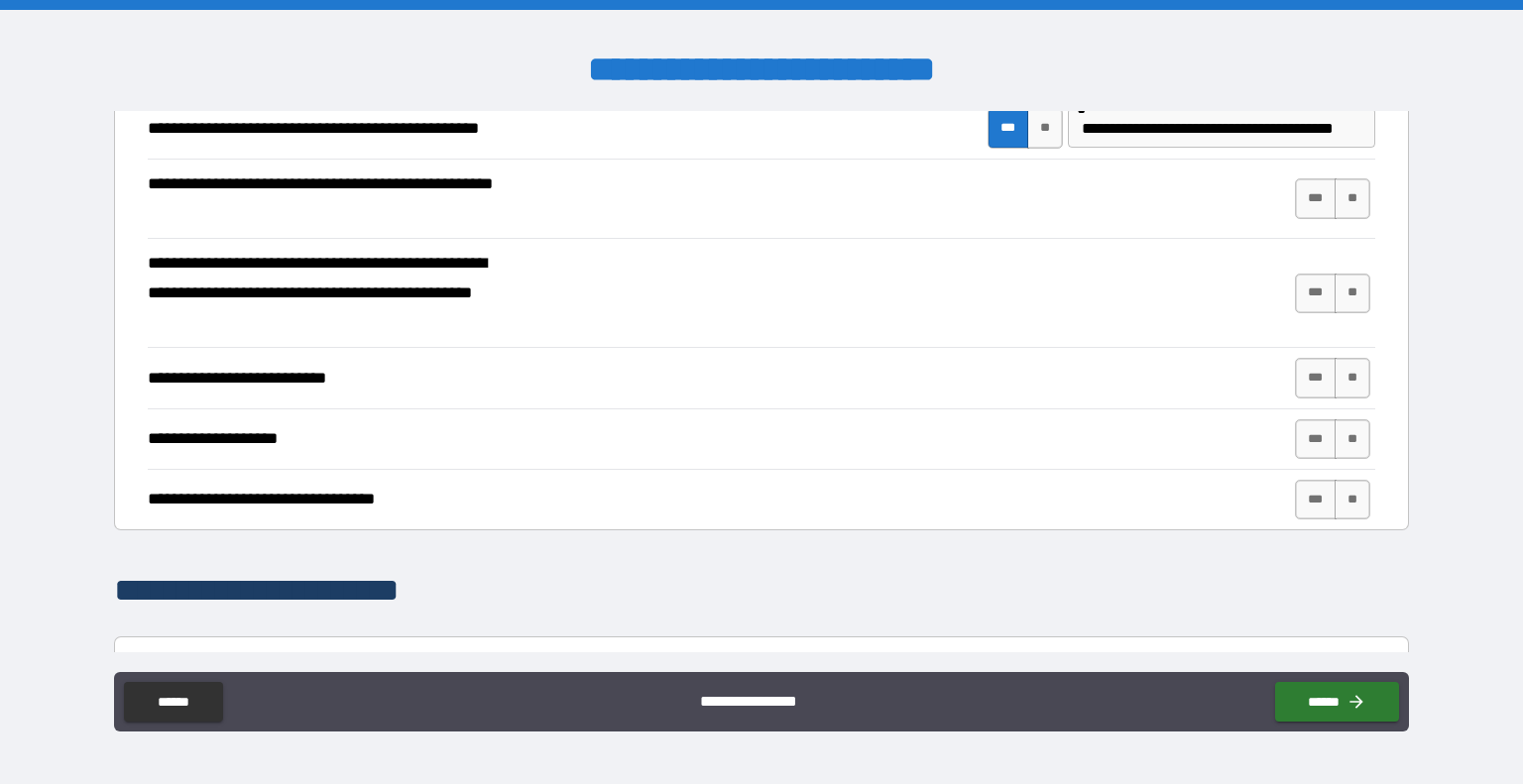 scroll, scrollTop: 654, scrollLeft: 0, axis: vertical 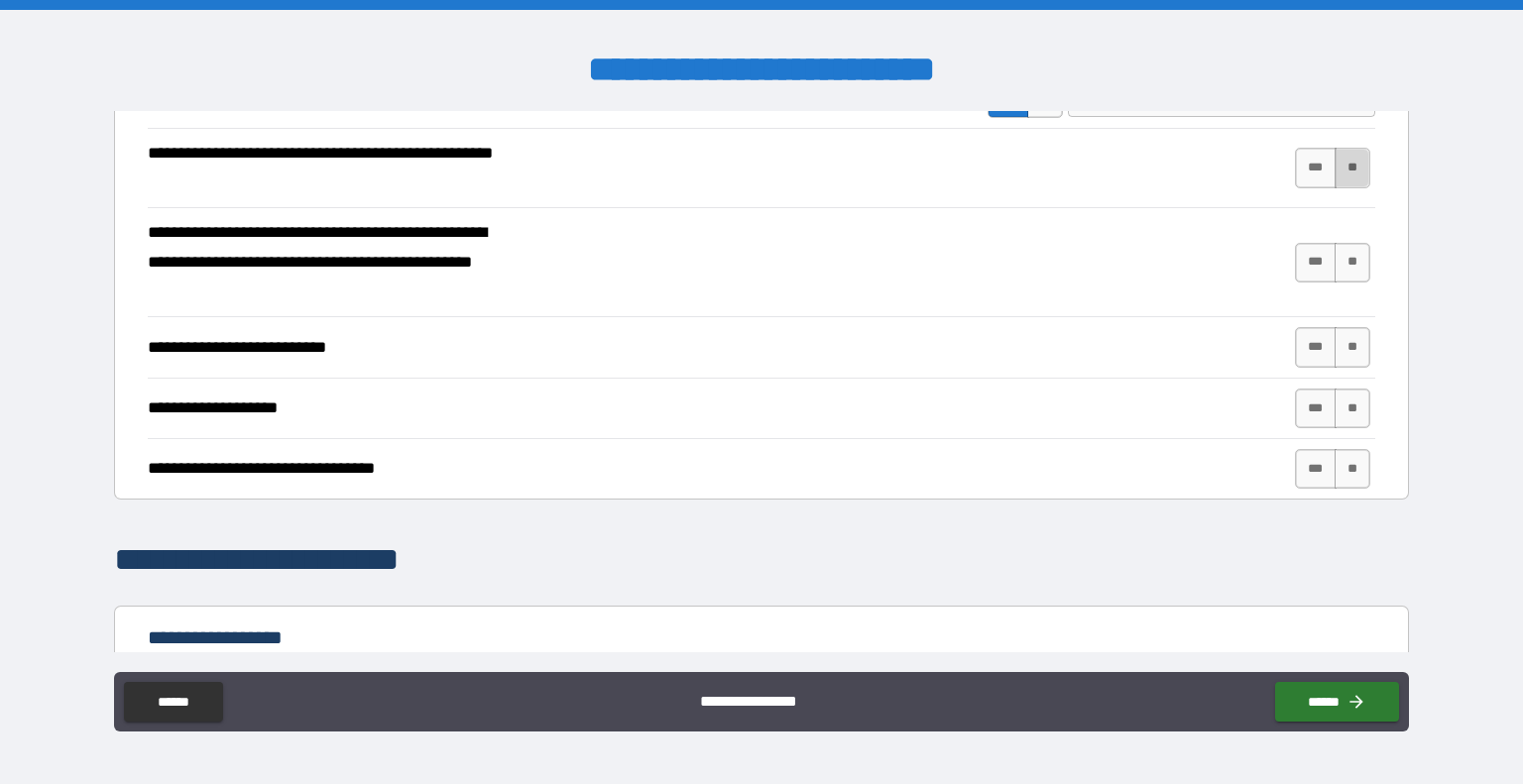 click on "**" at bounding box center [1352, 168] 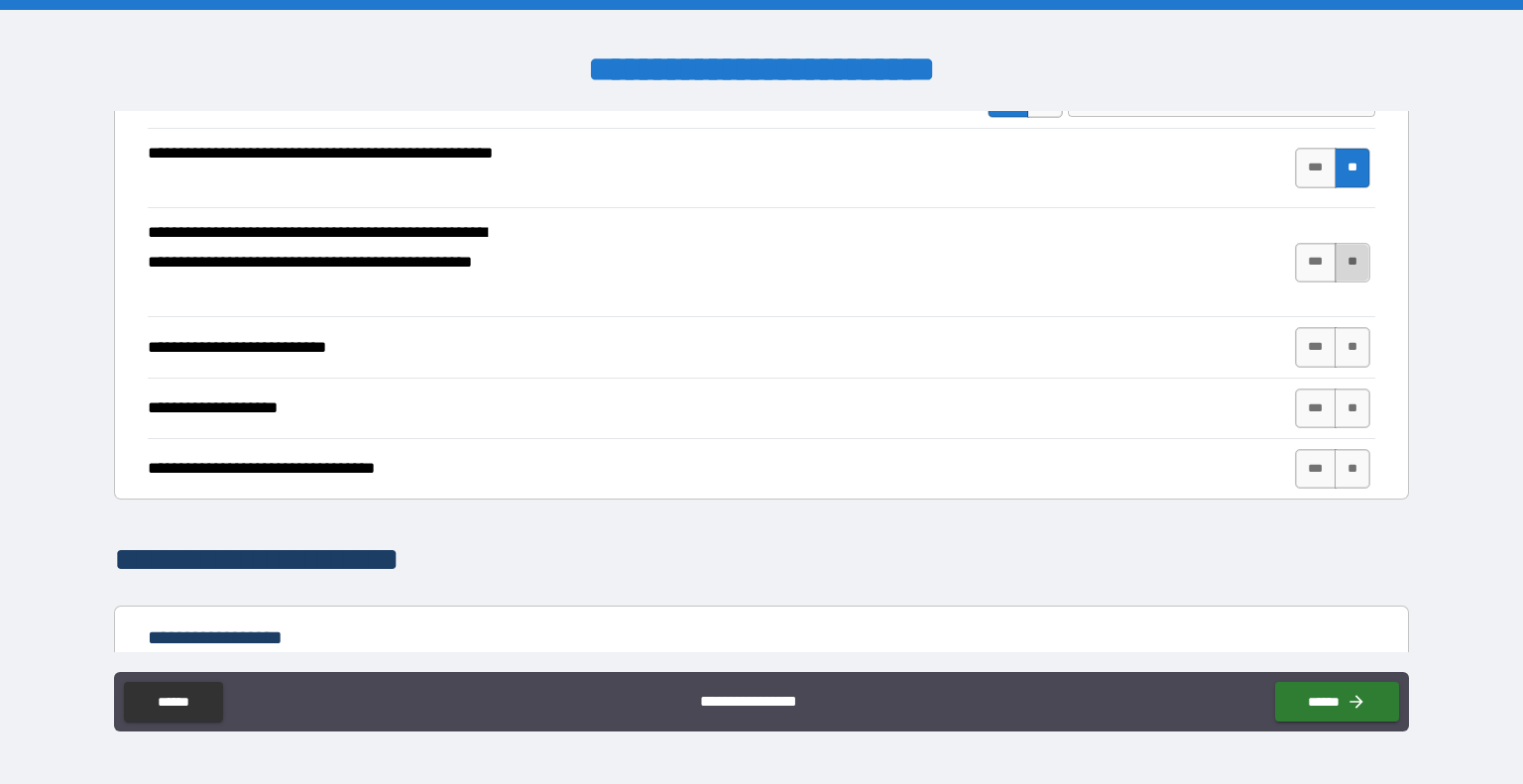 click on "**" at bounding box center [1352, 263] 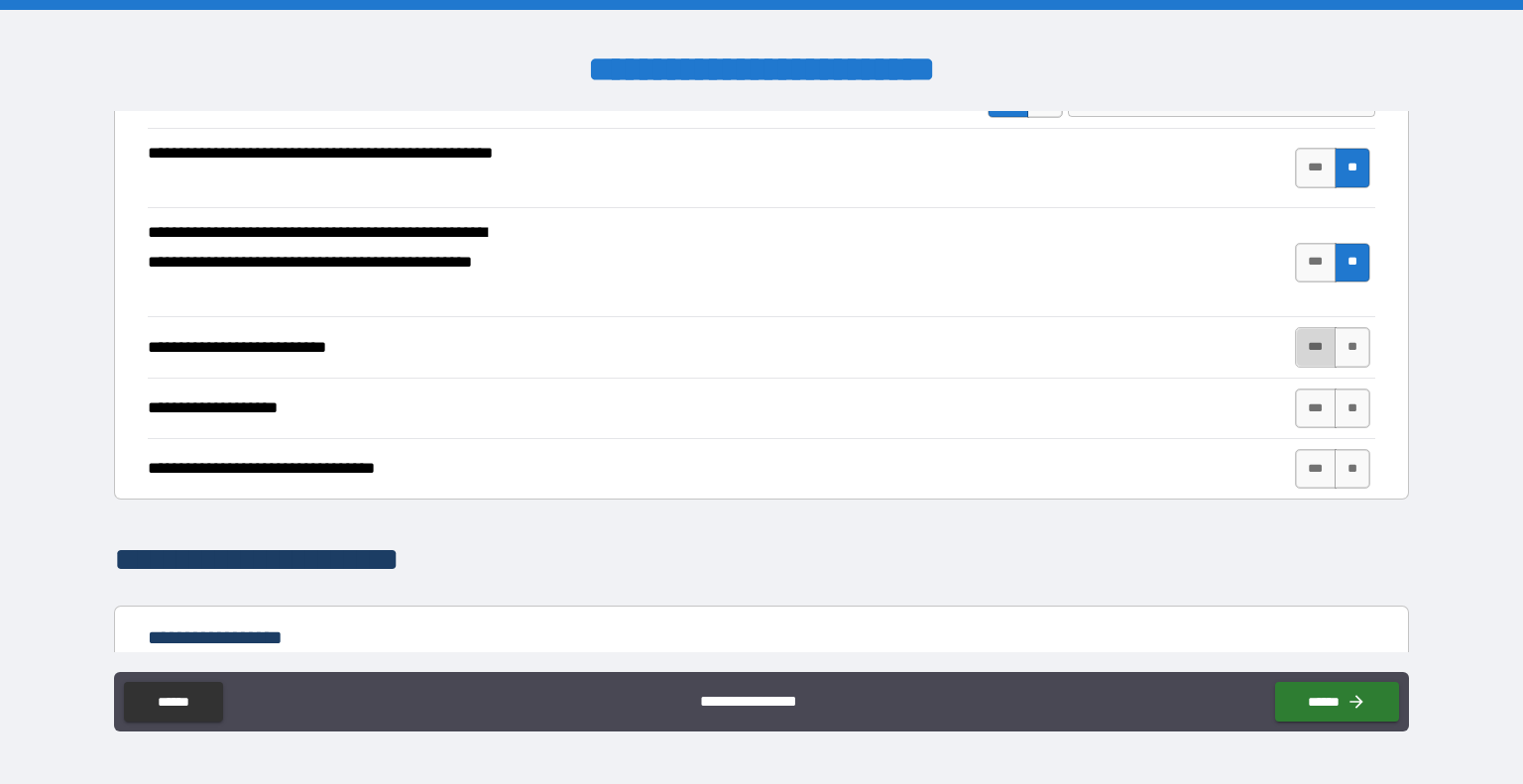 click on "***" at bounding box center (1316, 347) 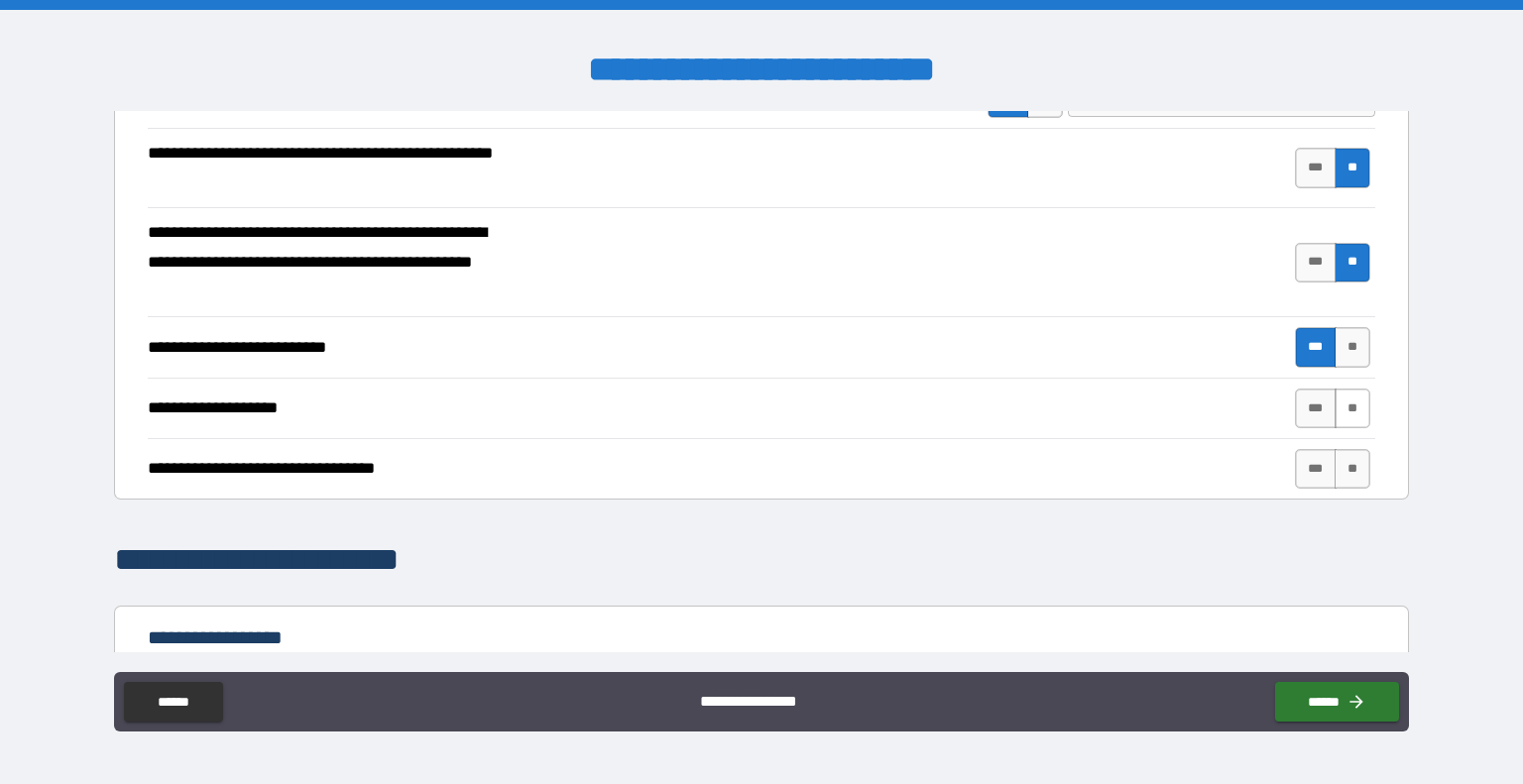 click on "**" at bounding box center [1352, 408] 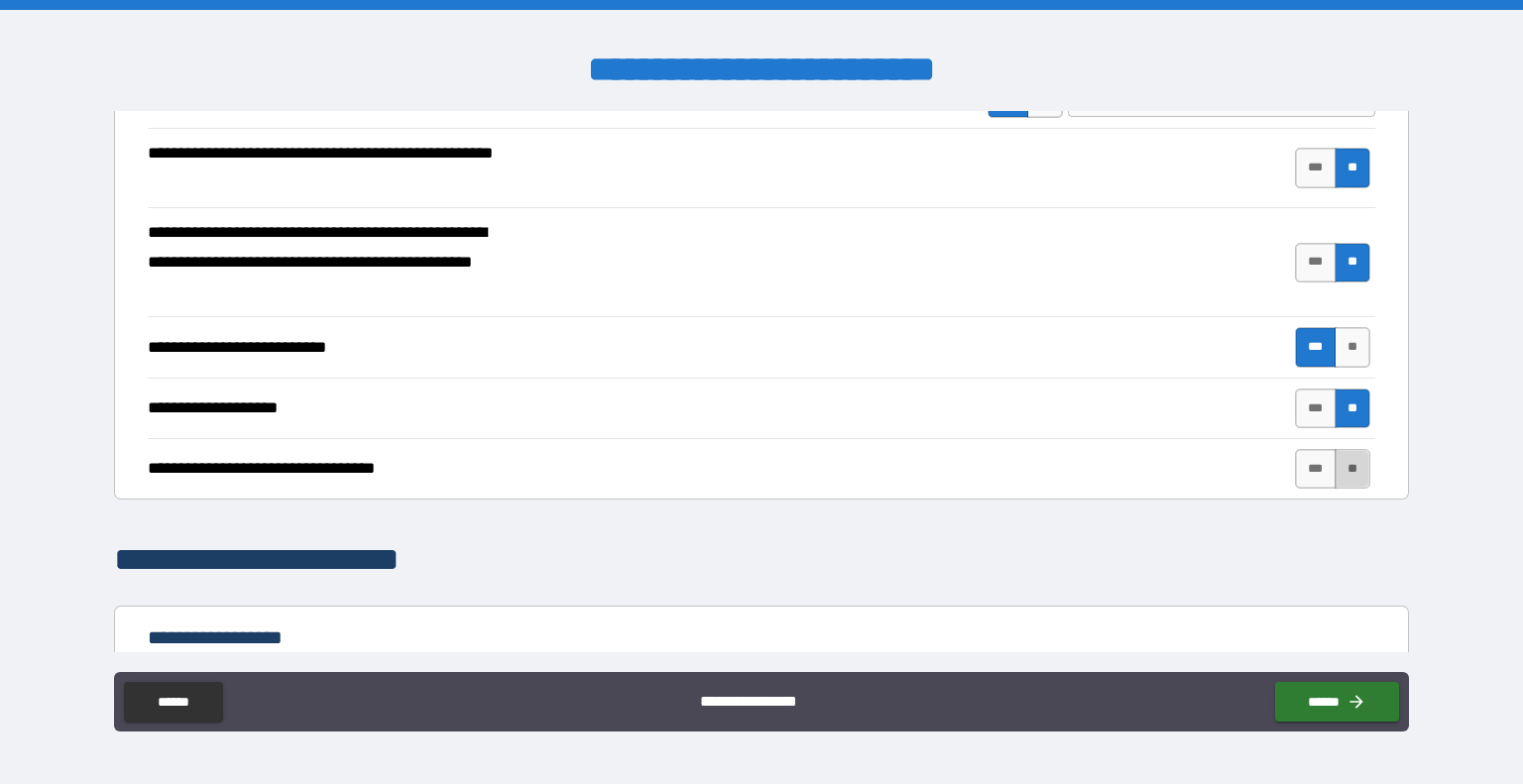 click on "**" at bounding box center (1352, 469) 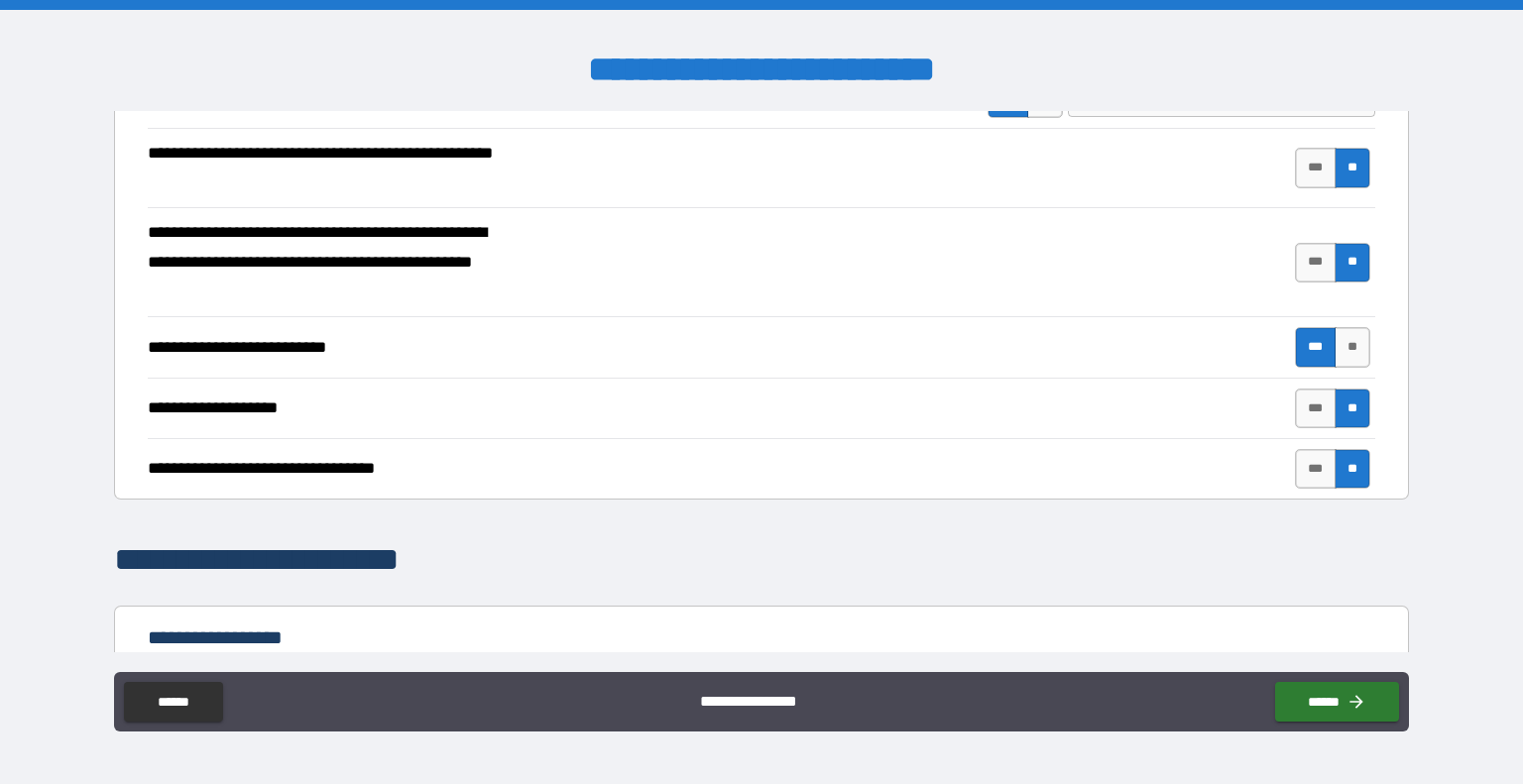 scroll, scrollTop: 1126, scrollLeft: 0, axis: vertical 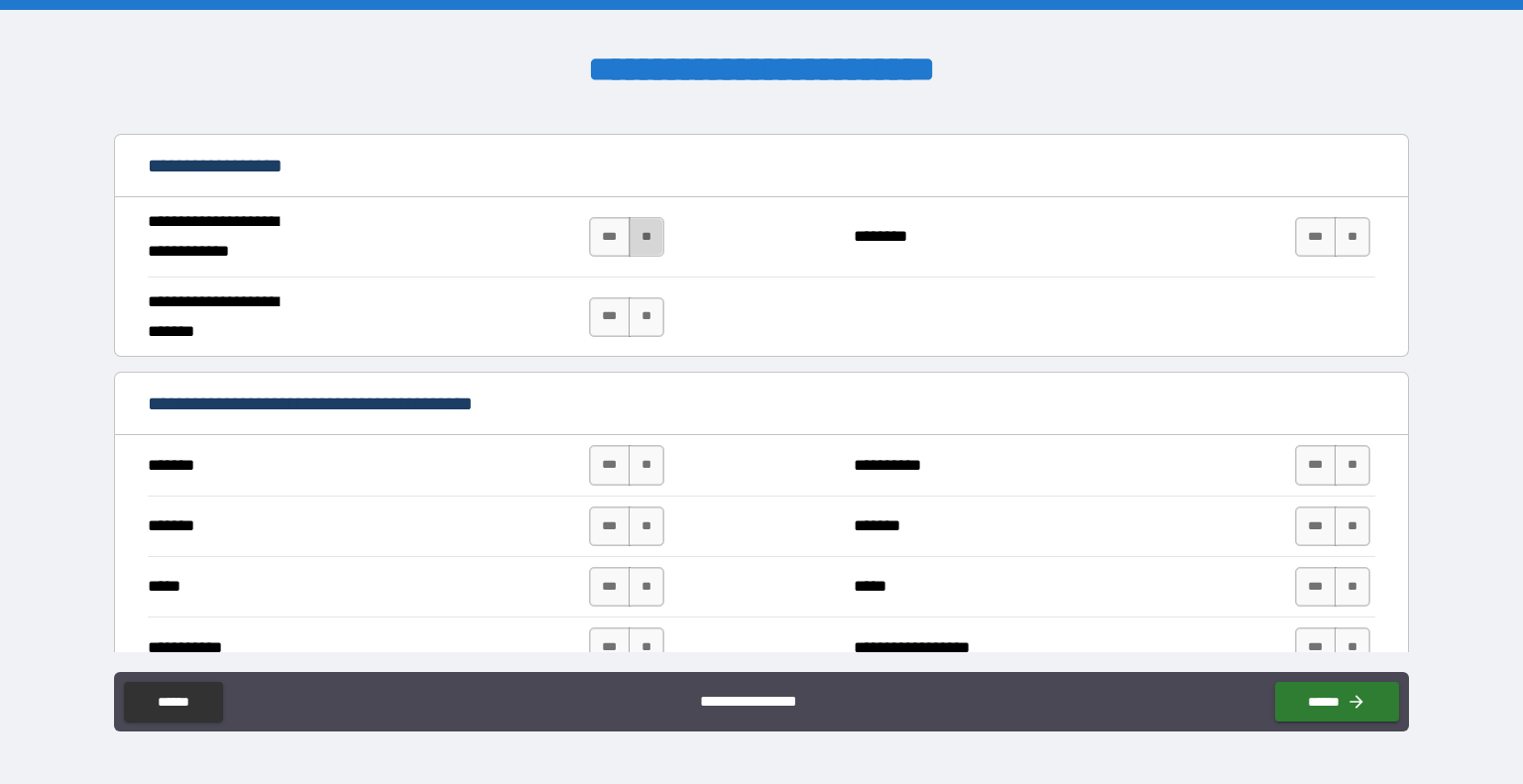 click on "**" at bounding box center [646, 237] 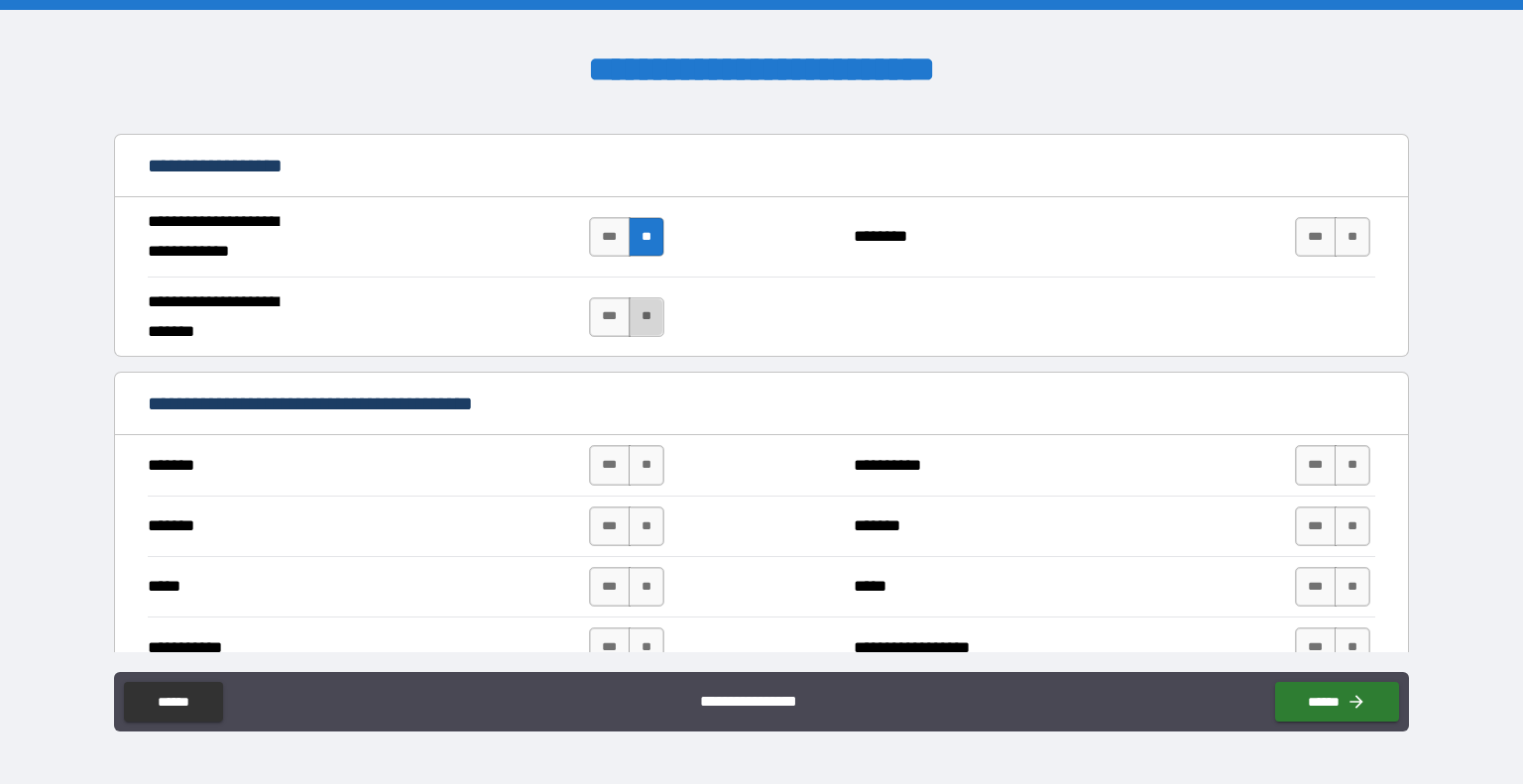 click on "**" at bounding box center [646, 317] 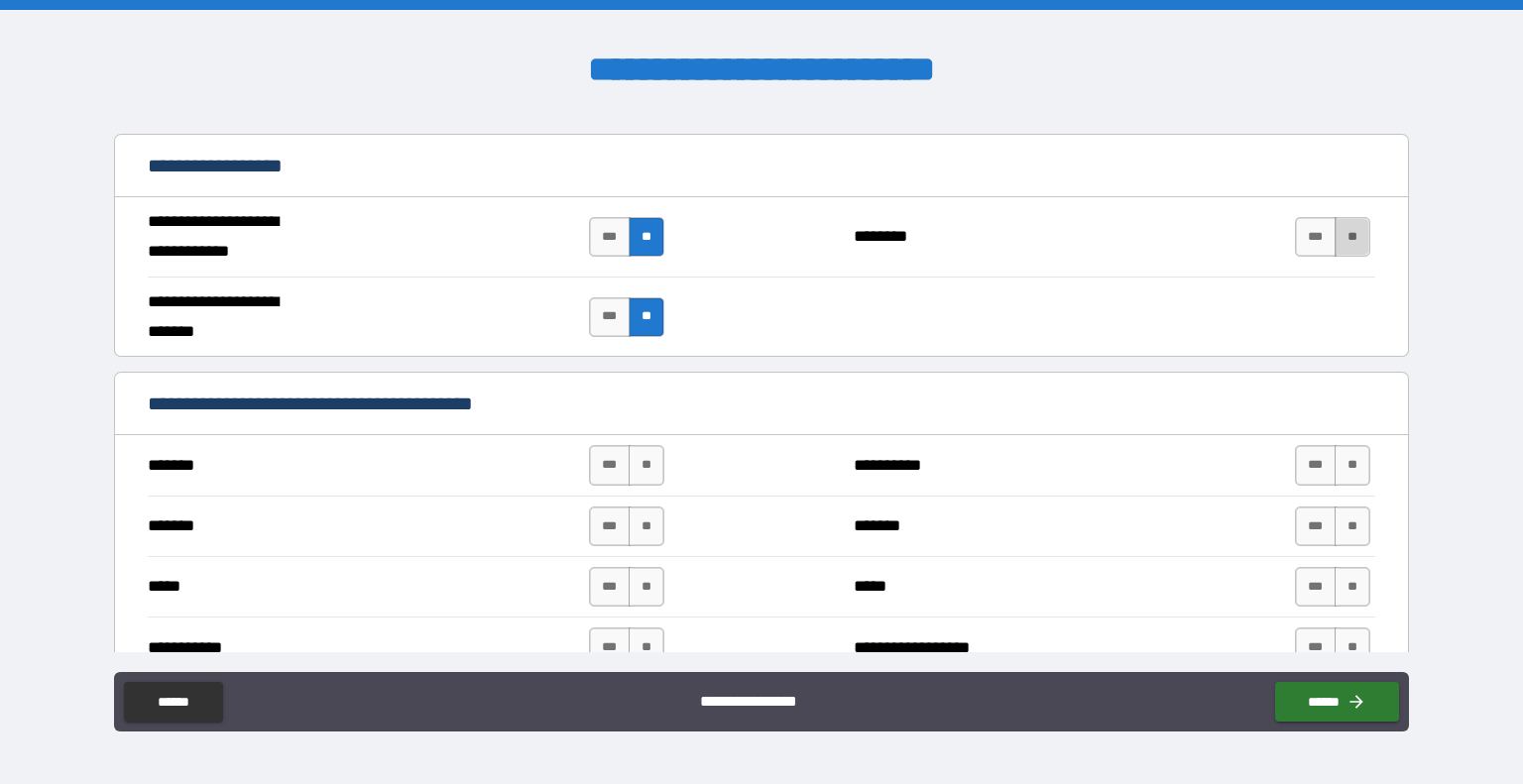 click on "**" at bounding box center (1352, 237) 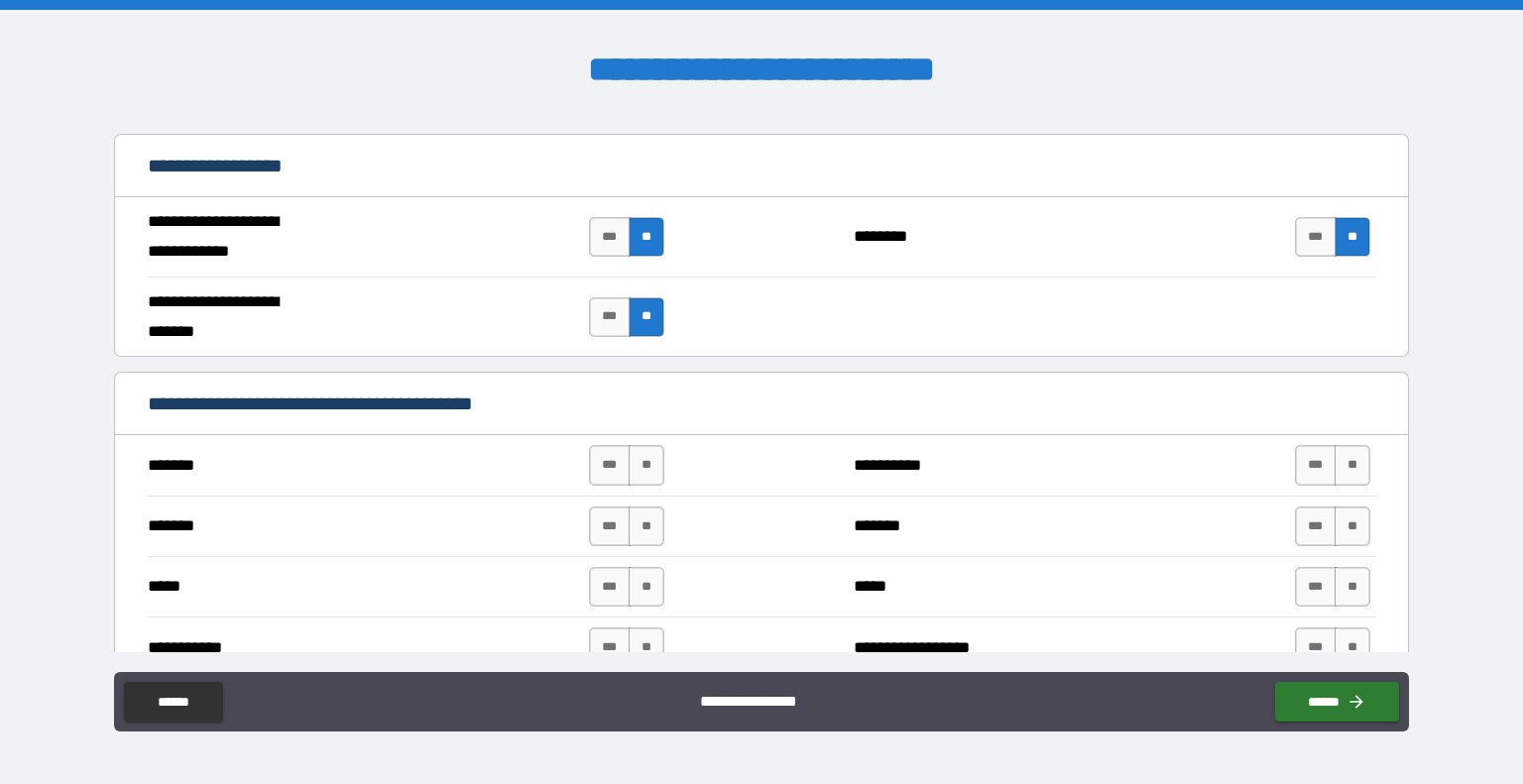 scroll, scrollTop: 1600, scrollLeft: 0, axis: vertical 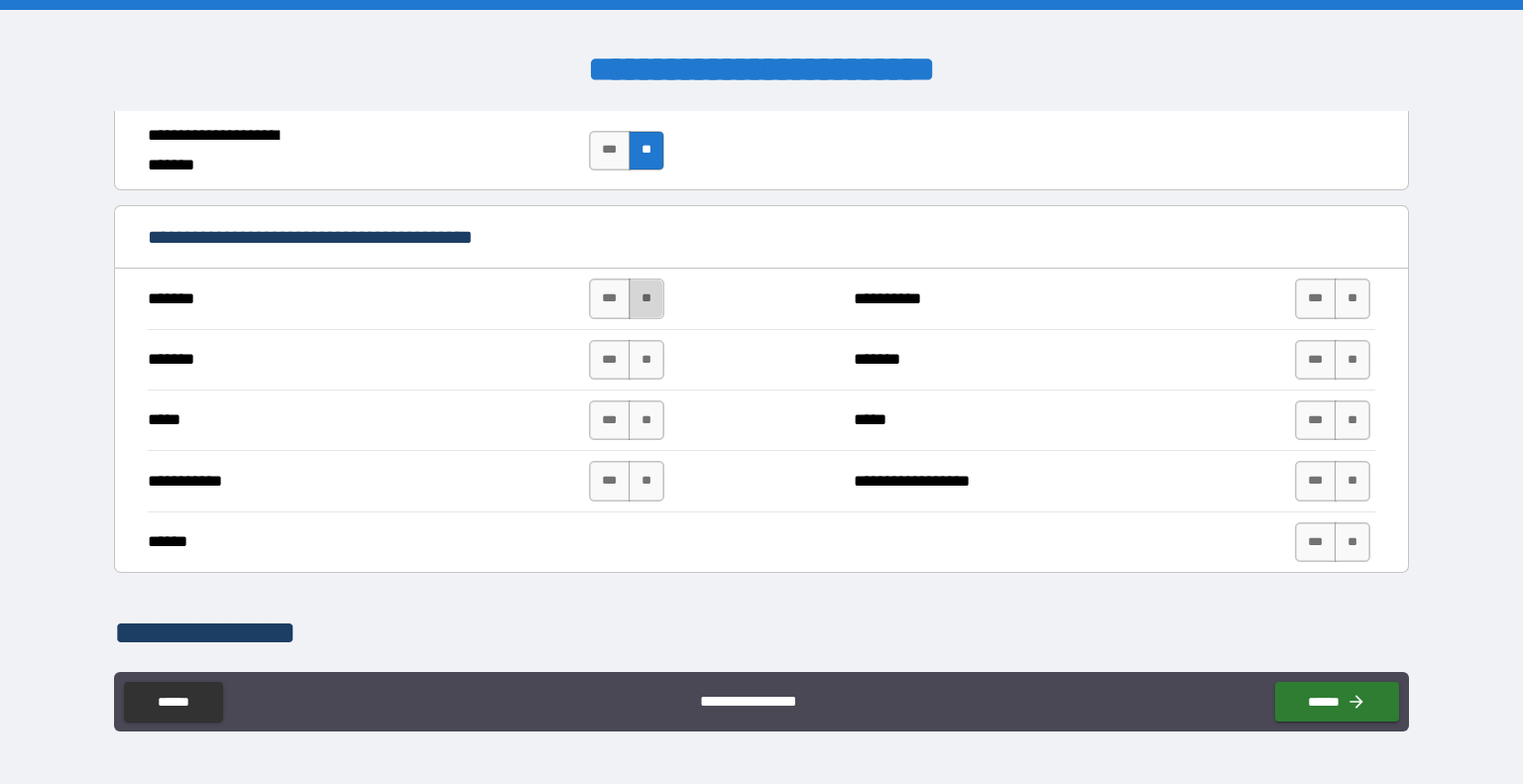click on "**" at bounding box center [646, 298] 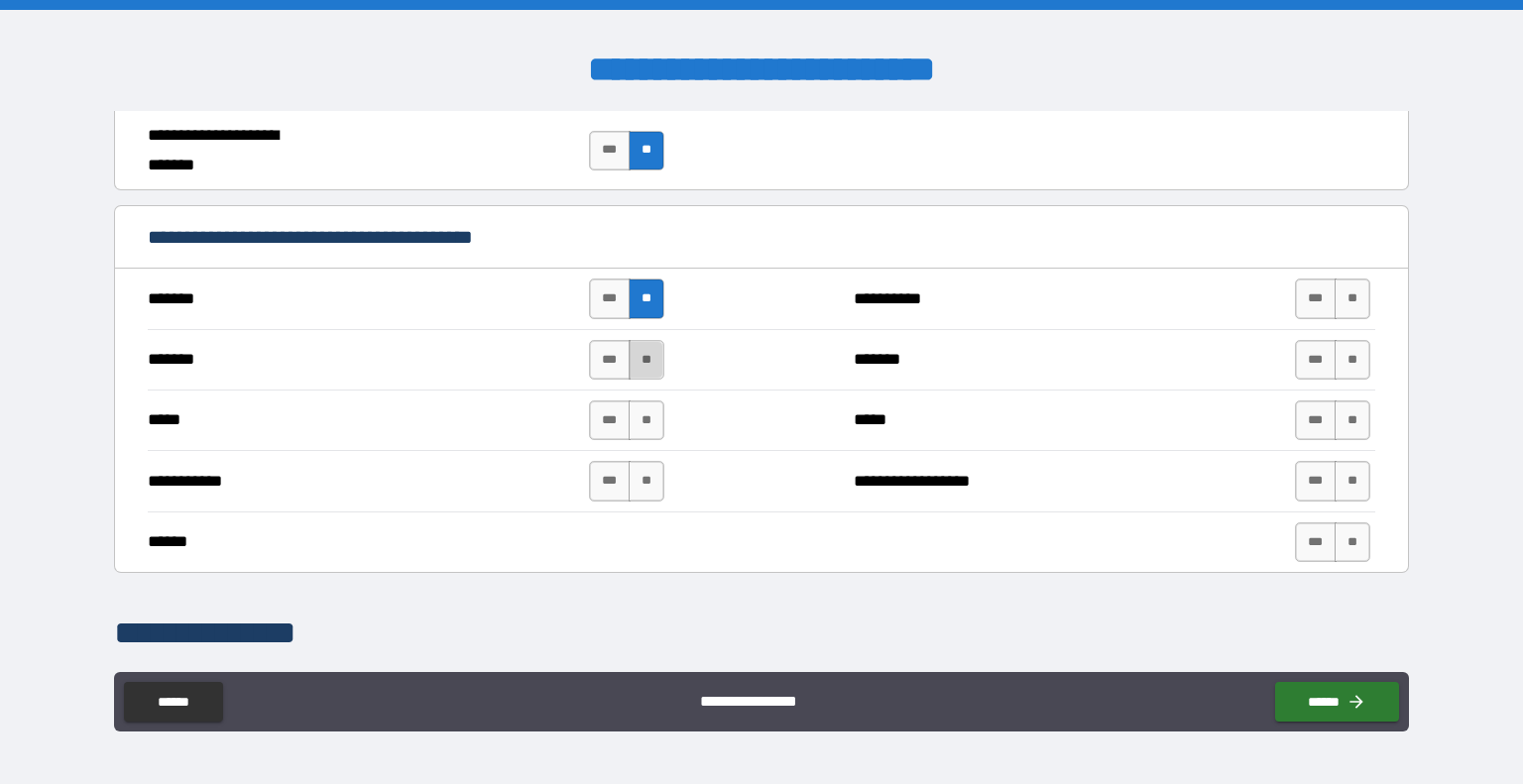 click on "**" at bounding box center [646, 360] 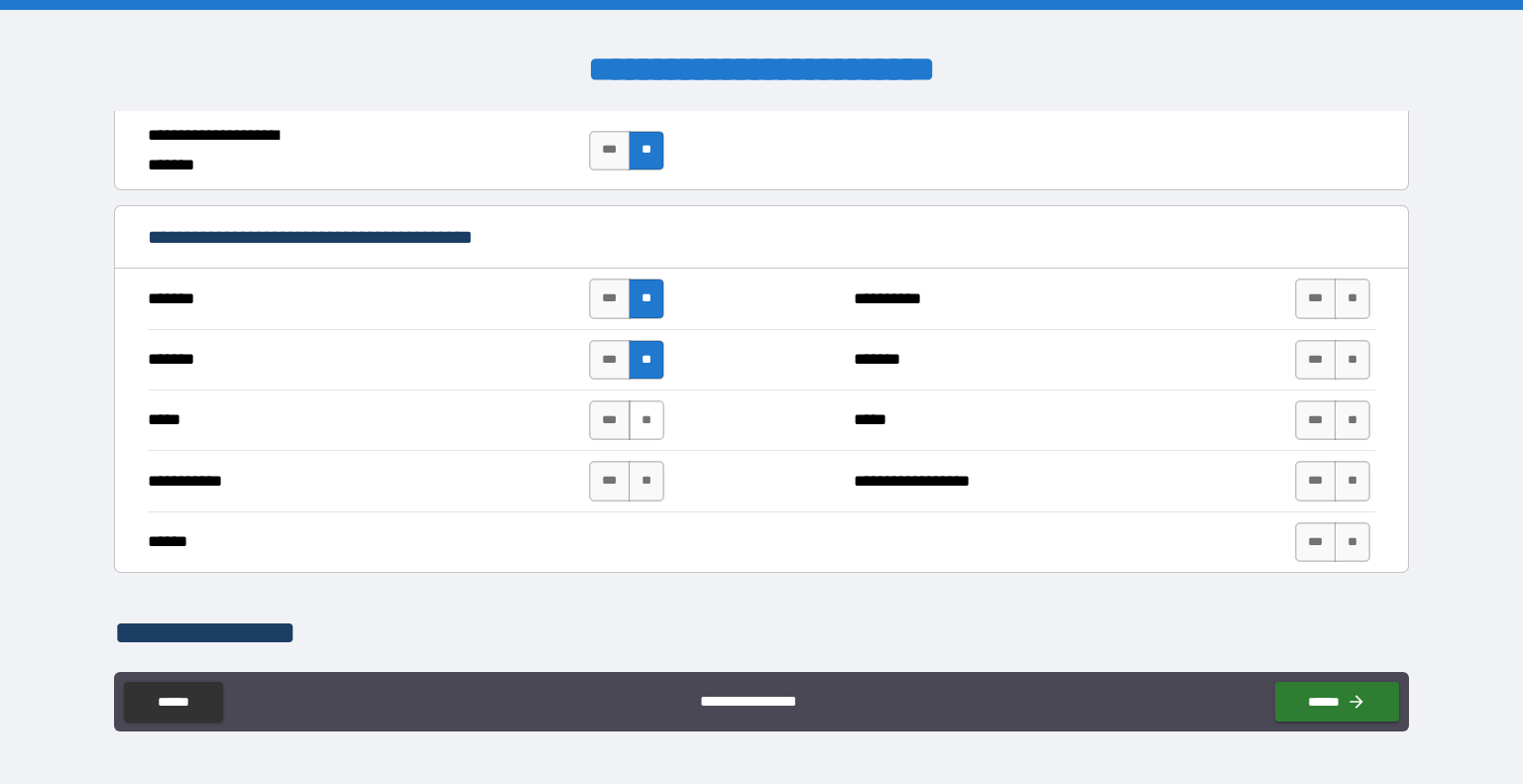 click on "**" at bounding box center [646, 420] 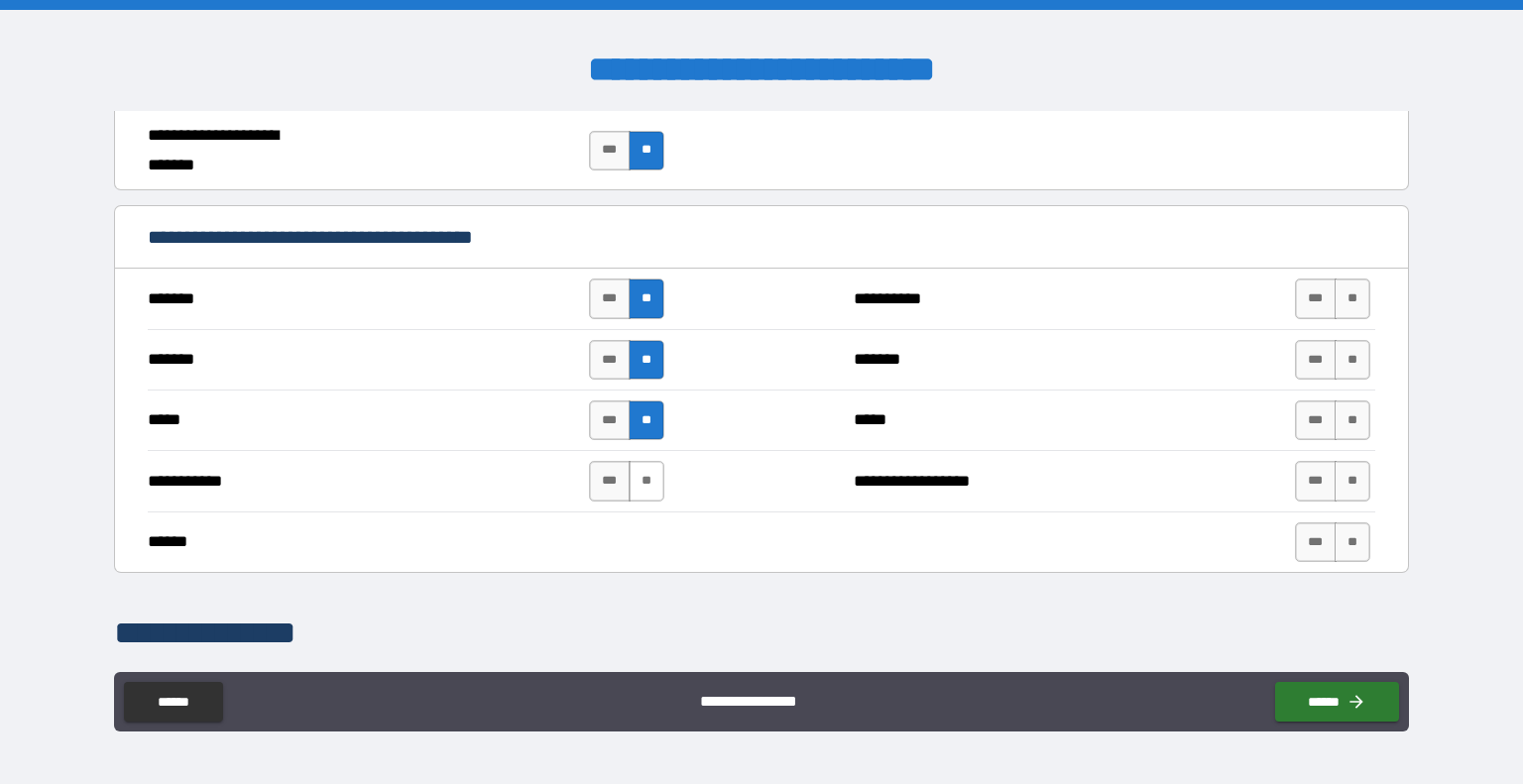 click on "**" at bounding box center [646, 481] 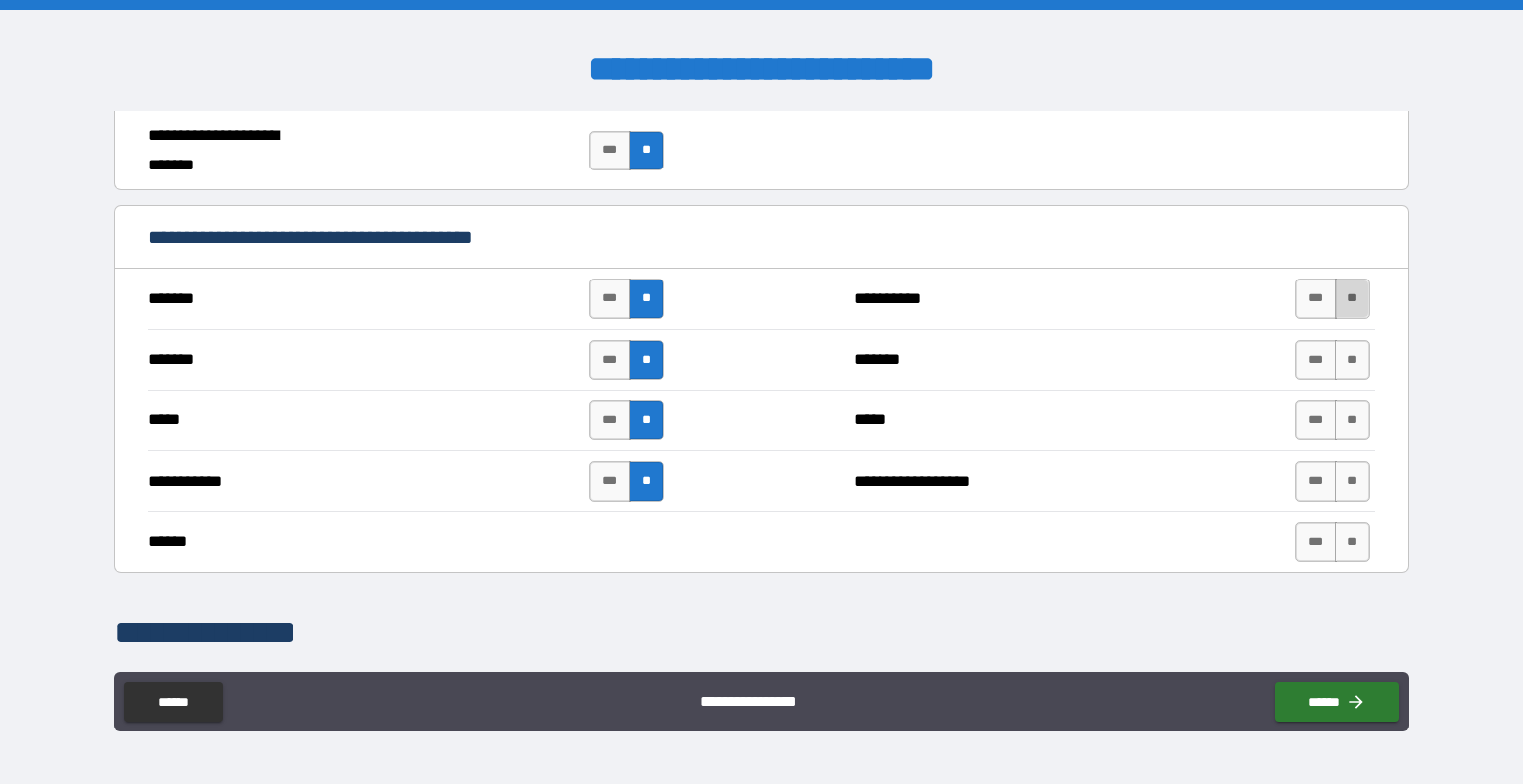 click on "**" at bounding box center [1352, 298] 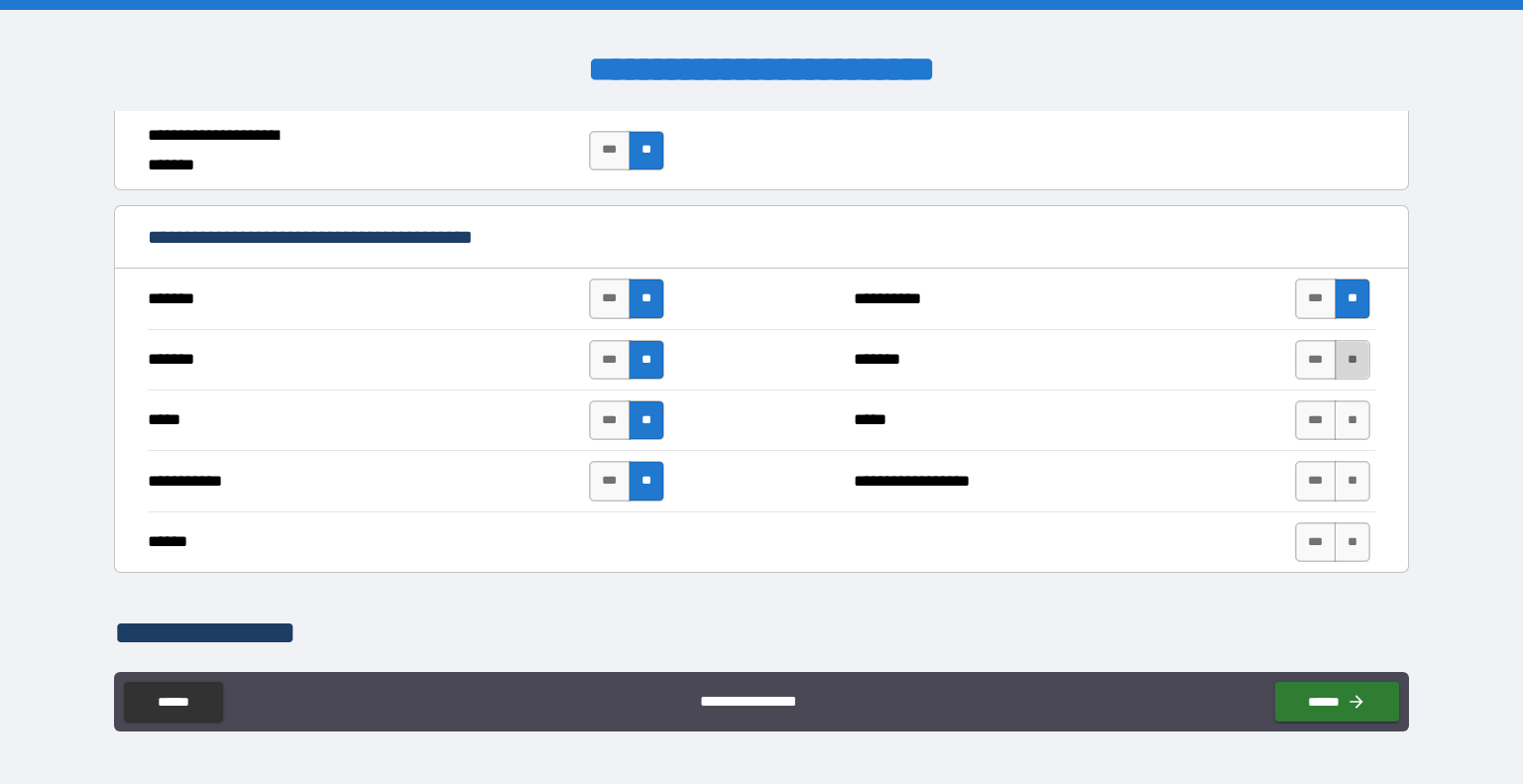 click on "**" at bounding box center (1352, 360) 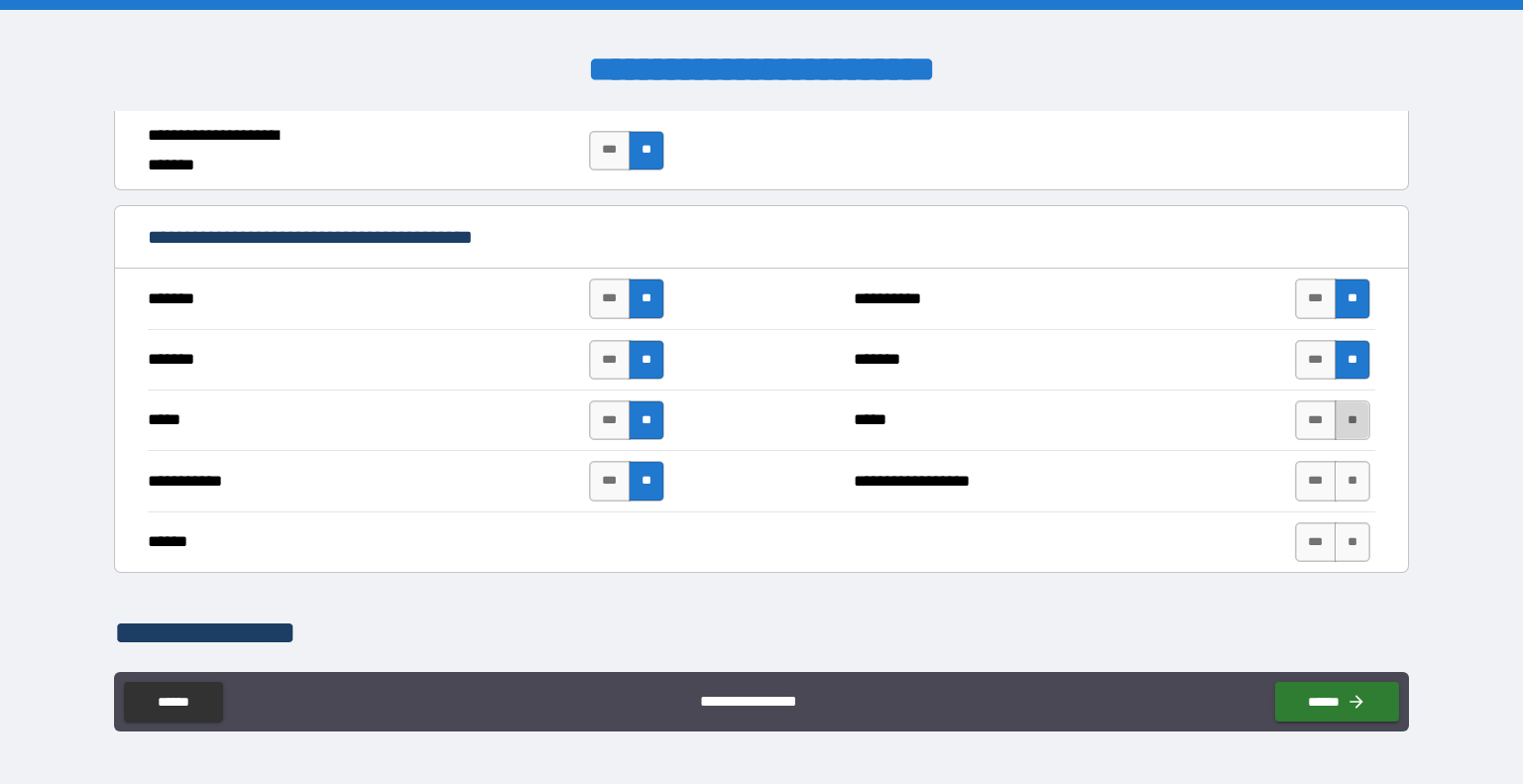 click on "**" at bounding box center (1352, 420) 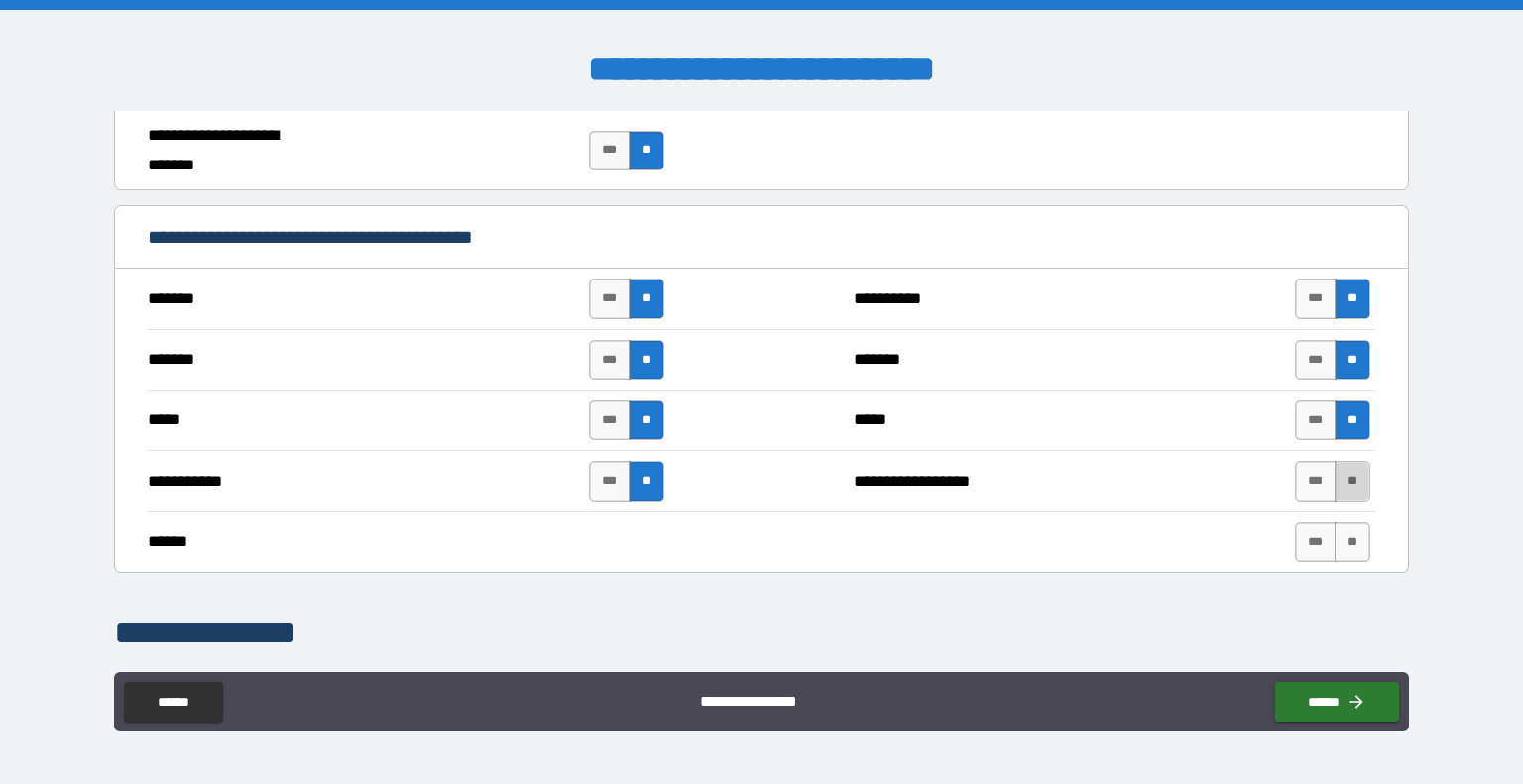 click on "**" at bounding box center [1352, 481] 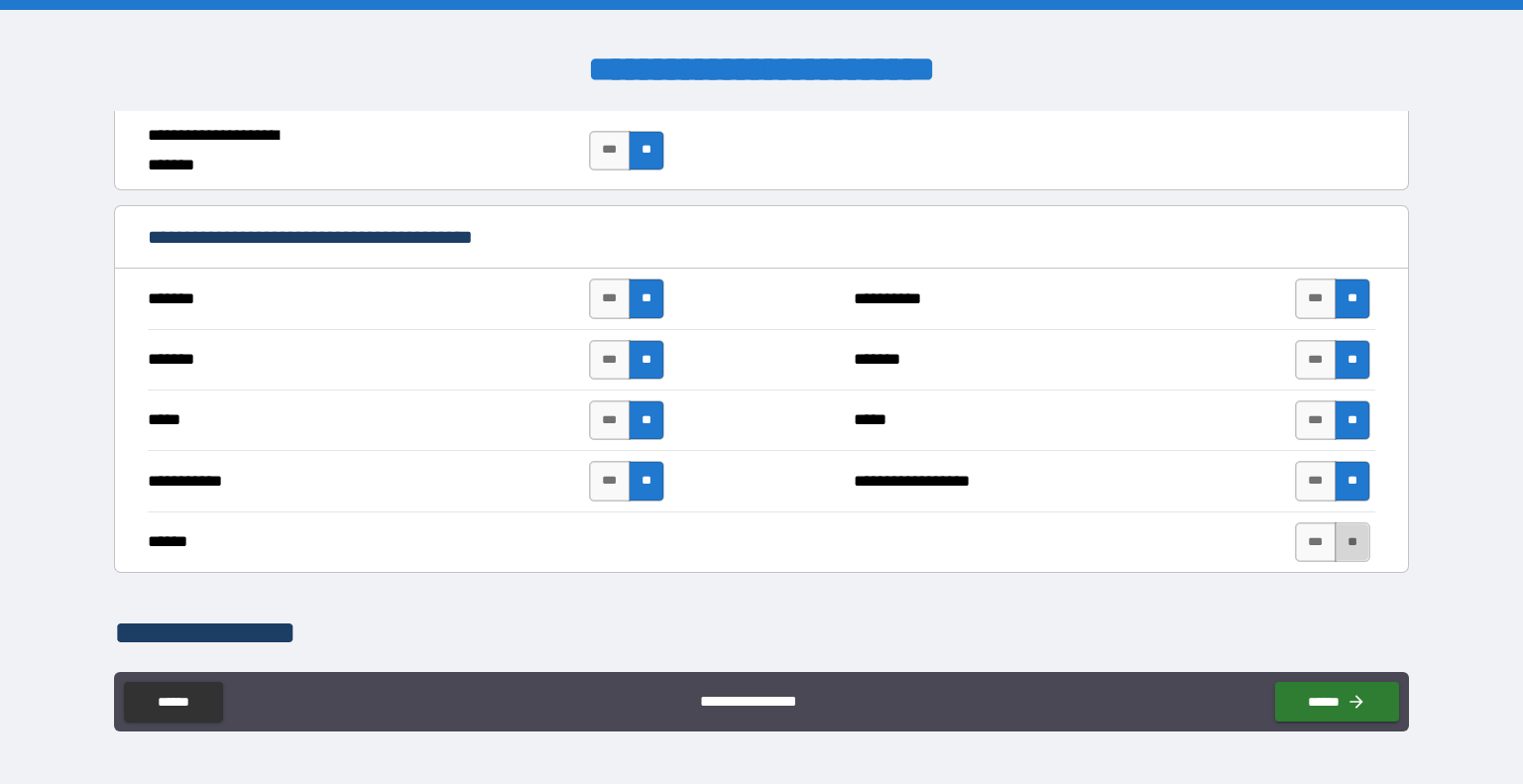 click on "**" at bounding box center [1352, 542] 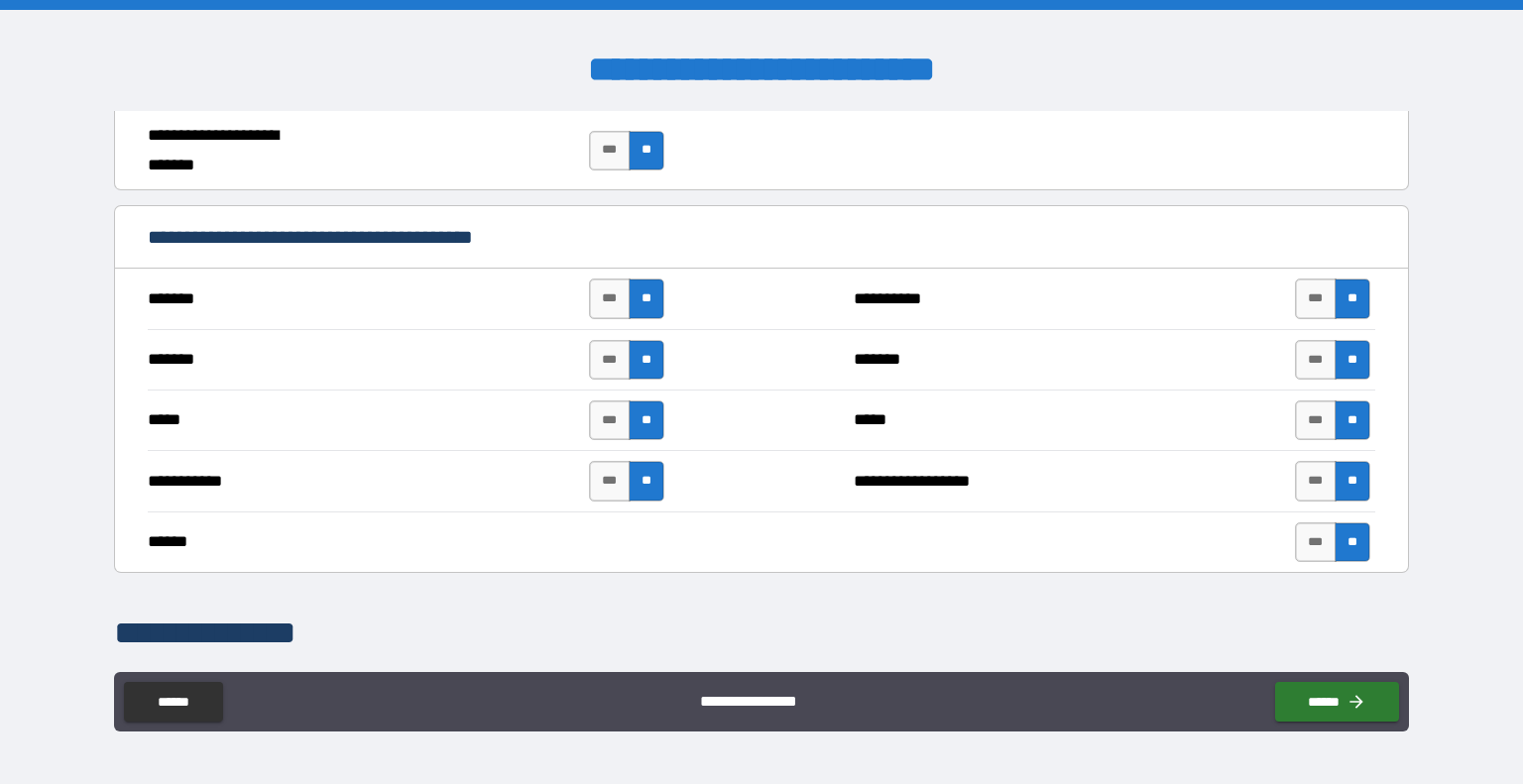 click on "**********" at bounding box center (762, 633) 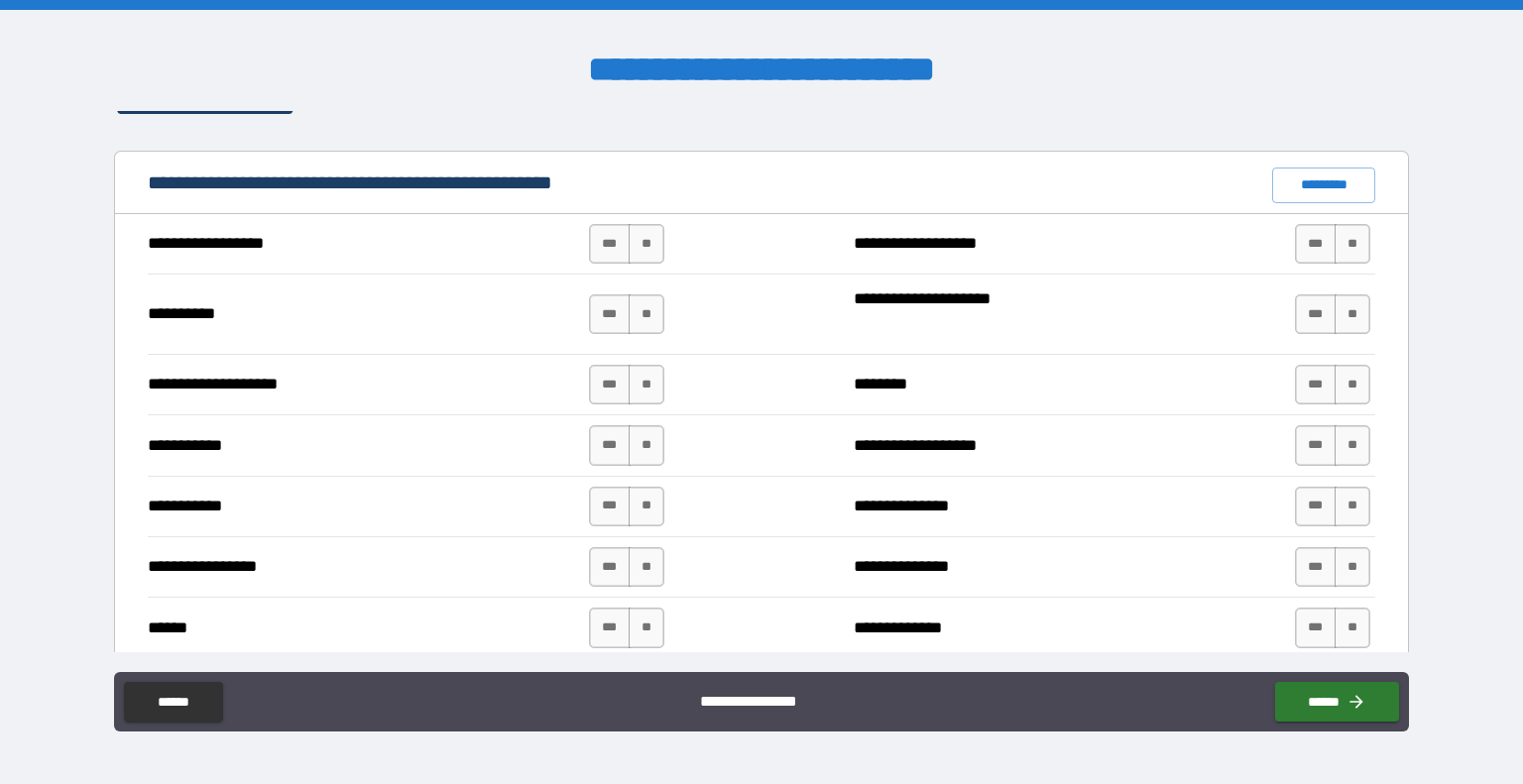scroll, scrollTop: 1865, scrollLeft: 0, axis: vertical 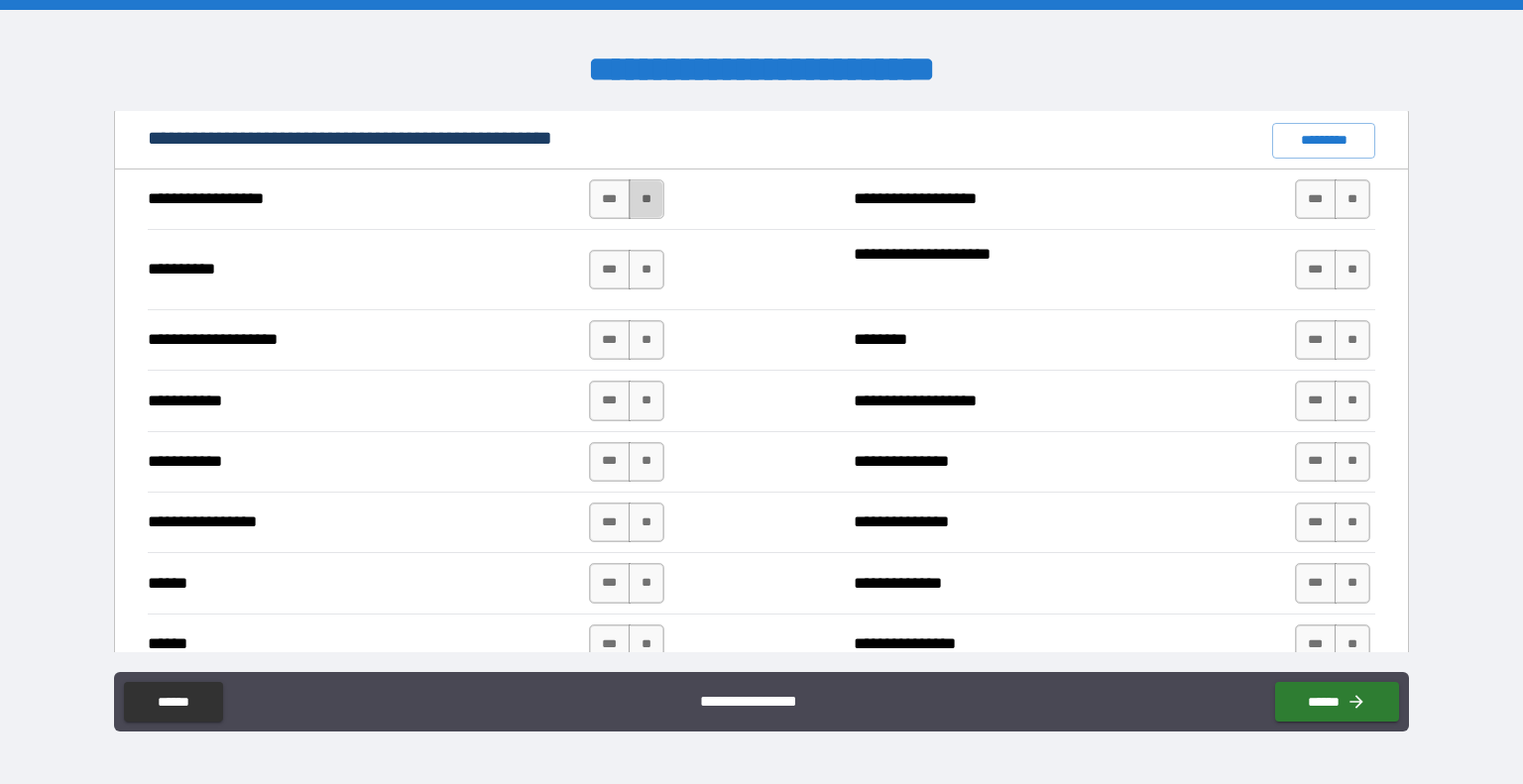 click on "**" at bounding box center [646, 199] 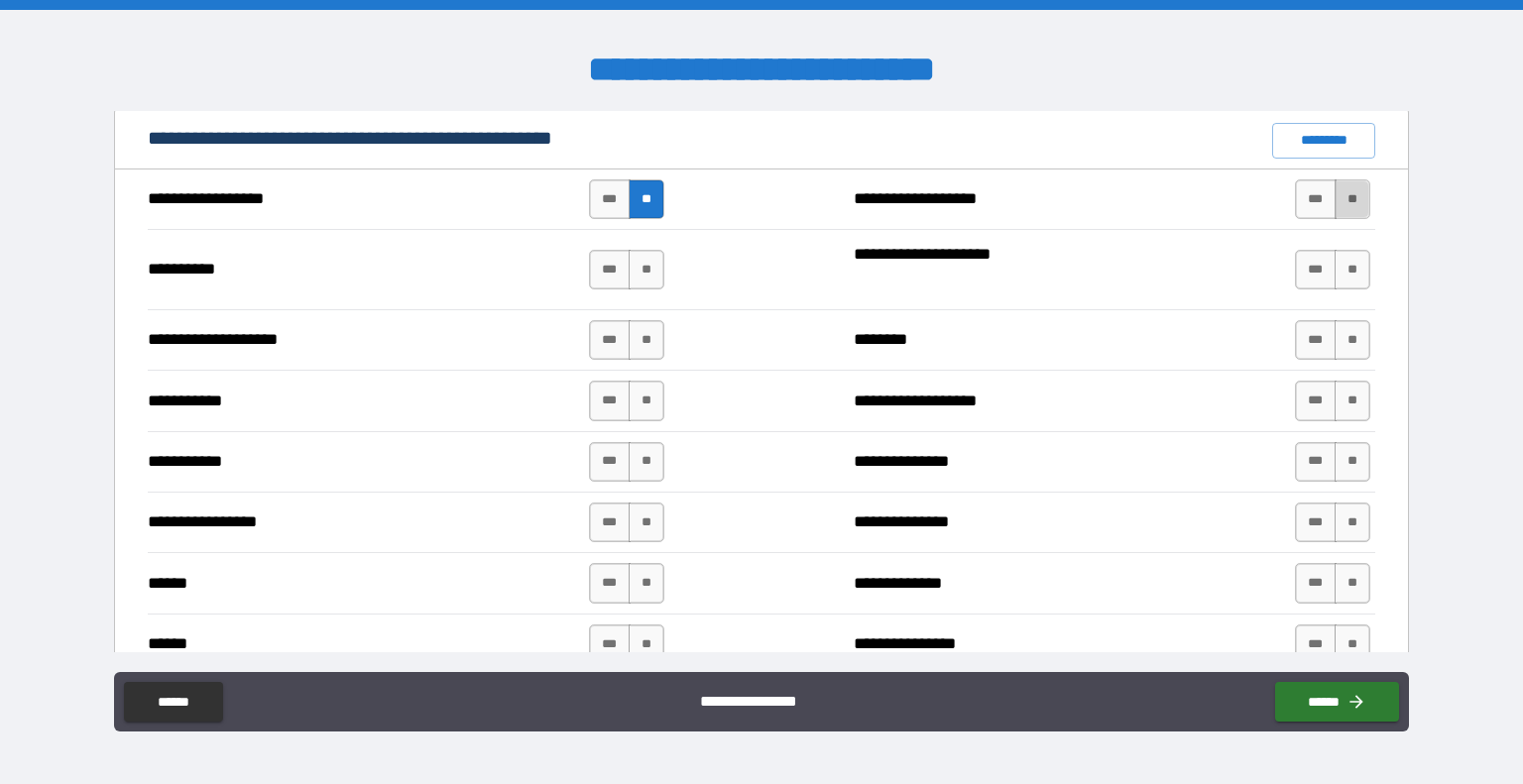 click on "**" at bounding box center [1352, 199] 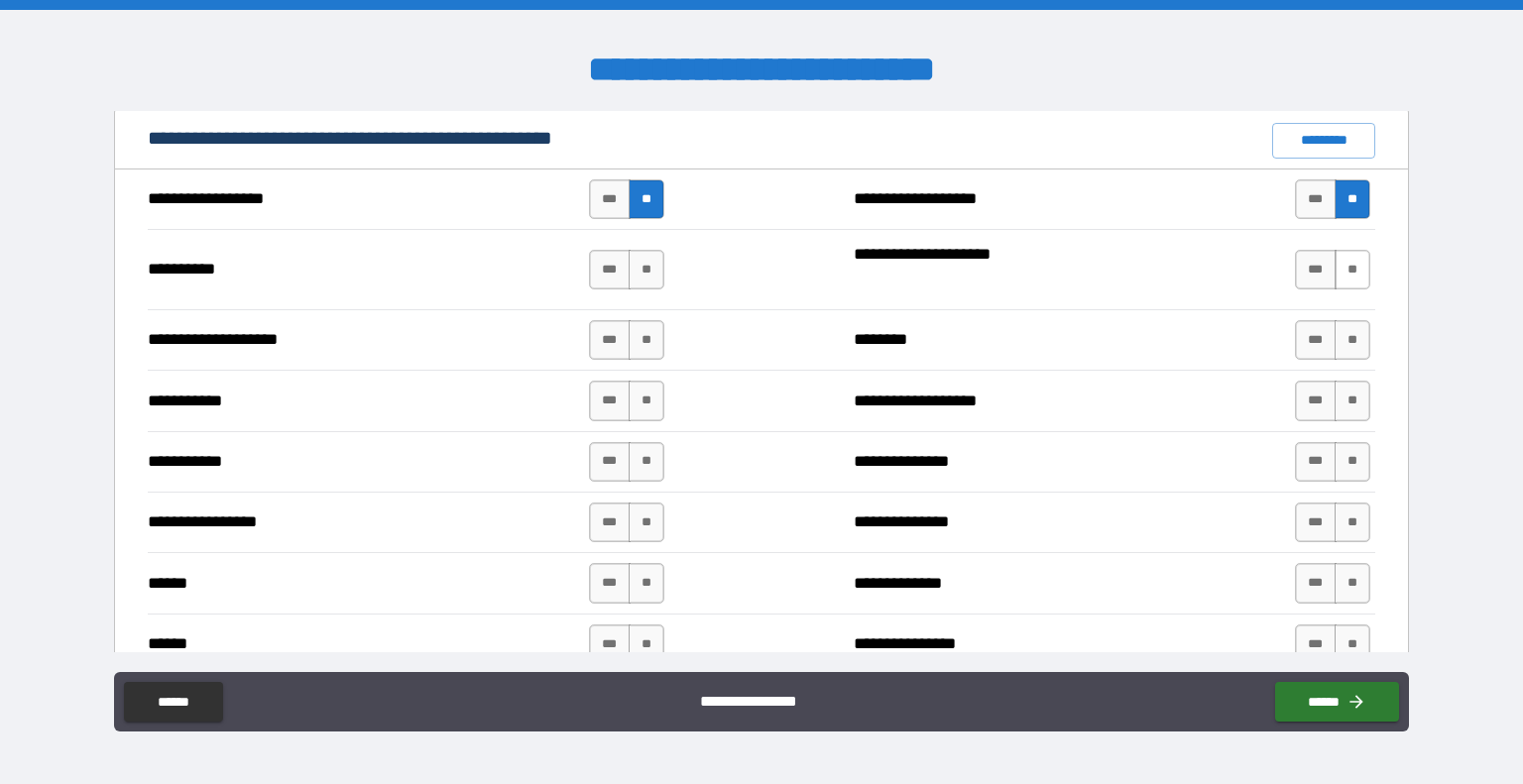 click on "**" at bounding box center [1352, 270] 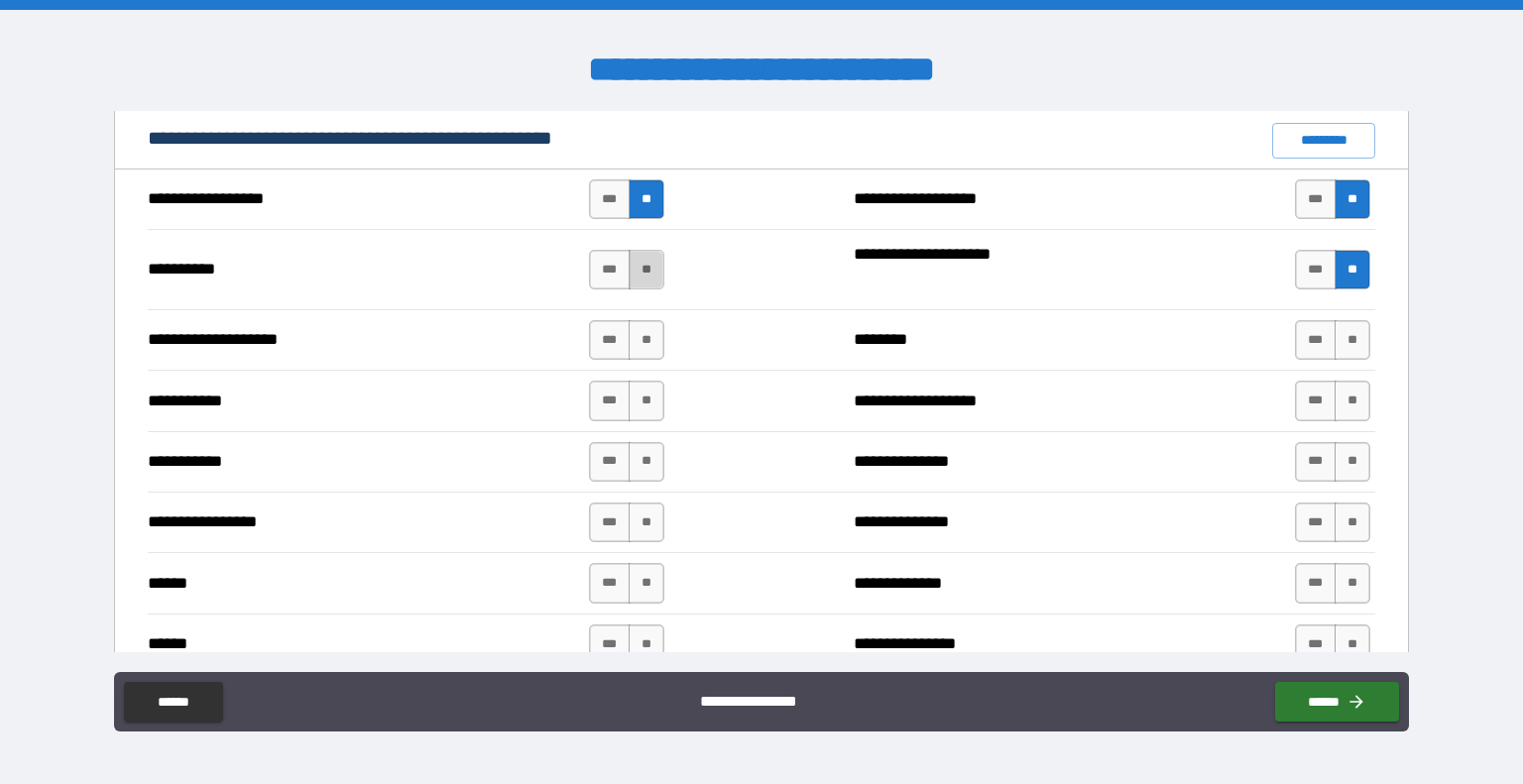 click on "**" at bounding box center [646, 270] 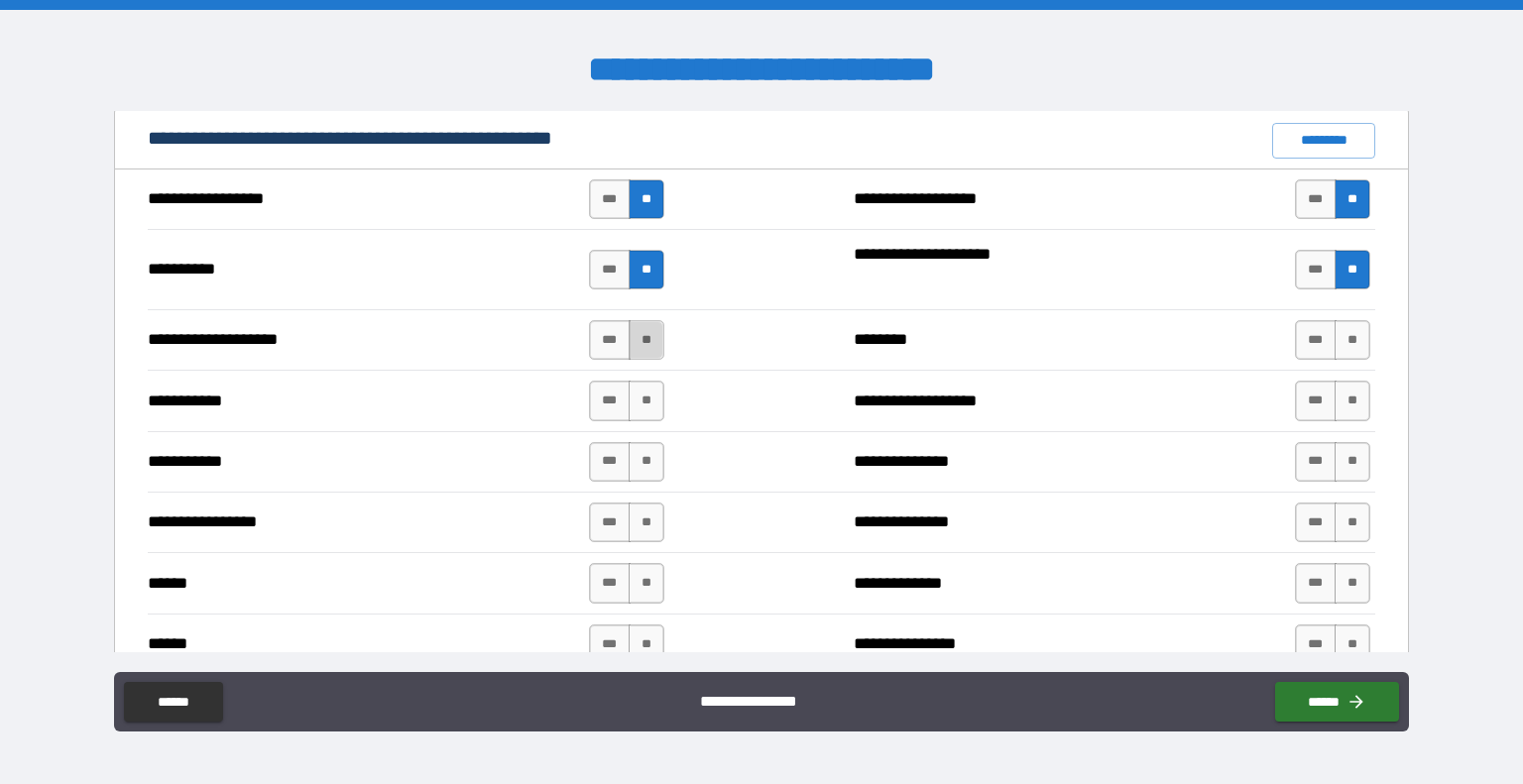 click on "**" at bounding box center [646, 340] 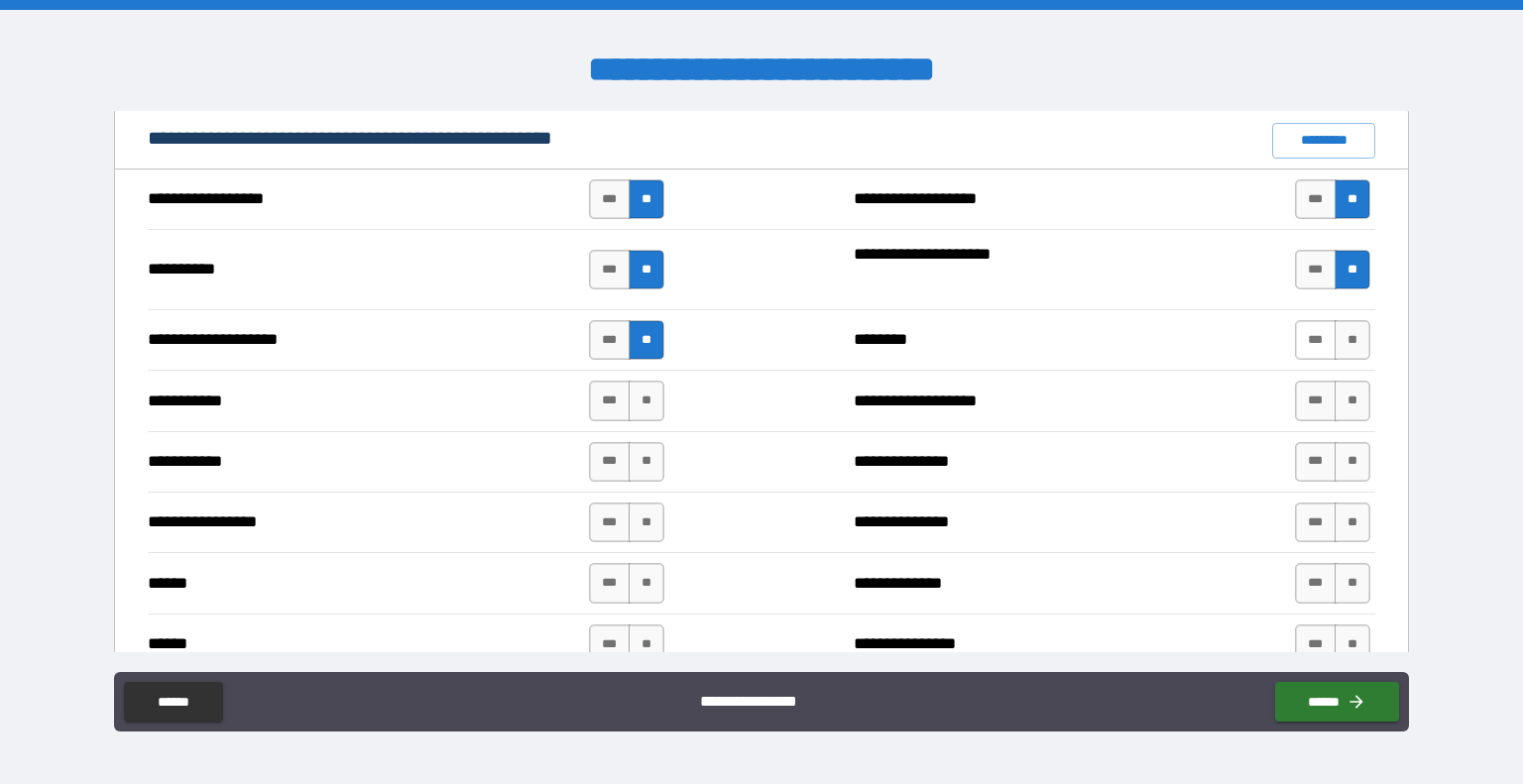click on "***" at bounding box center [1316, 340] 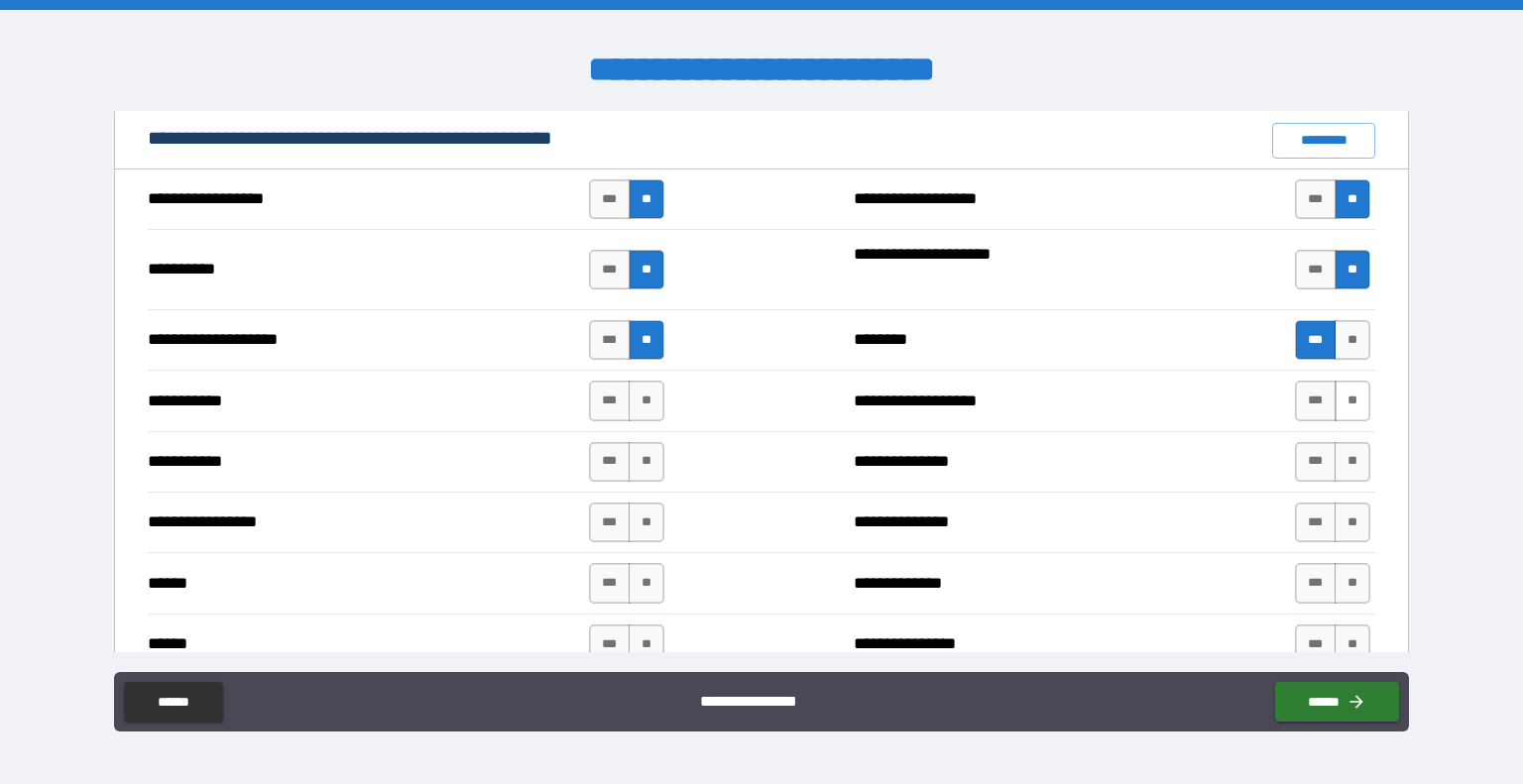 click on "**" at bounding box center [1352, 400] 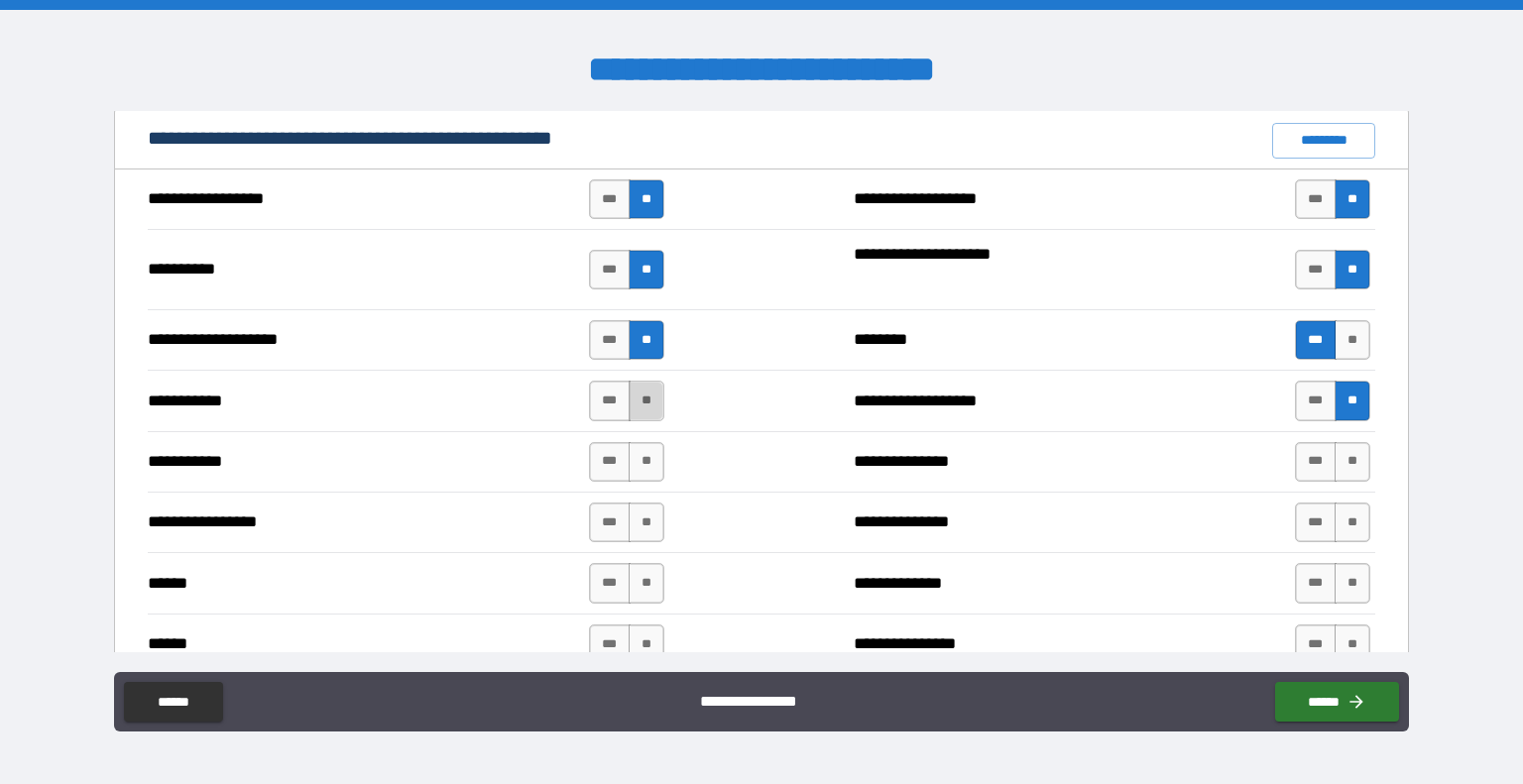 click on "**" at bounding box center [646, 400] 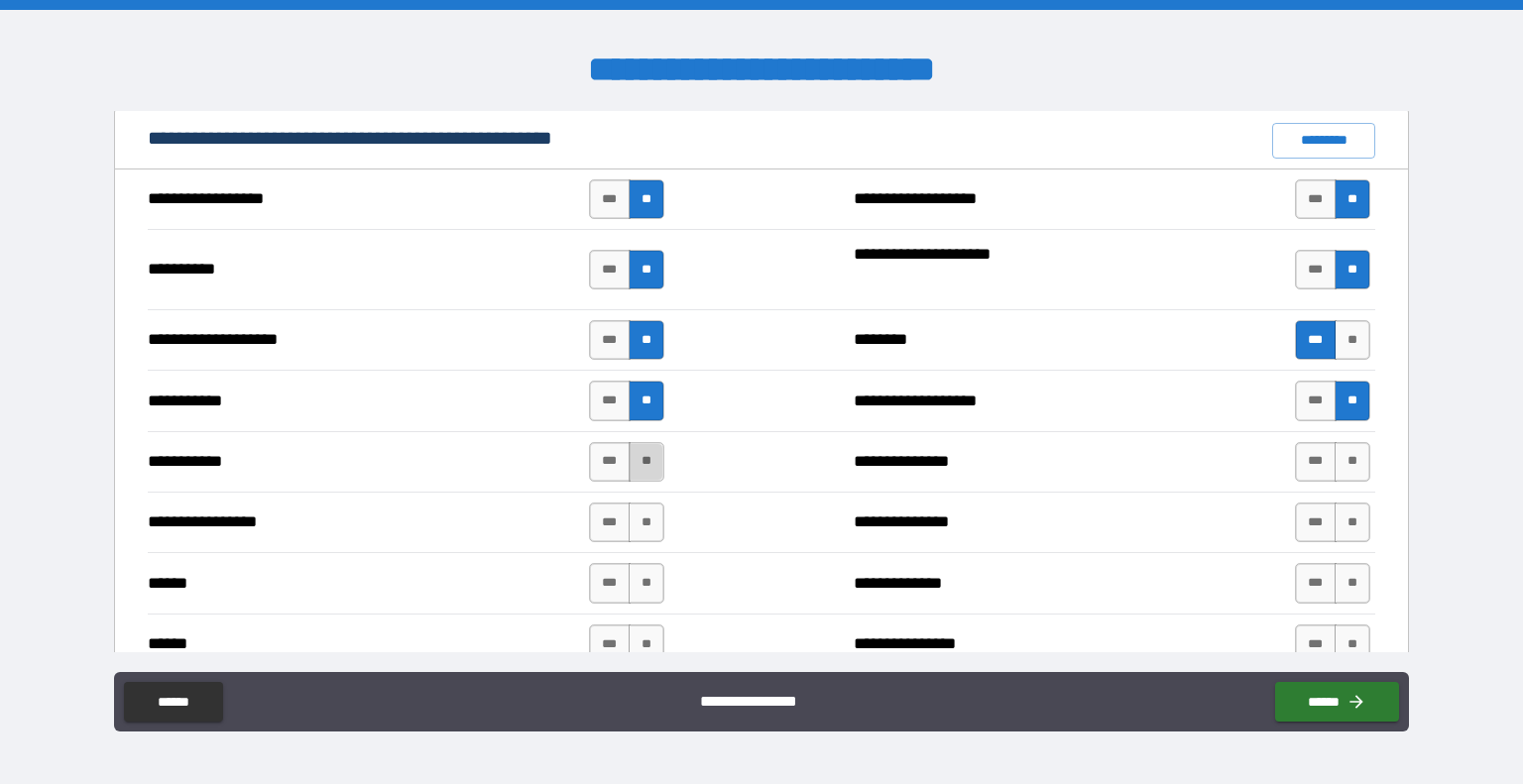 click on "**" at bounding box center (646, 462) 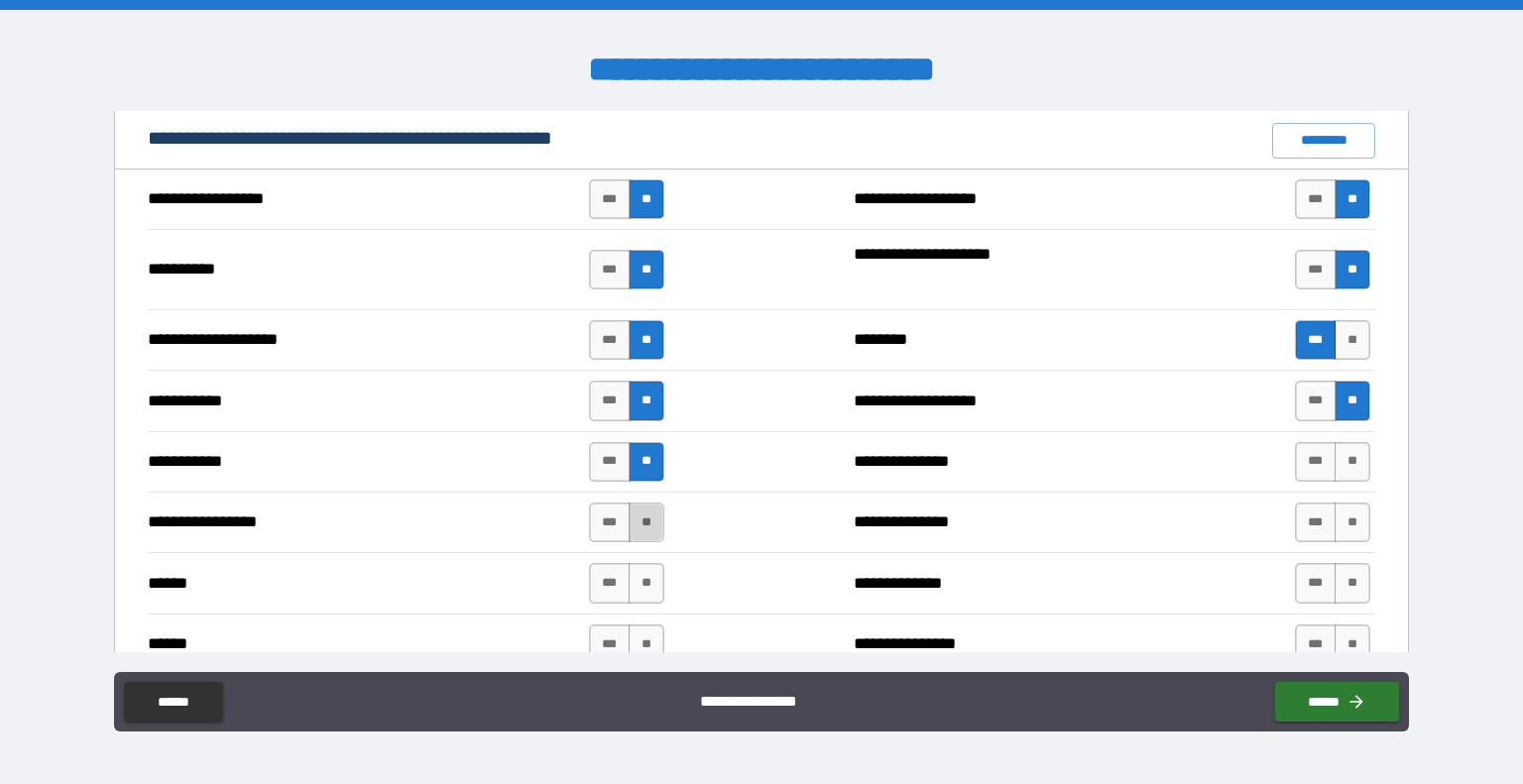 click on "**" at bounding box center (646, 522) 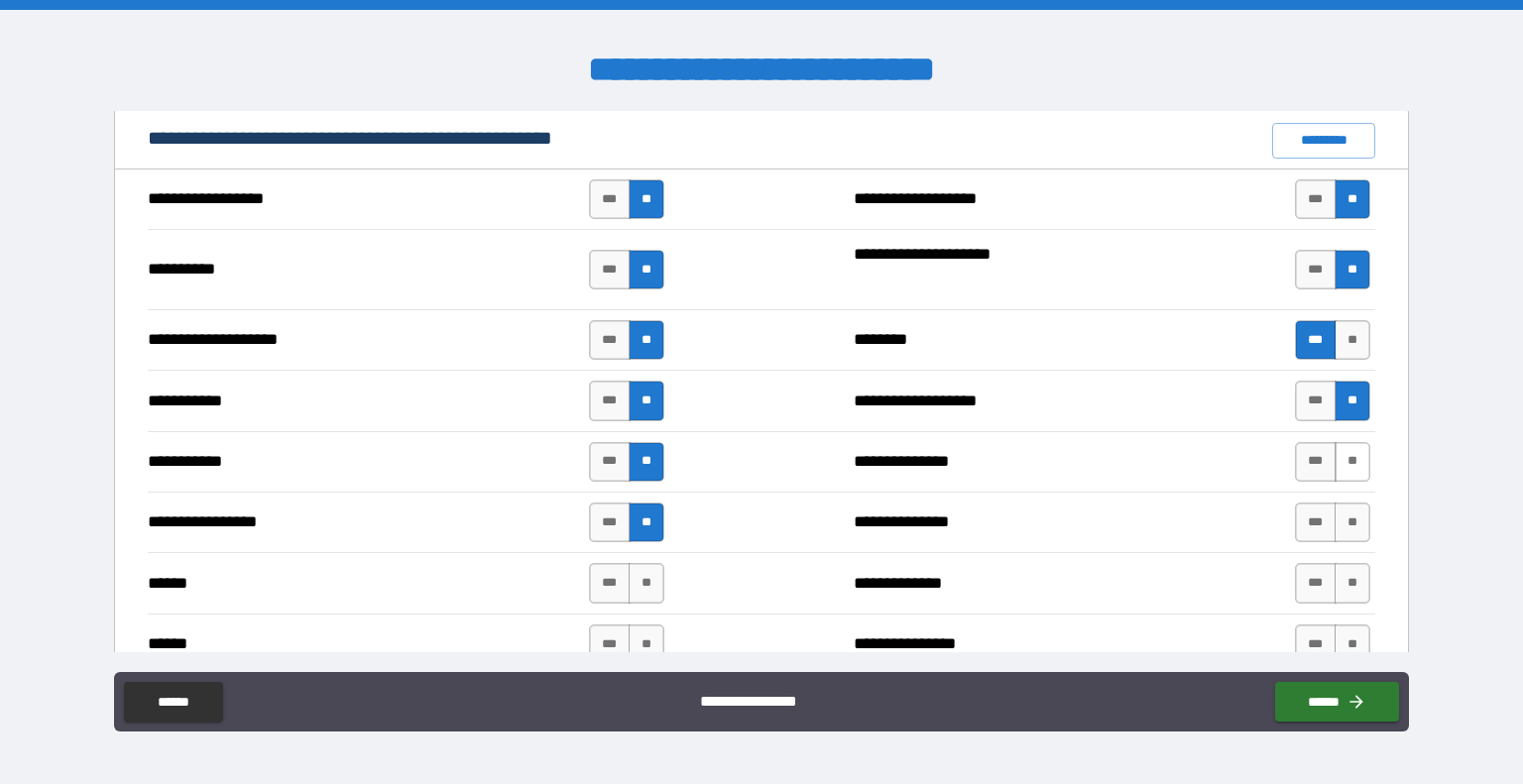 click on "**" at bounding box center (1352, 462) 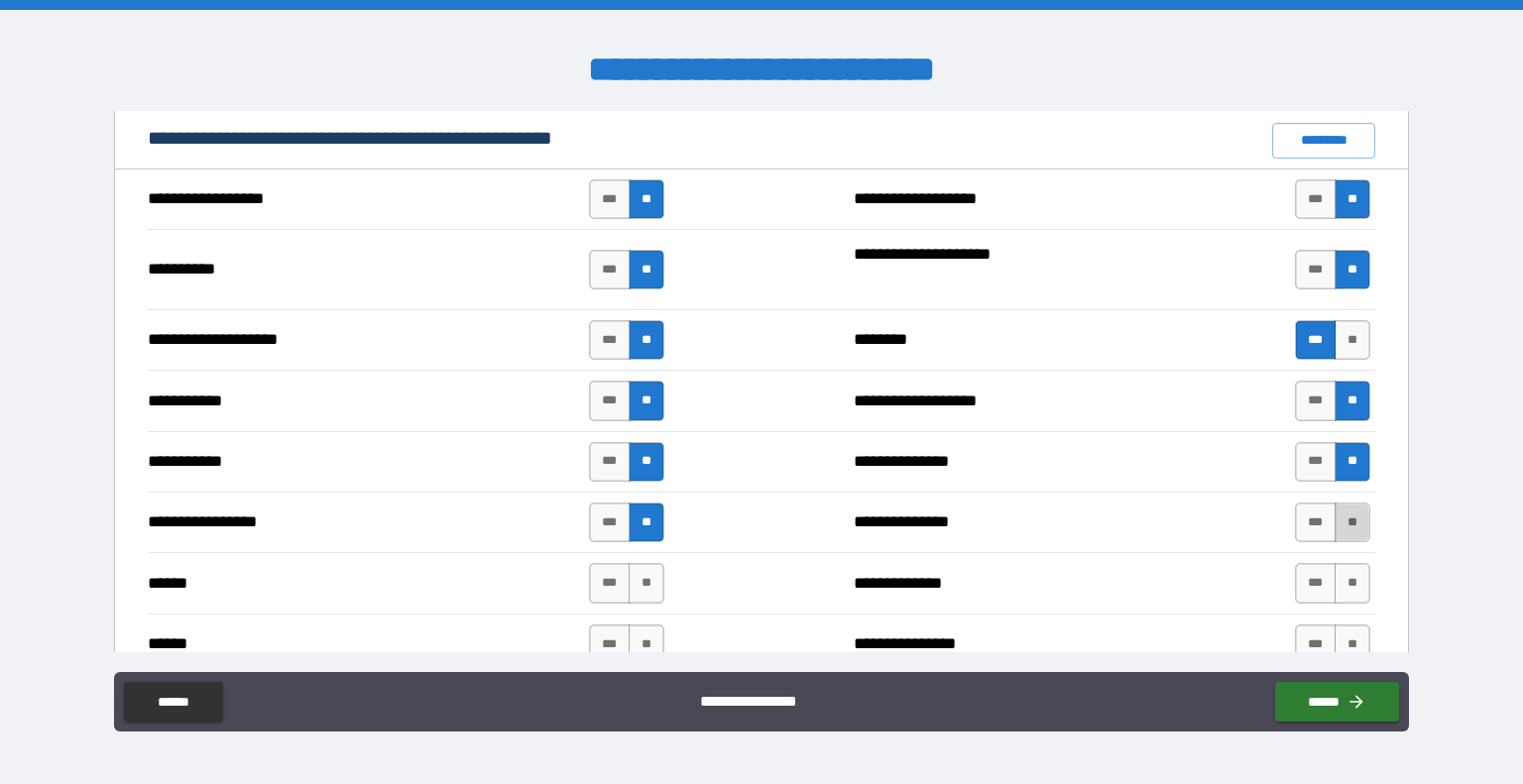 click on "**" at bounding box center [1352, 522] 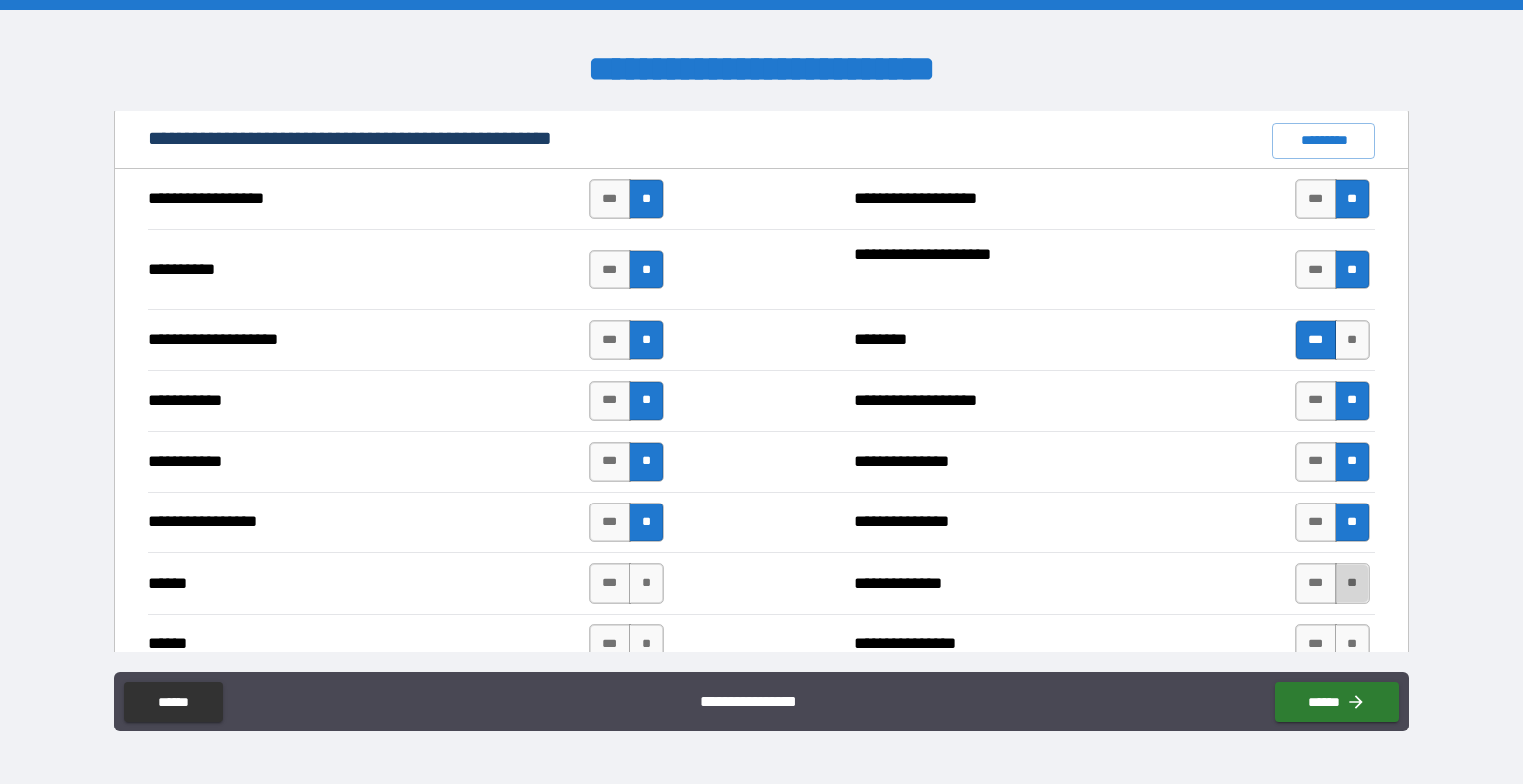 click on "**" at bounding box center (1352, 583) 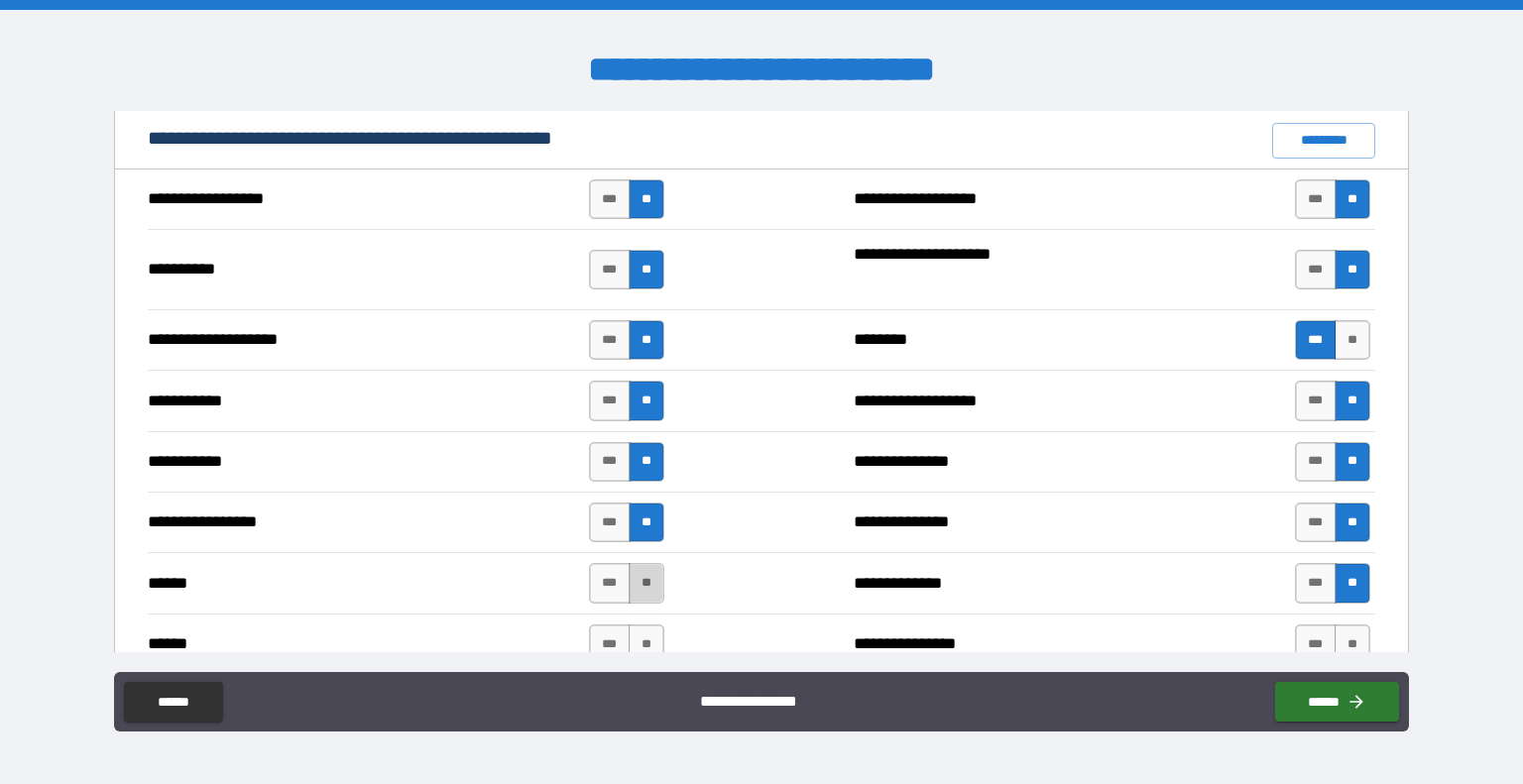 click on "**" at bounding box center [646, 583] 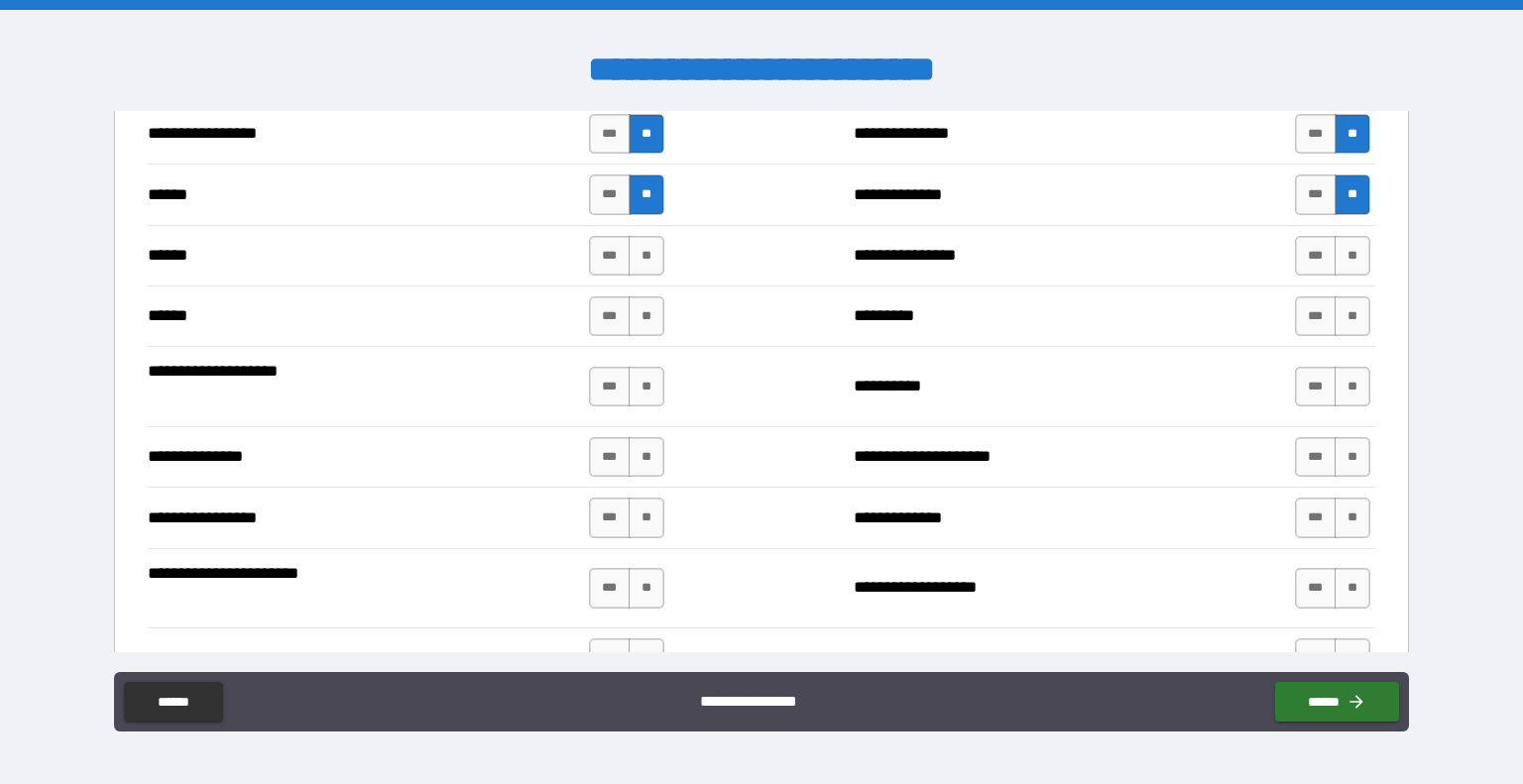 scroll, scrollTop: 2305, scrollLeft: 0, axis: vertical 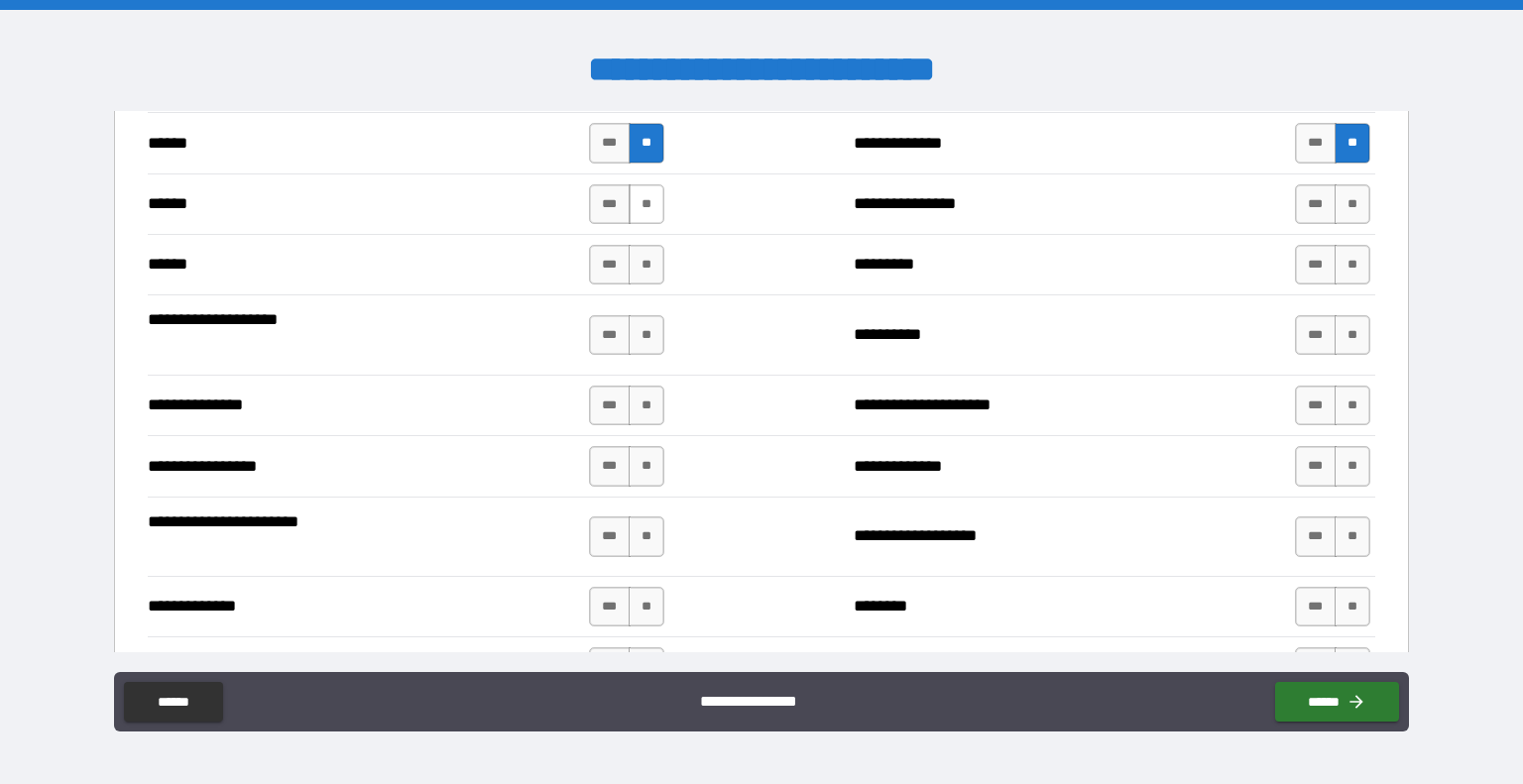 click on "**" at bounding box center (646, 204) 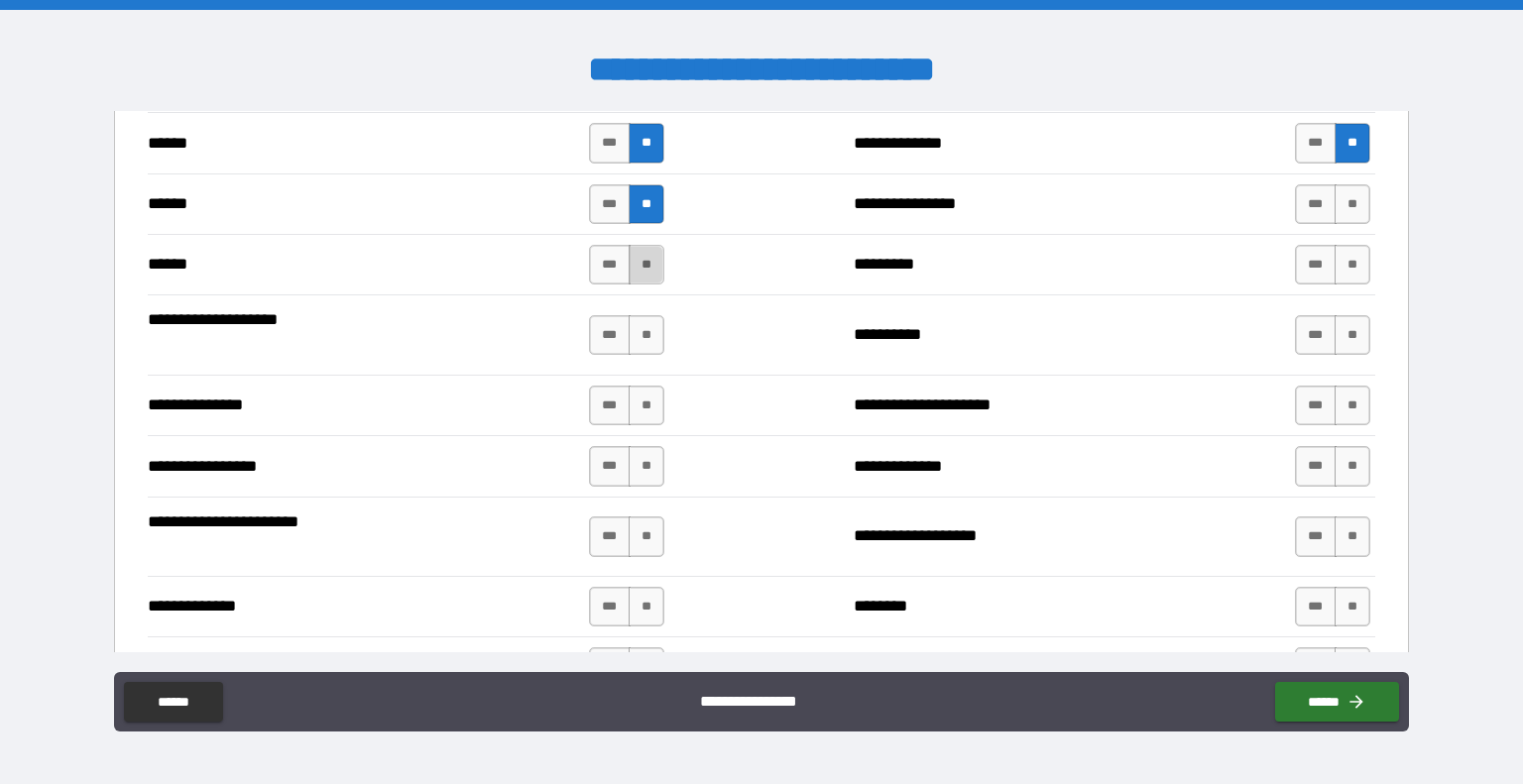 click on "**" at bounding box center [646, 265] 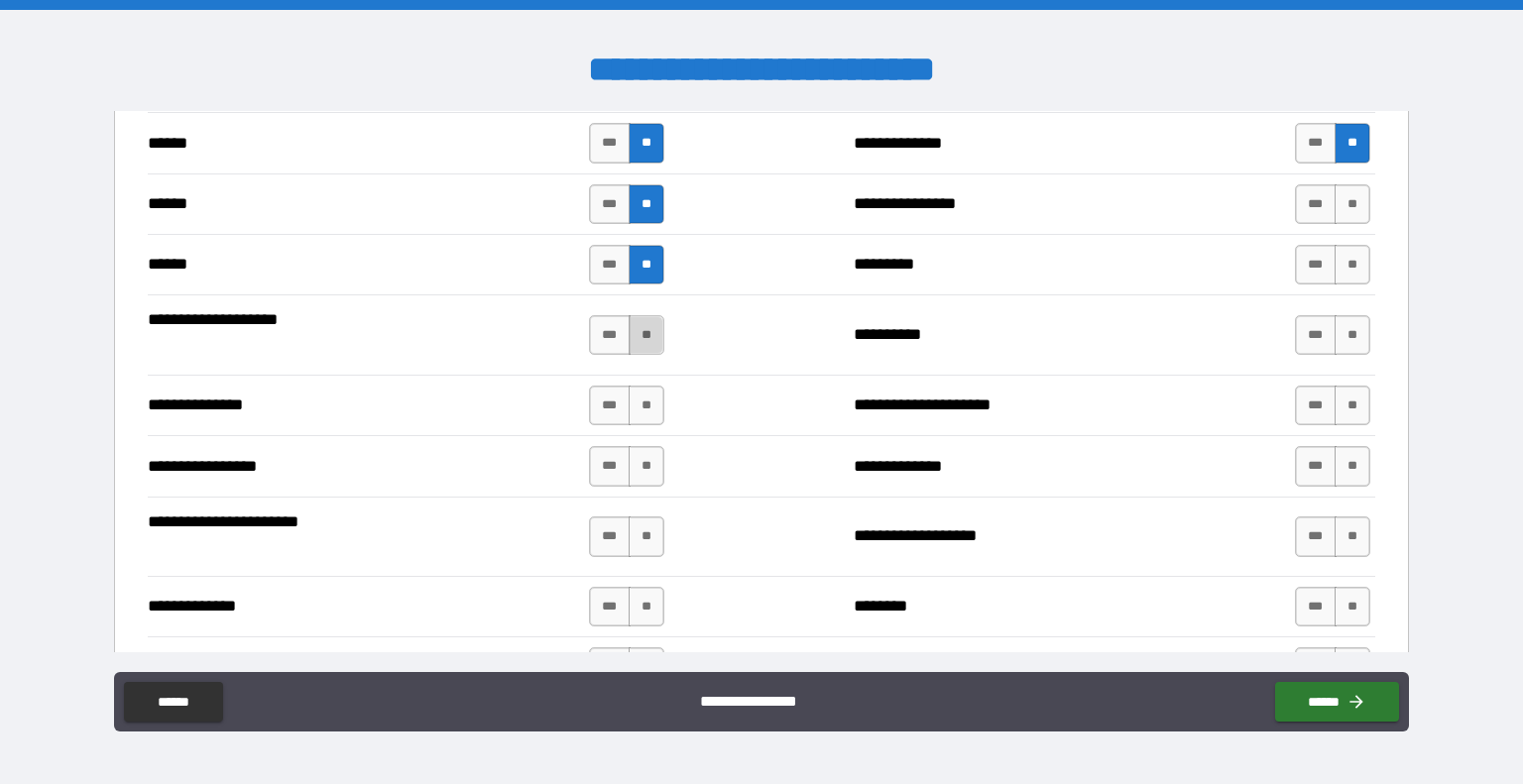 click on "**" at bounding box center [646, 335] 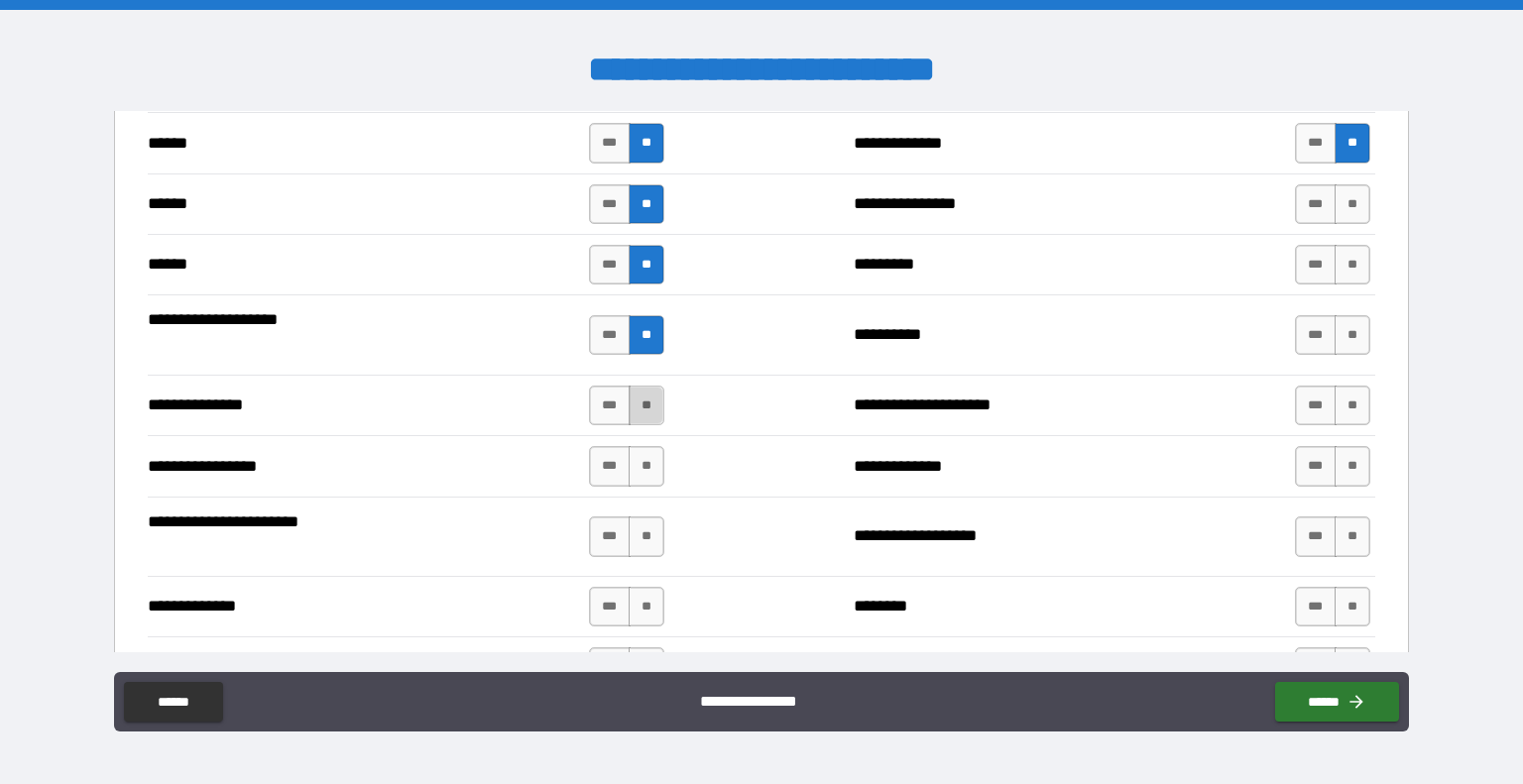 click on "**" at bounding box center [646, 405] 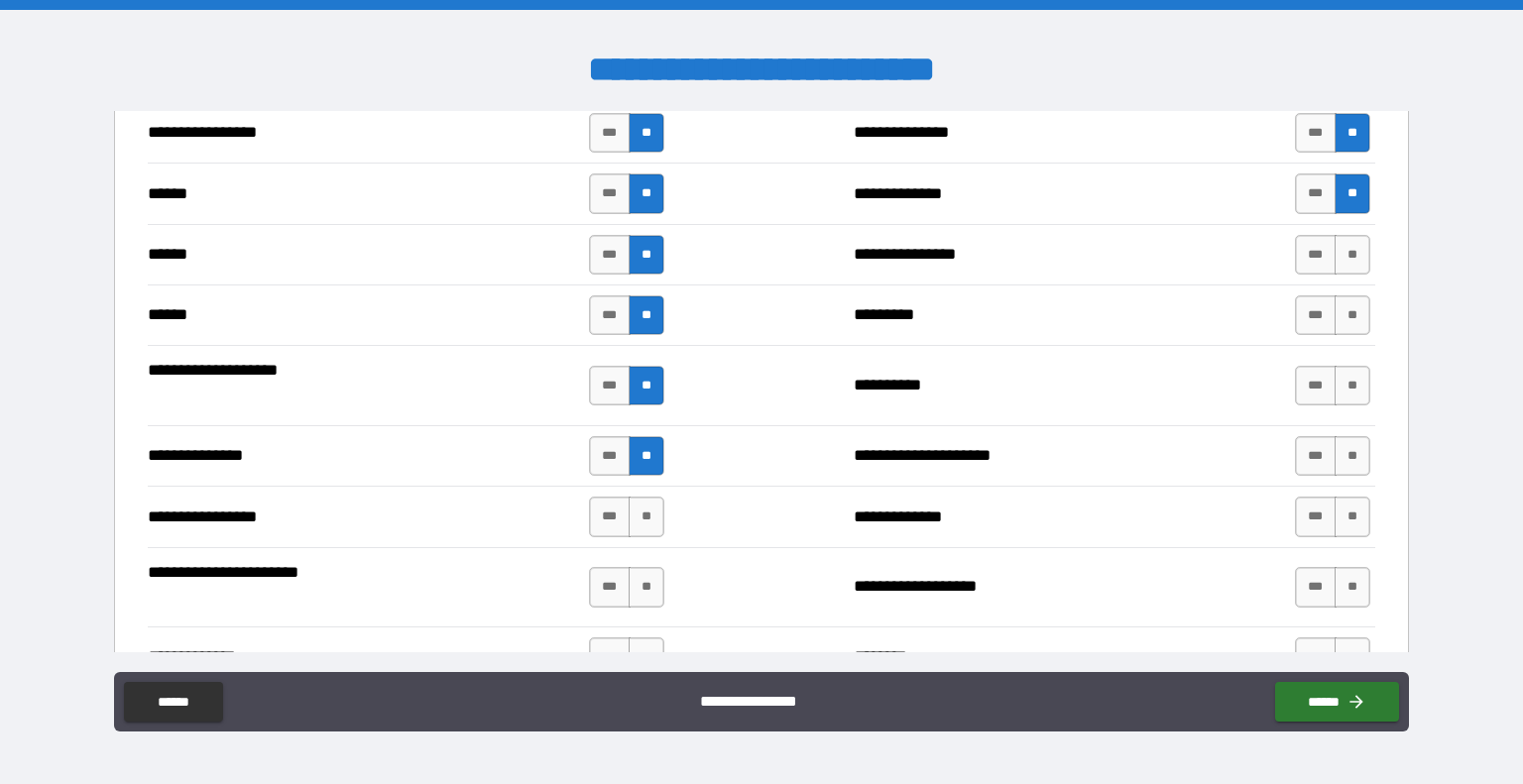 scroll, scrollTop: 2247, scrollLeft: 0, axis: vertical 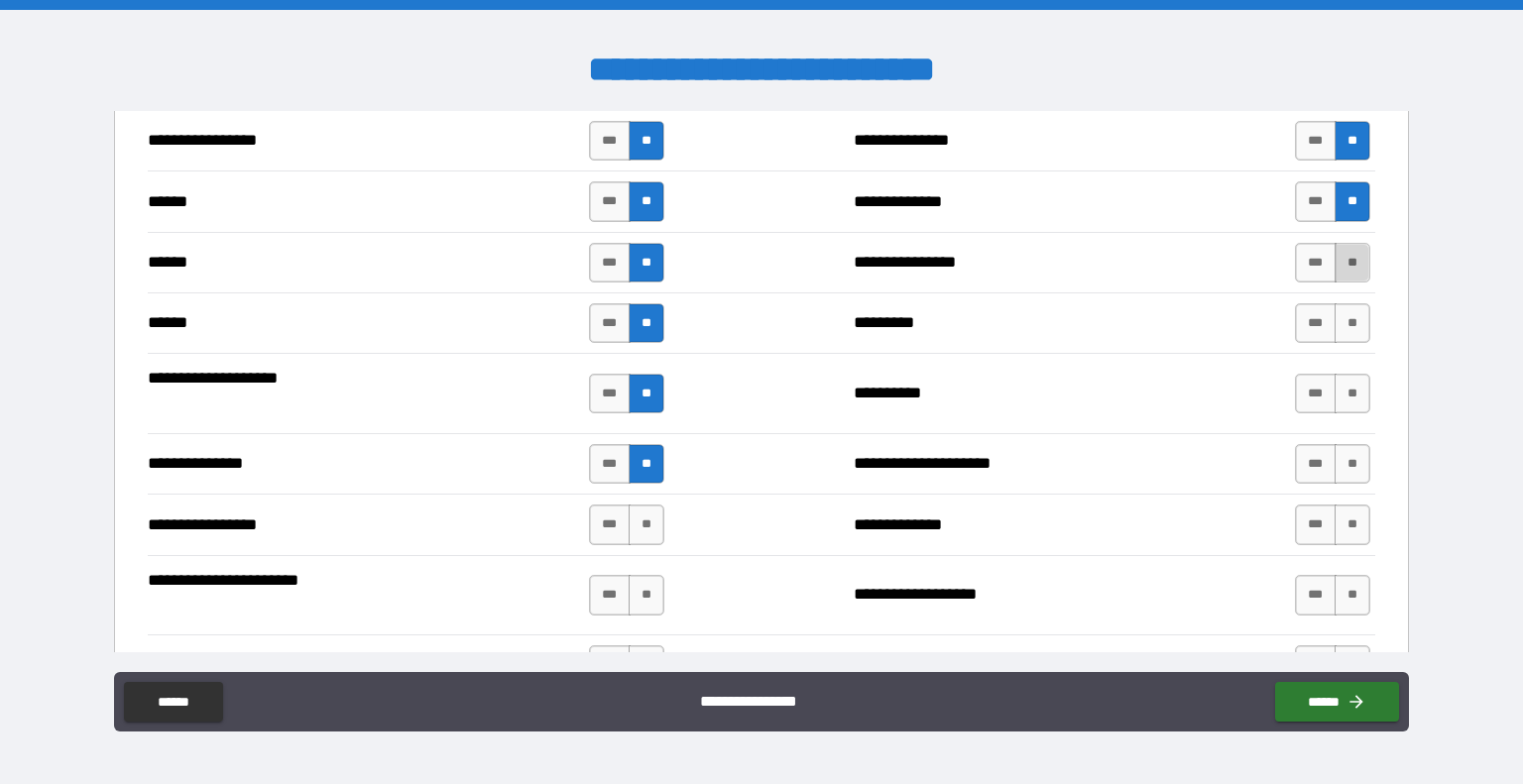 click on "**" at bounding box center (1352, 263) 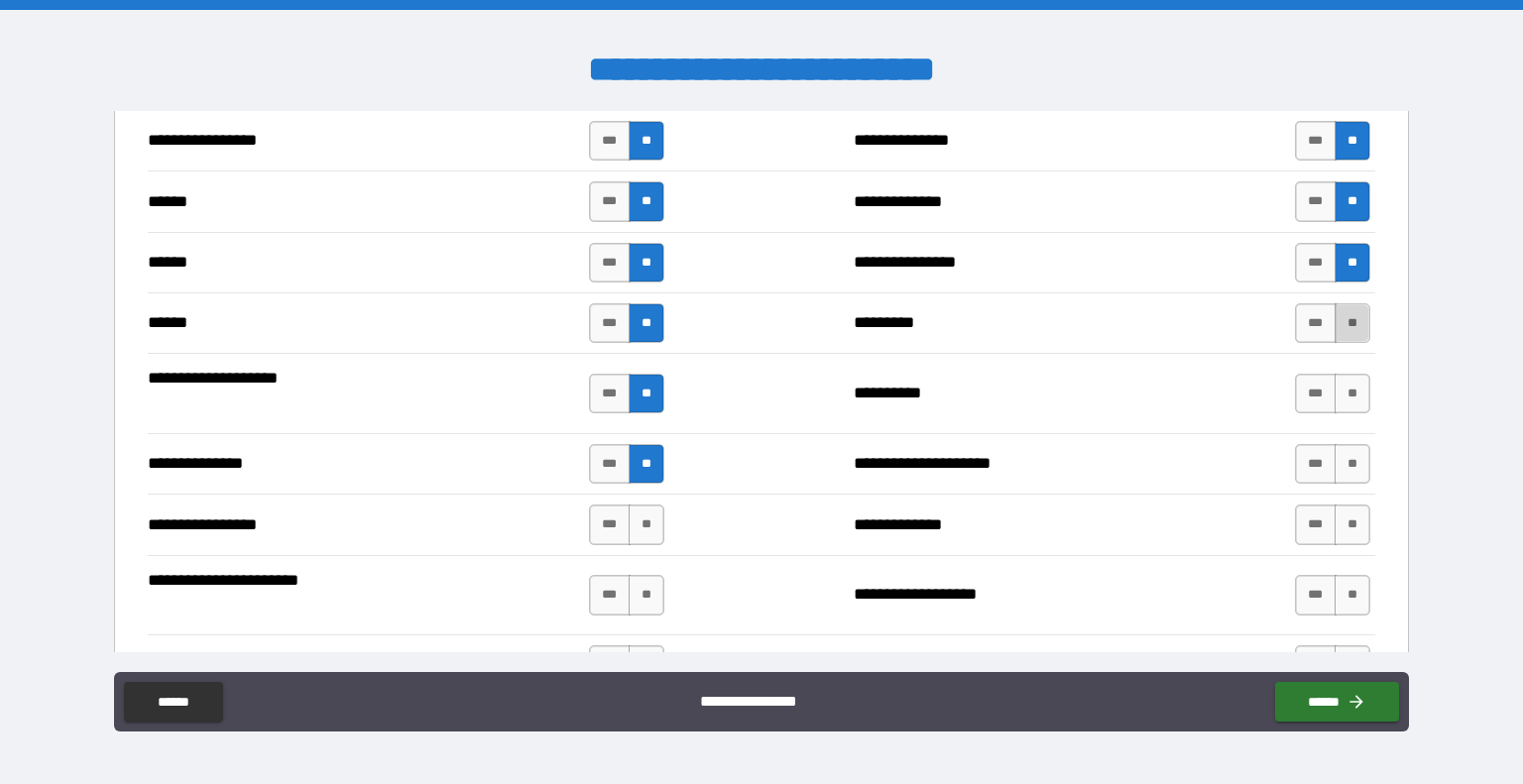click on "**" at bounding box center [1352, 323] 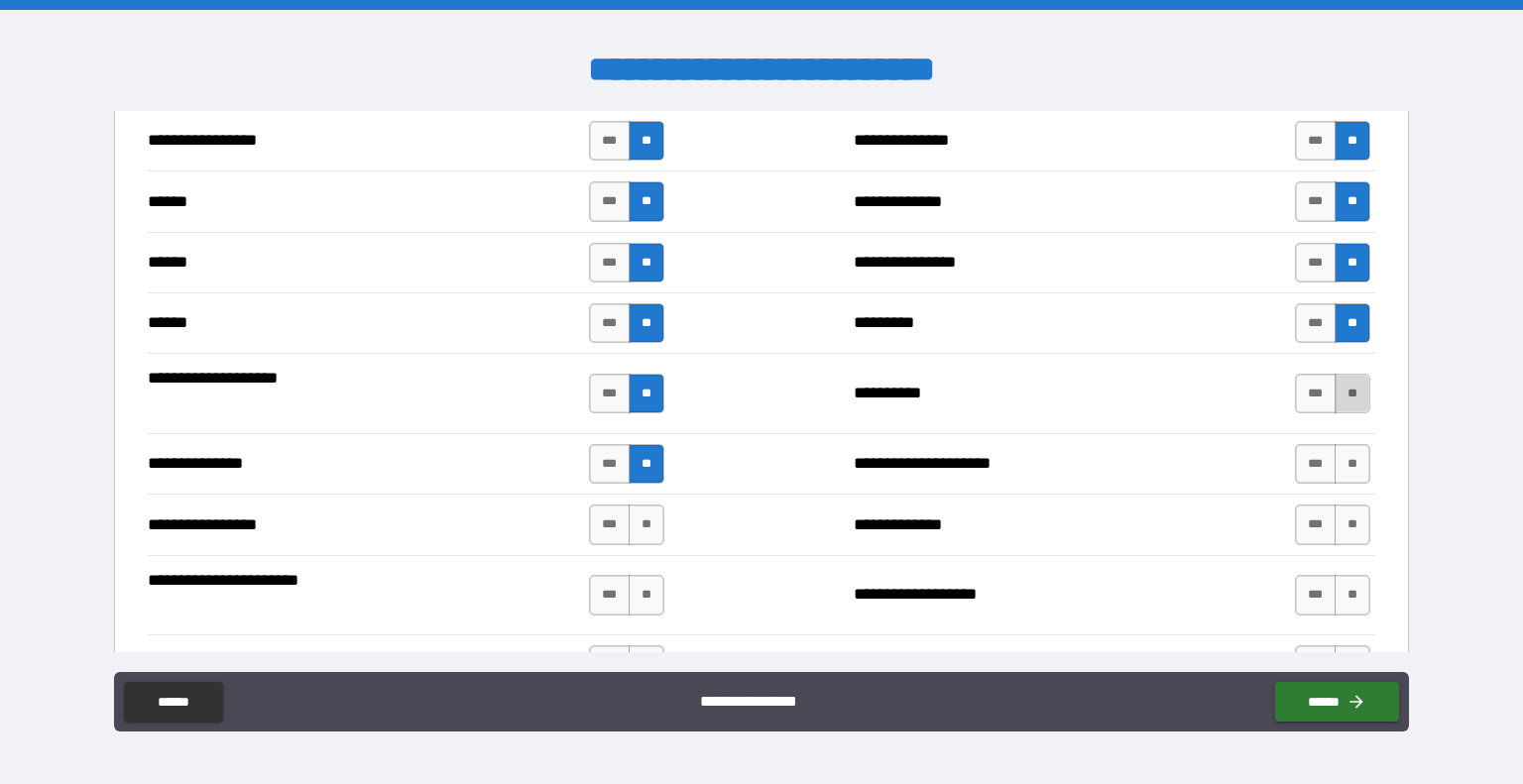 click on "**" at bounding box center (1352, 393) 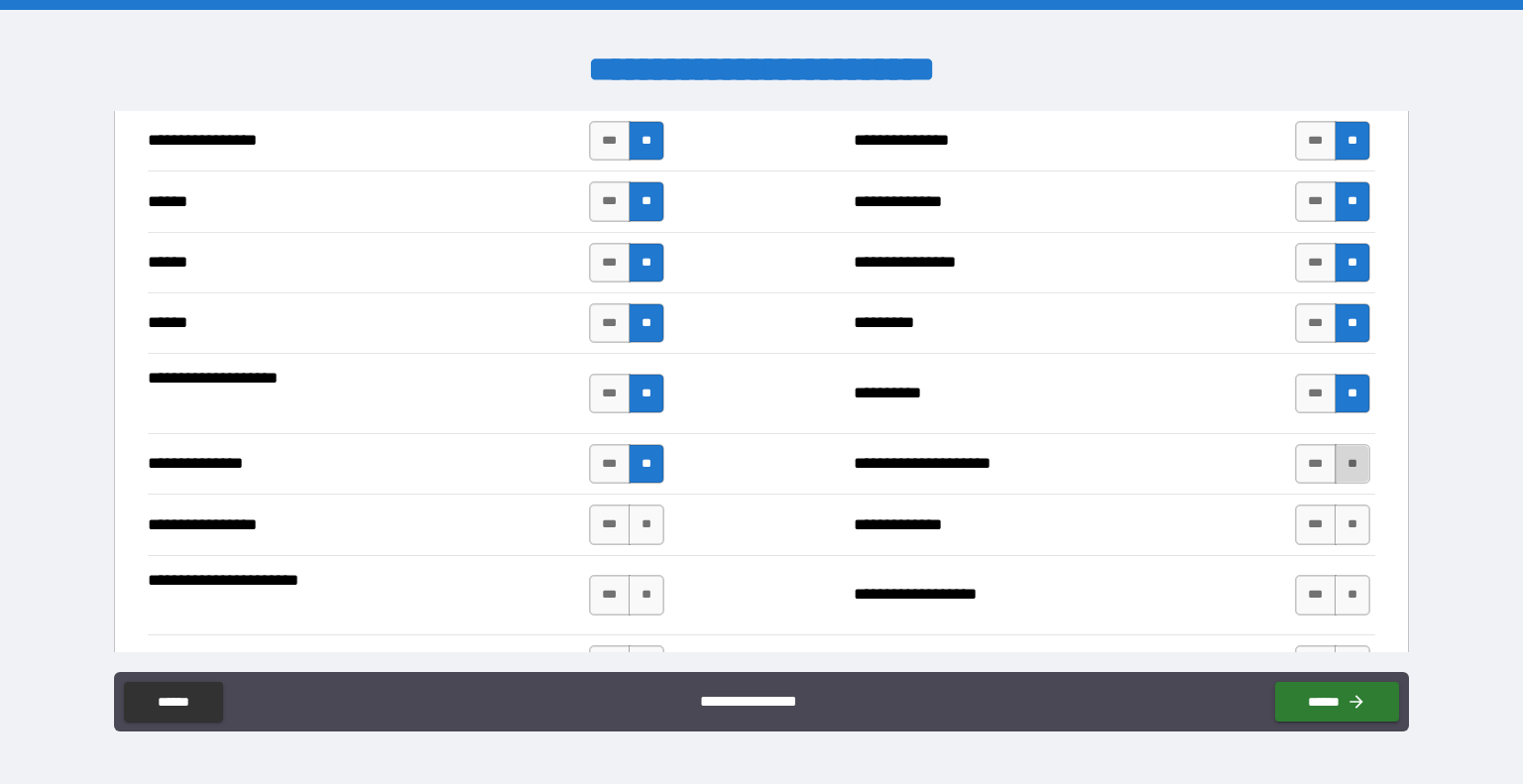 click on "**" at bounding box center (1352, 464) 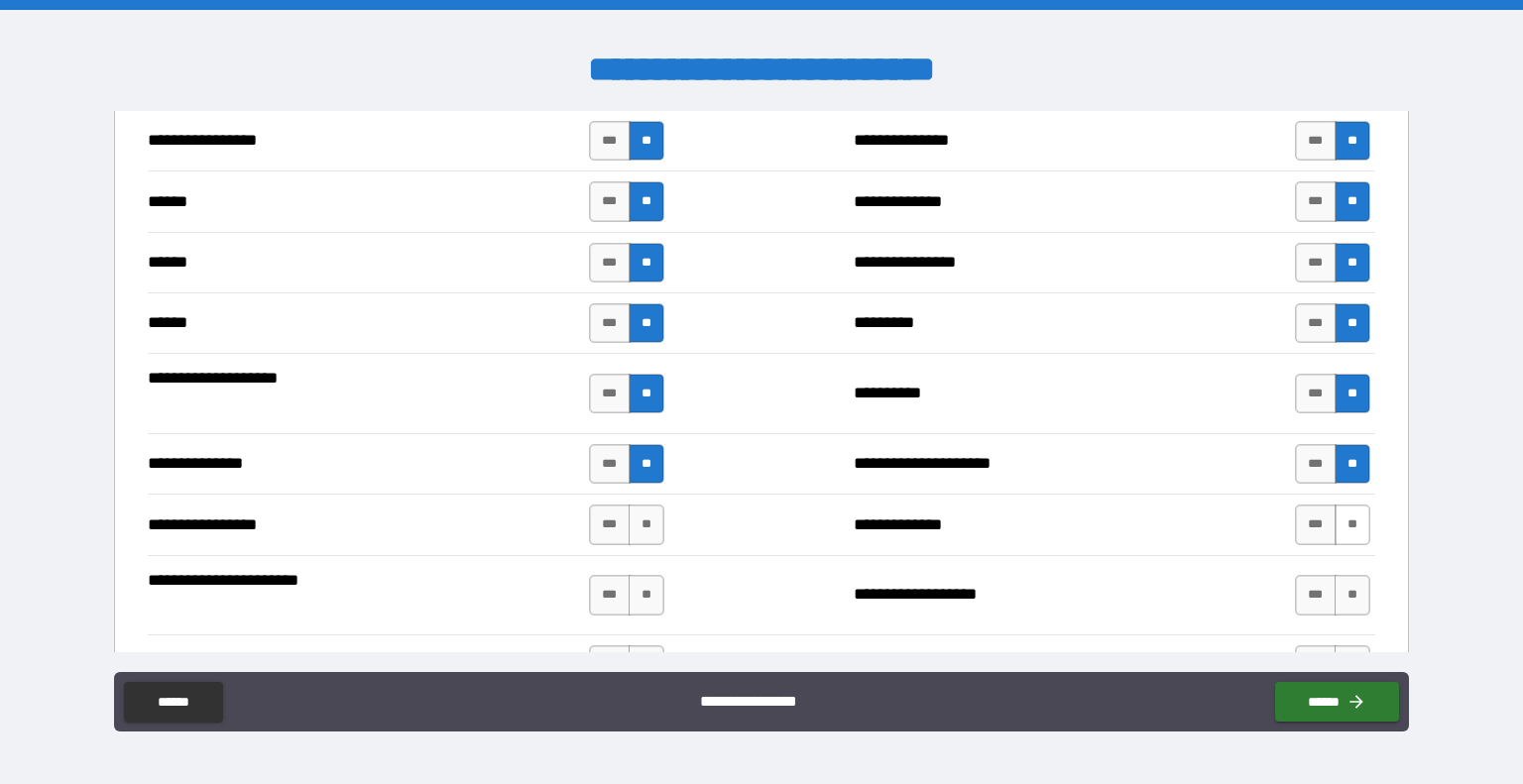click on "**" at bounding box center [1352, 524] 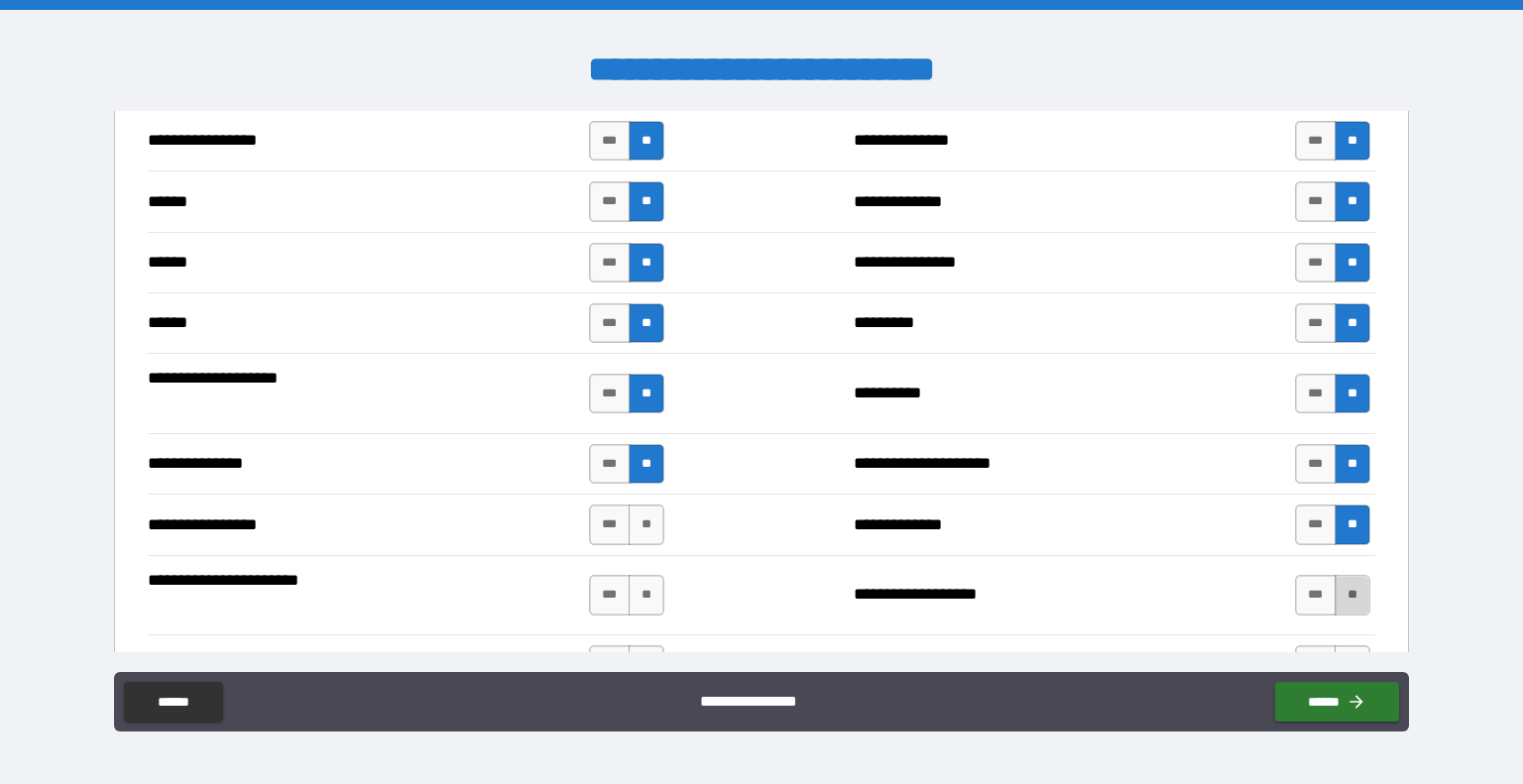 click on "**" at bounding box center [1352, 595] 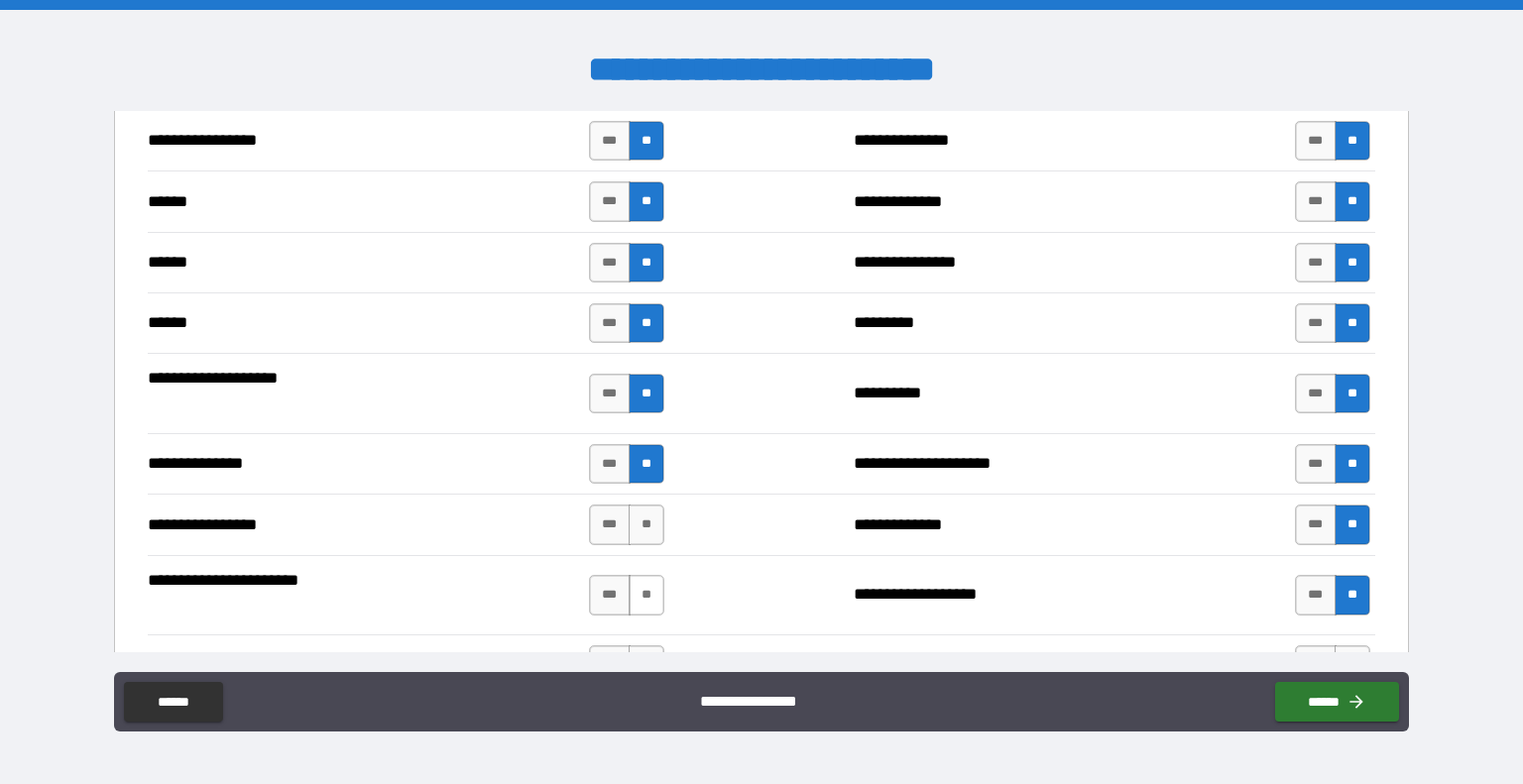 click on "**" at bounding box center [646, 595] 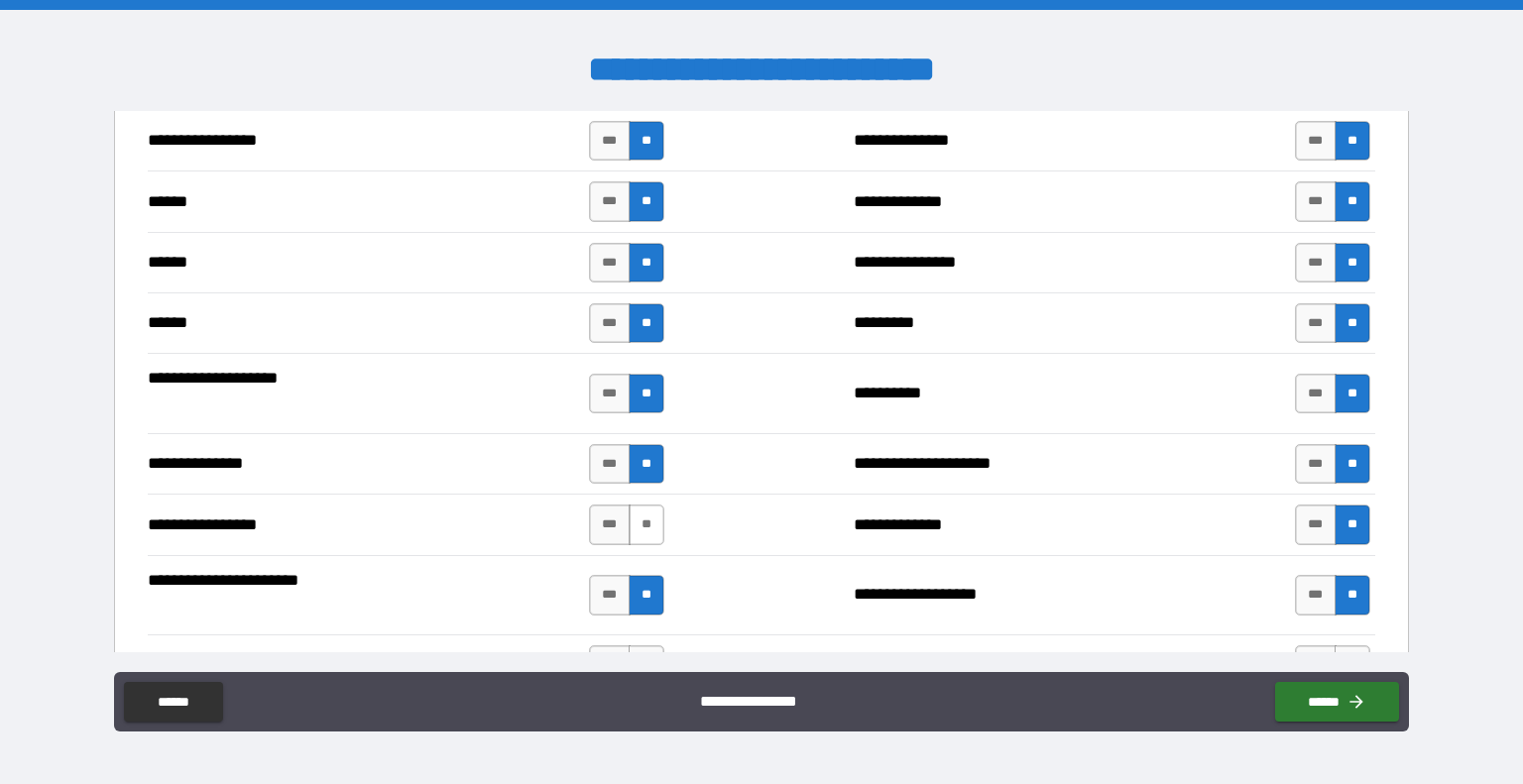 click on "**" at bounding box center (646, 524) 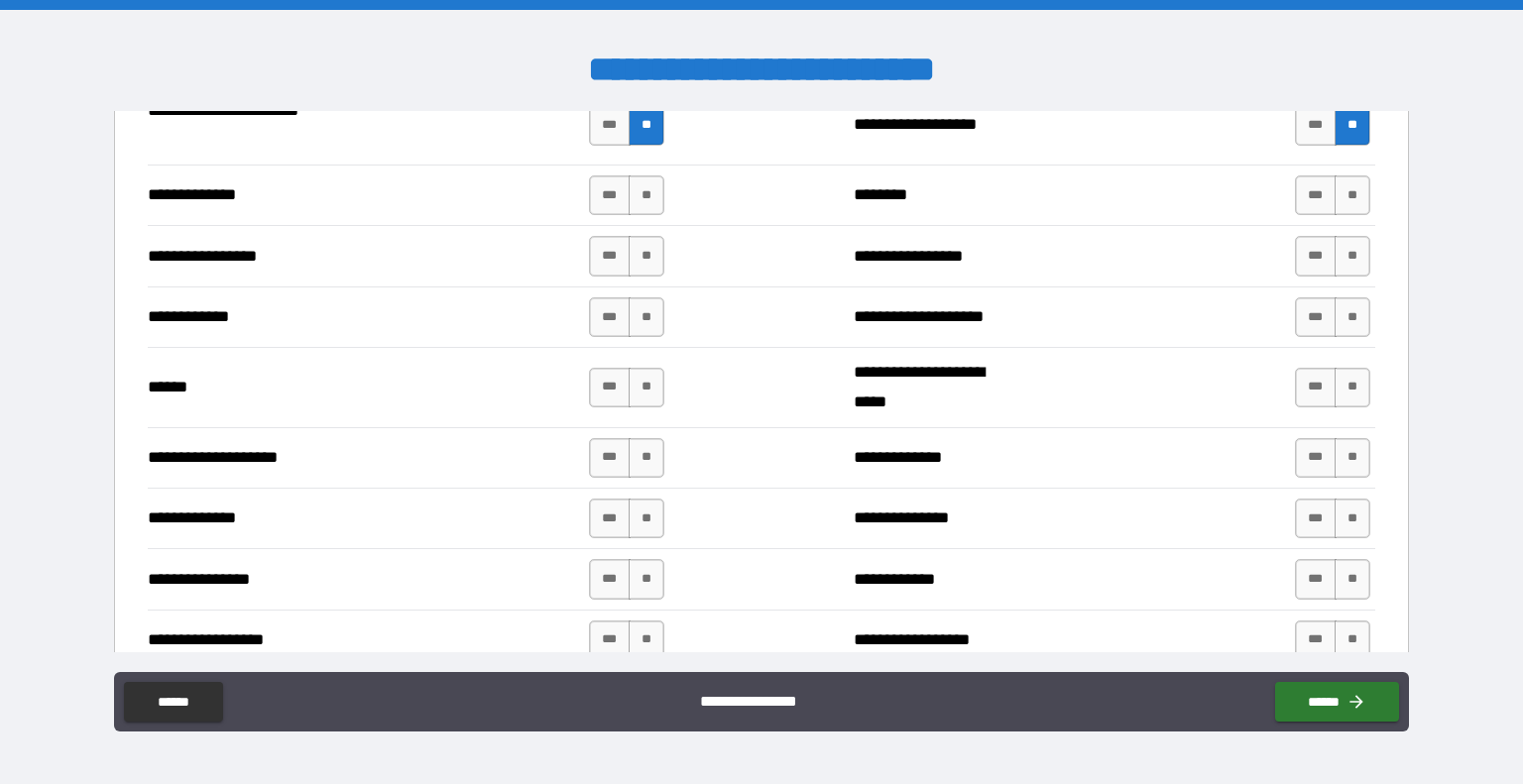scroll, scrollTop: 2732, scrollLeft: 0, axis: vertical 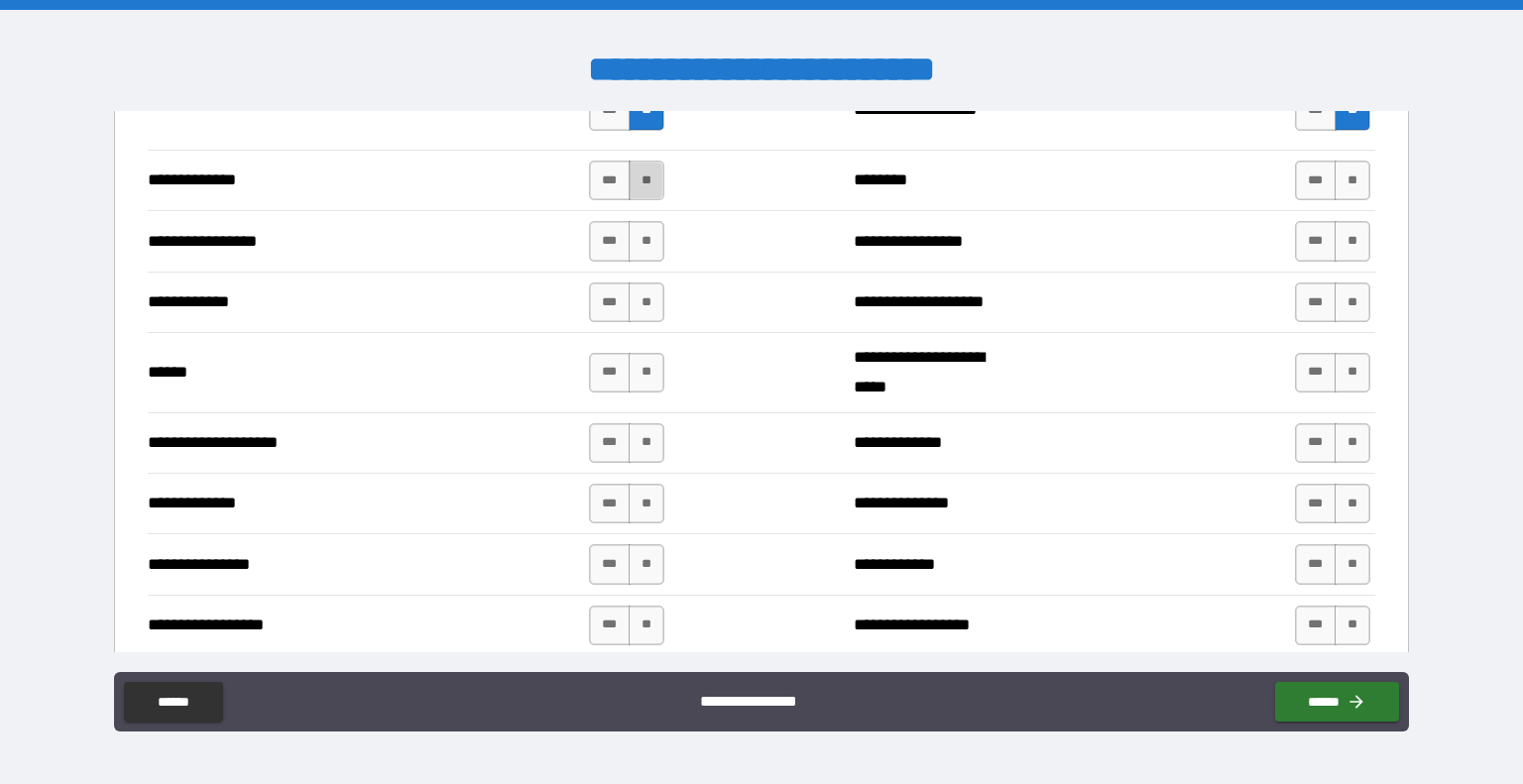 click on "**" at bounding box center (646, 180) 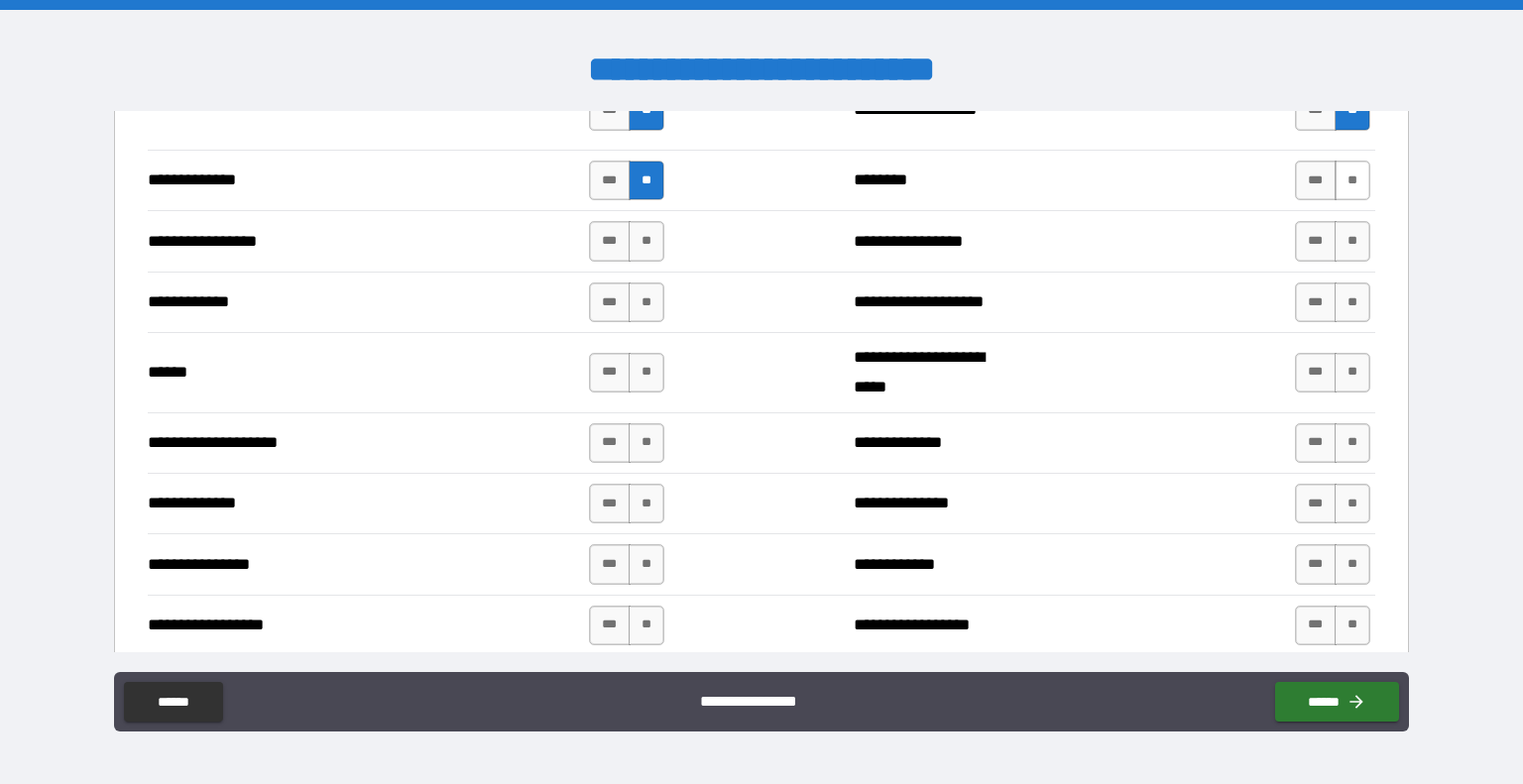click on "**" at bounding box center (1352, 180) 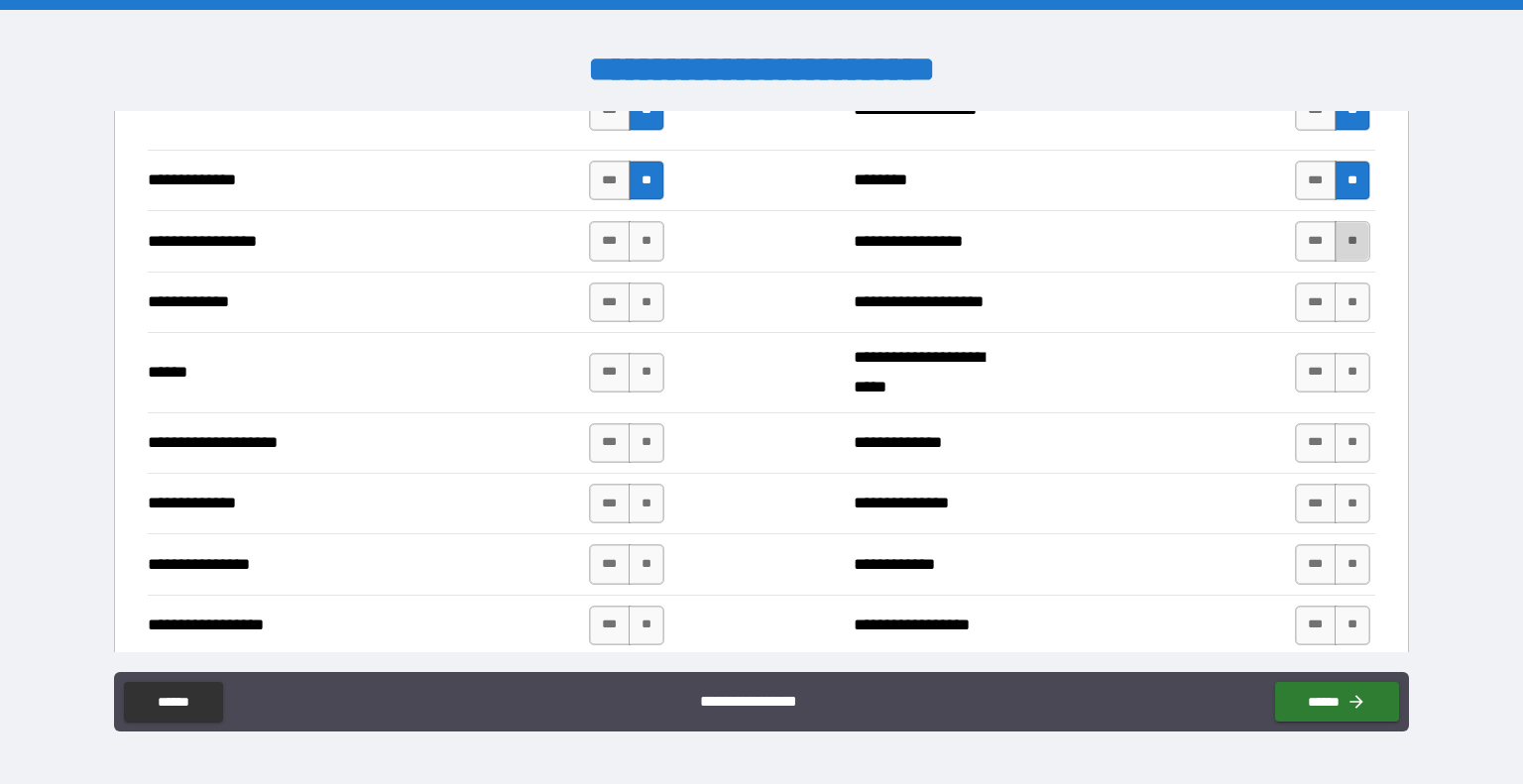 click on "**" at bounding box center (1352, 241) 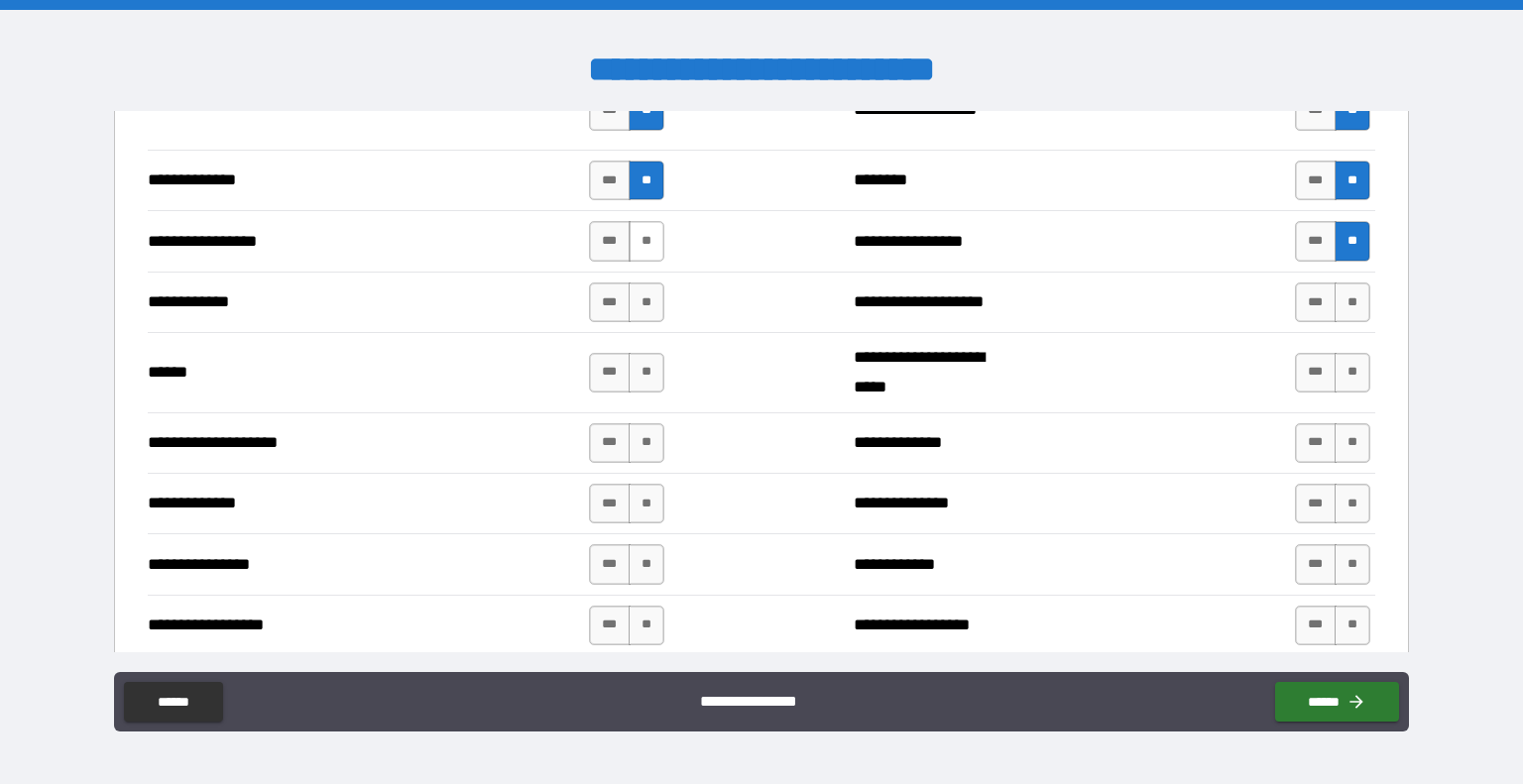 click on "**" at bounding box center [646, 241] 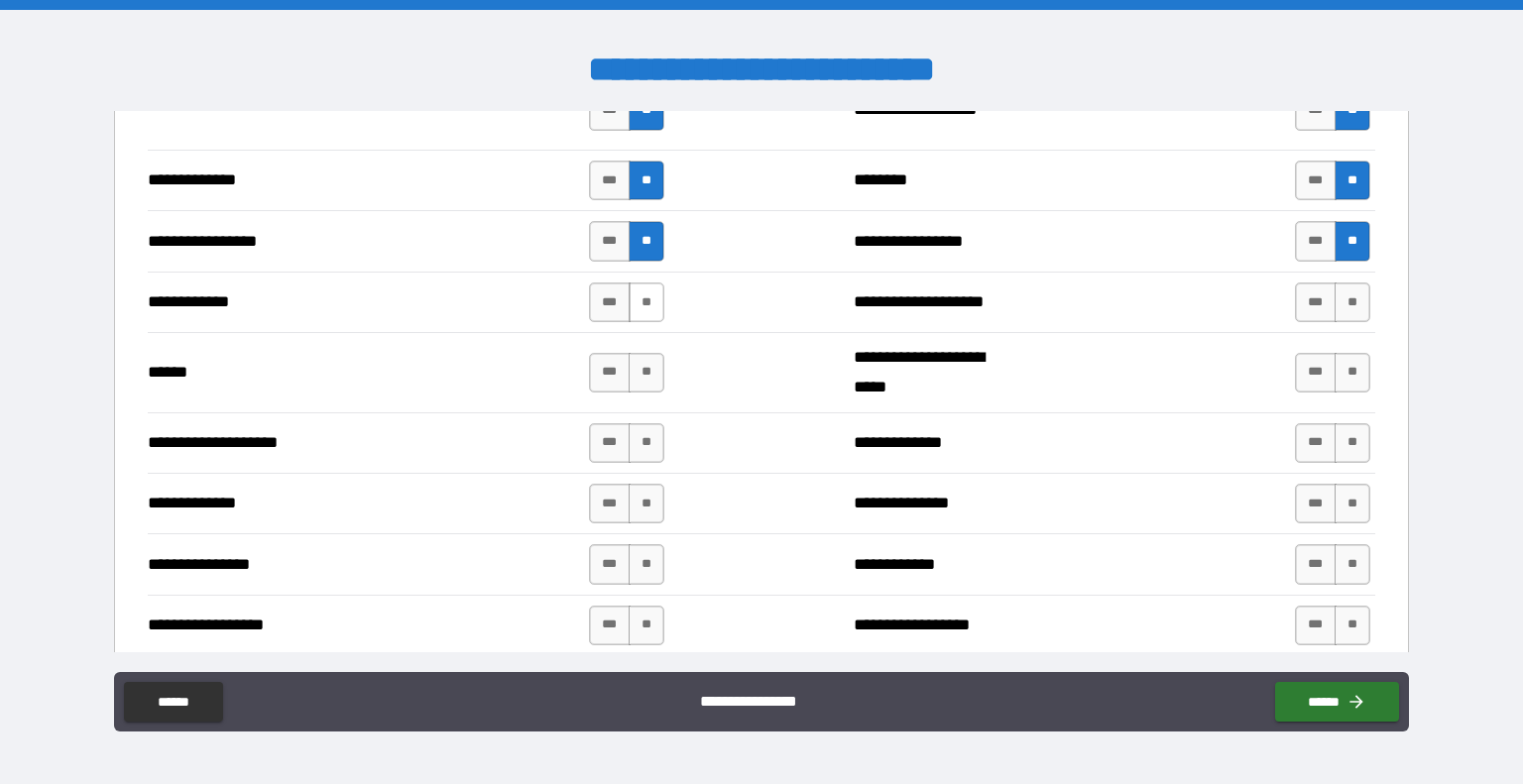click on "**" at bounding box center (646, 302) 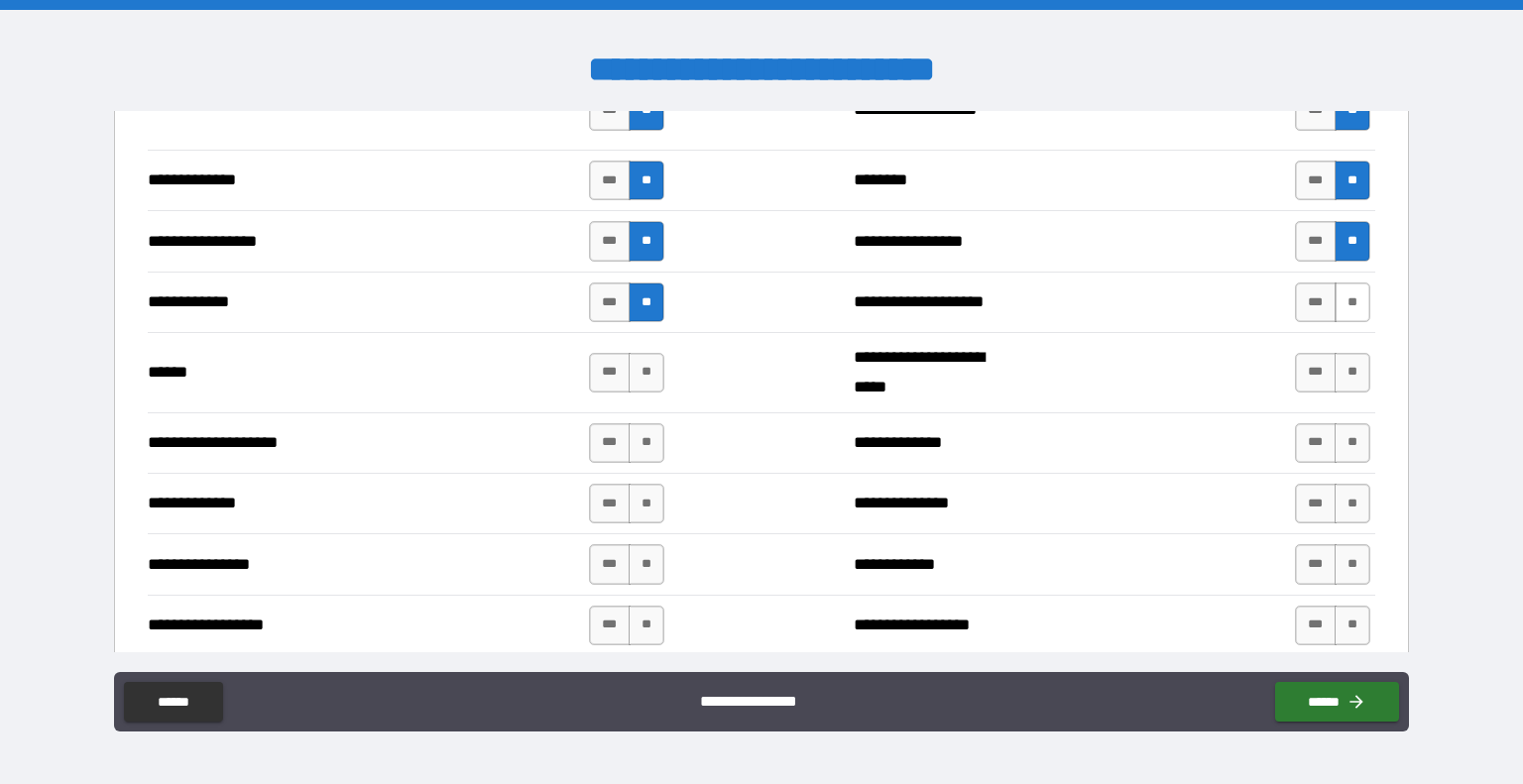 click on "**" at bounding box center (1352, 302) 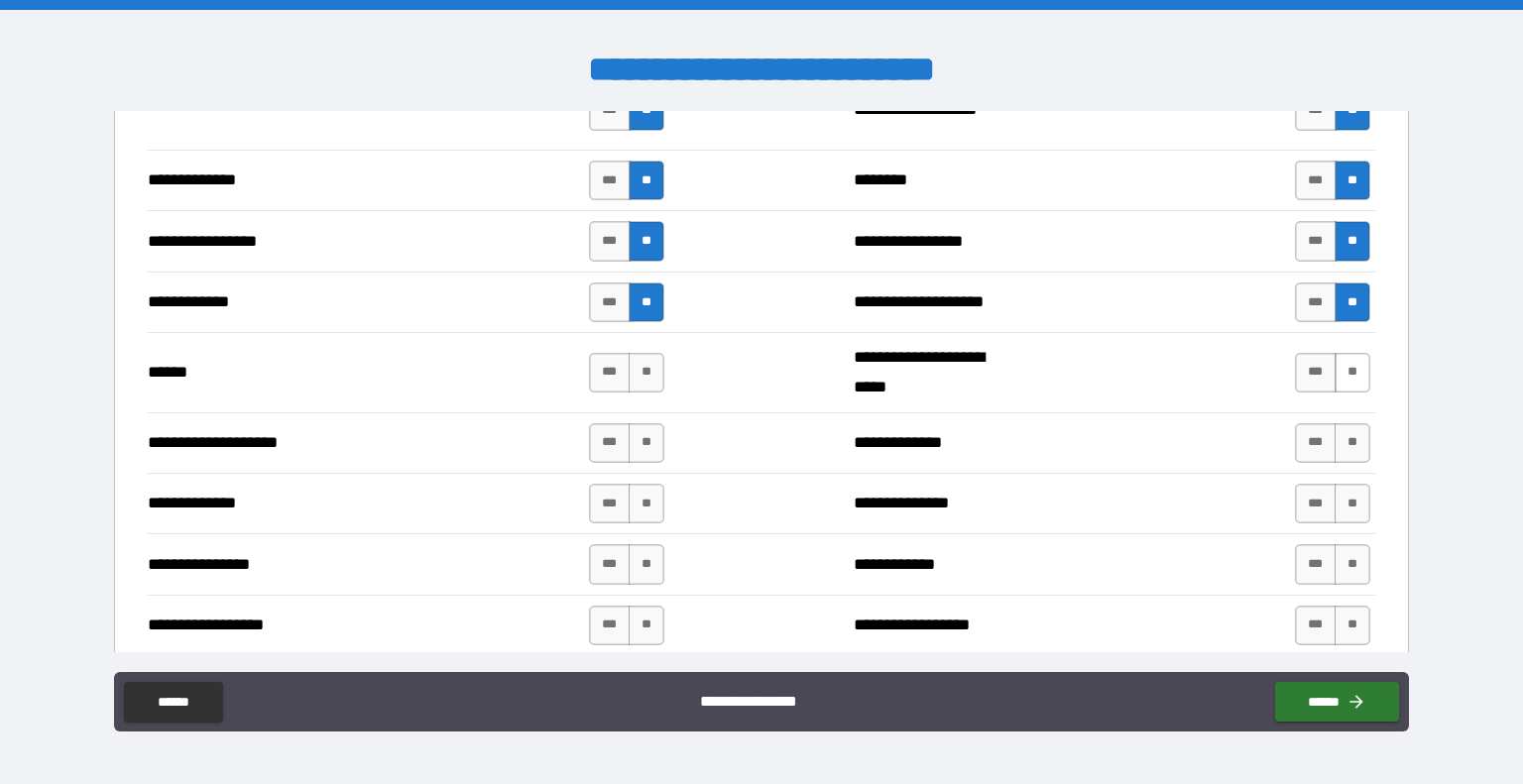 click on "**" at bounding box center (1352, 373) 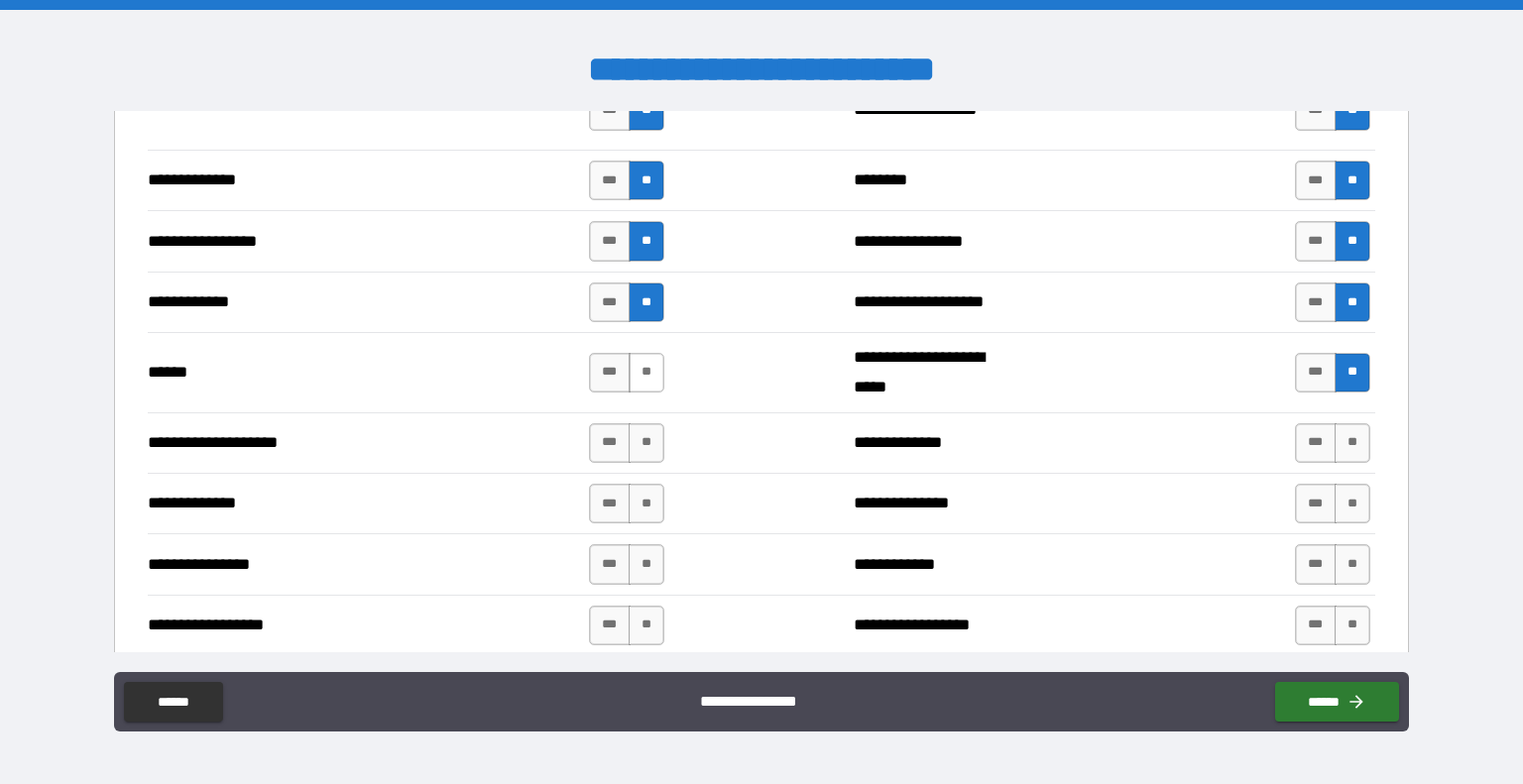 click on "**" at bounding box center (646, 373) 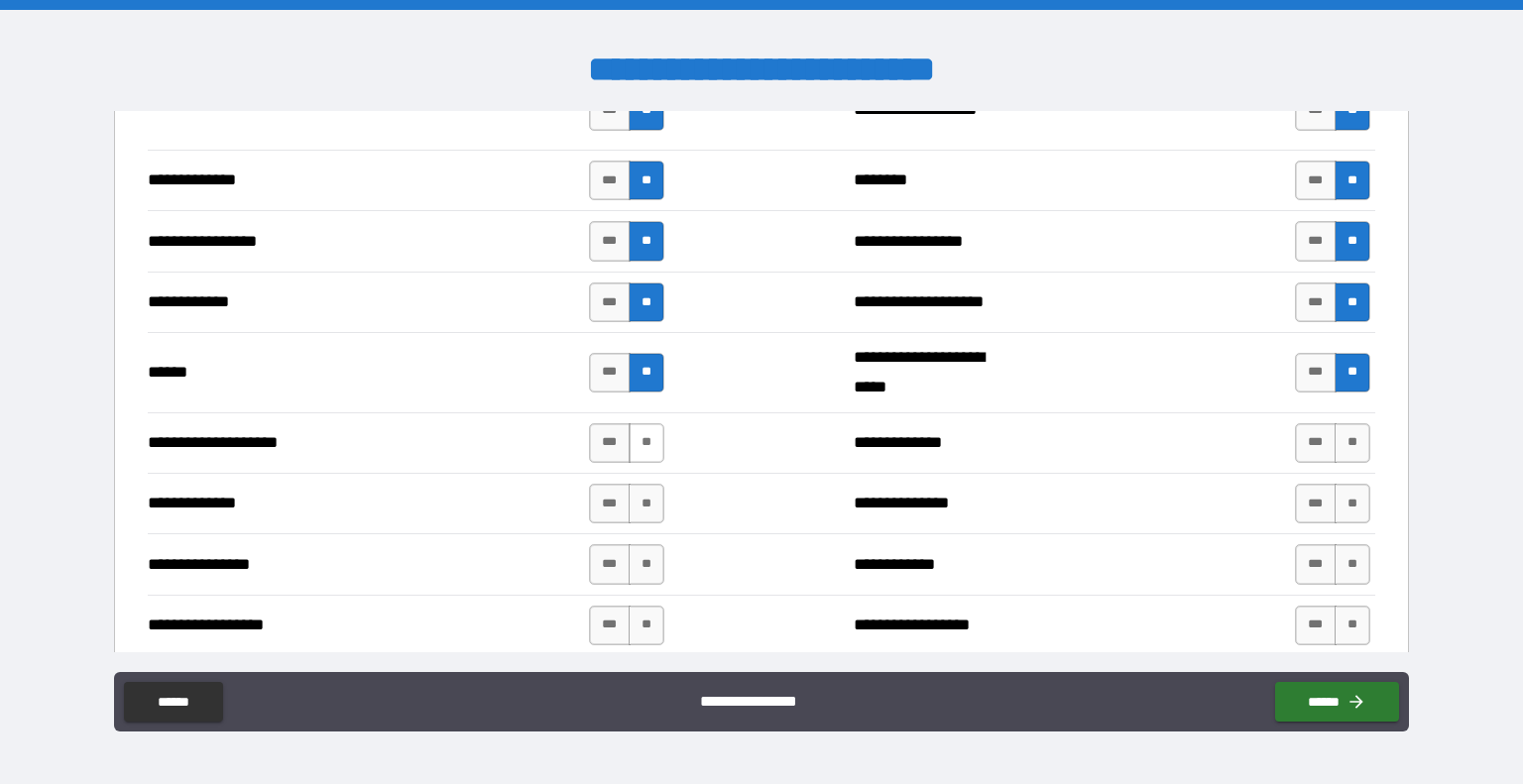 click on "**" at bounding box center (646, 443) 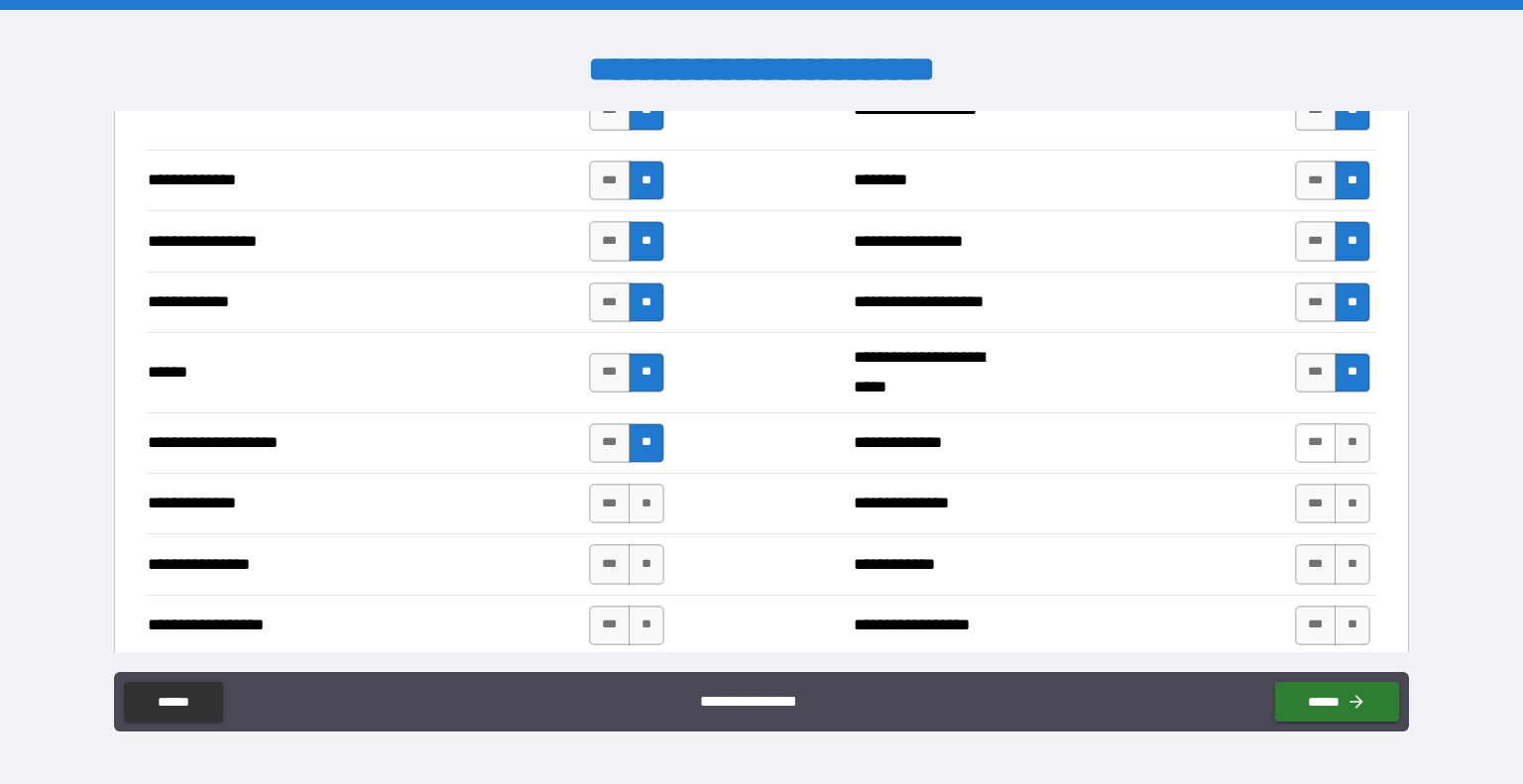 click on "***" at bounding box center (1316, 443) 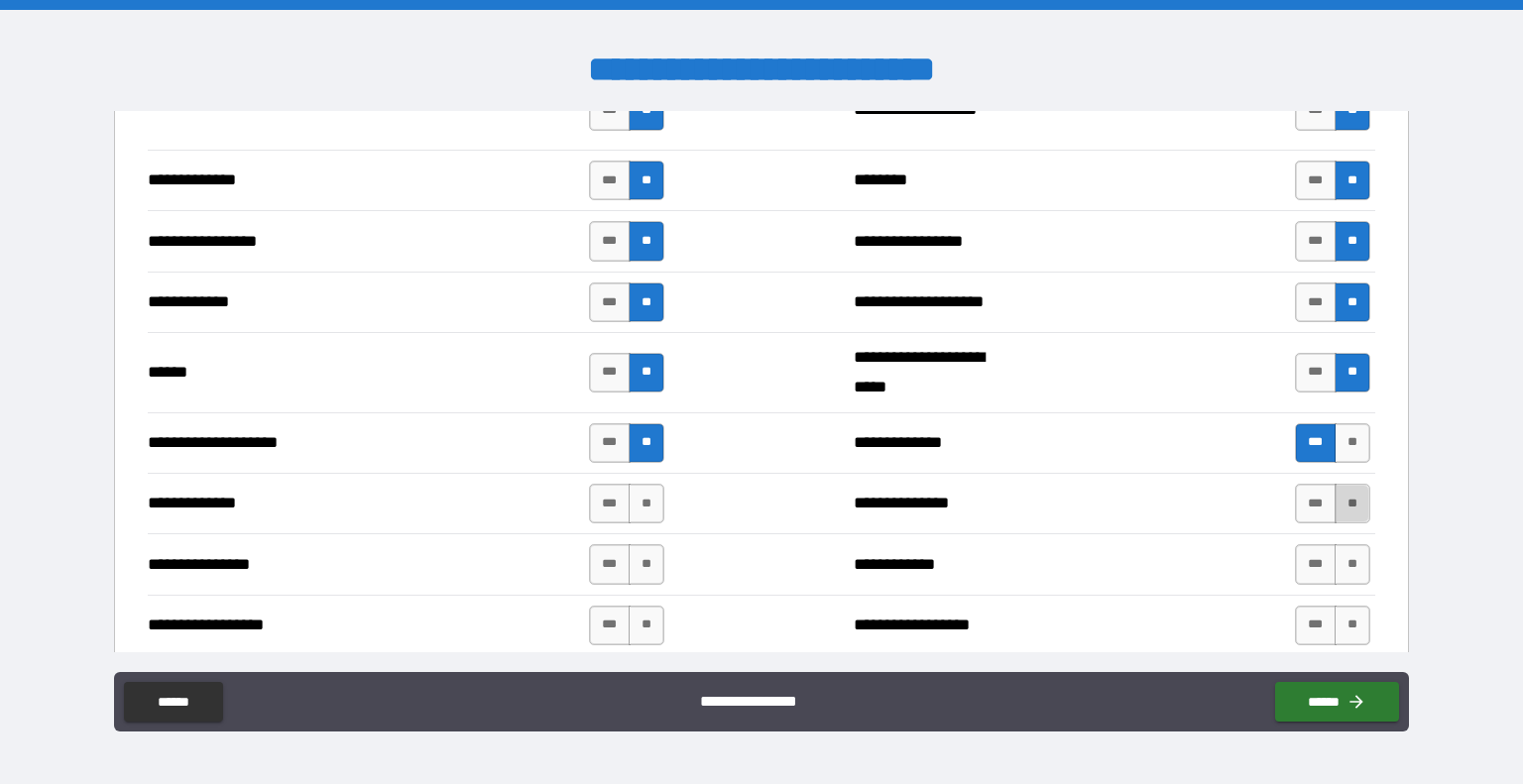 click on "**" at bounding box center [1352, 504] 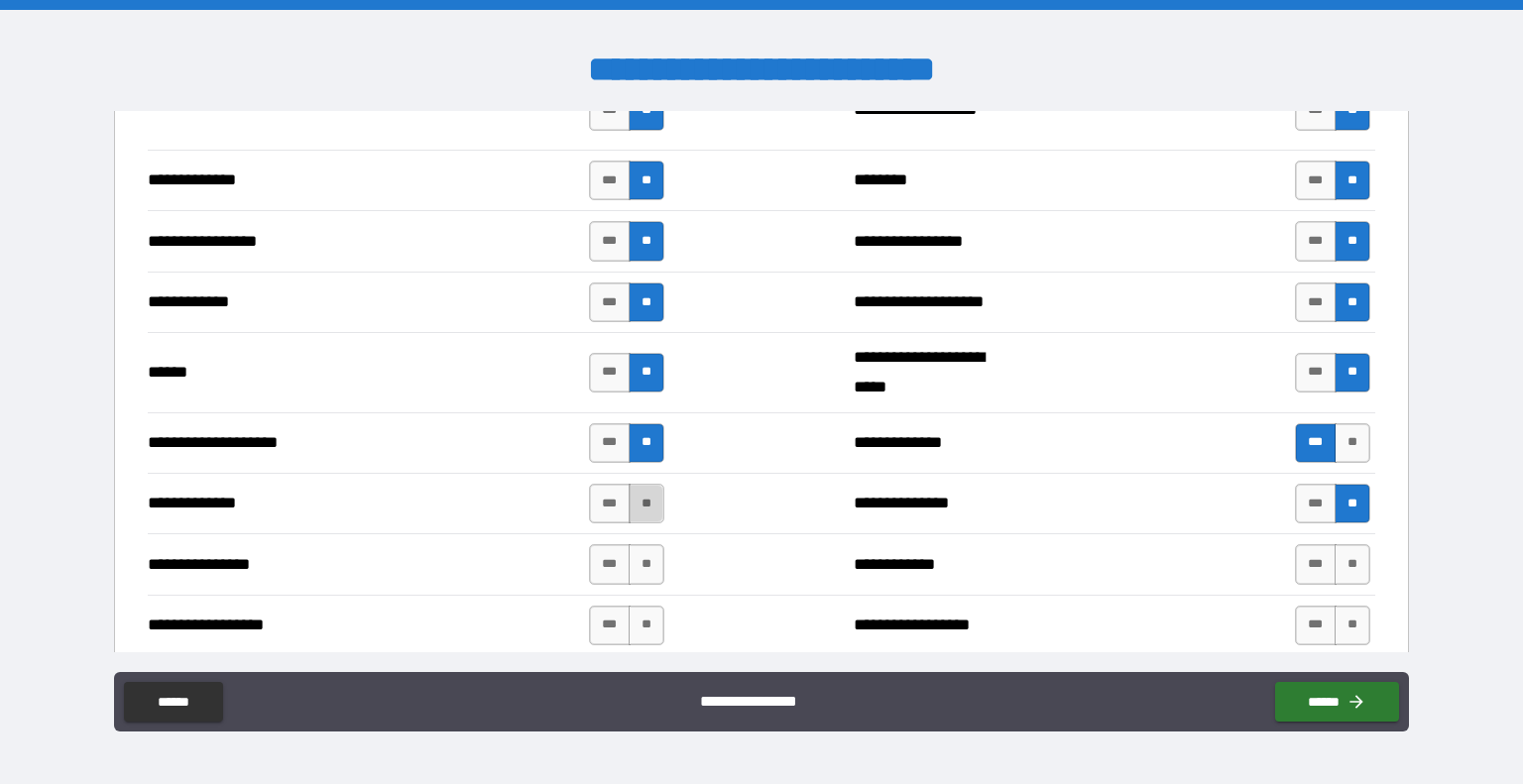 click on "**" at bounding box center (646, 504) 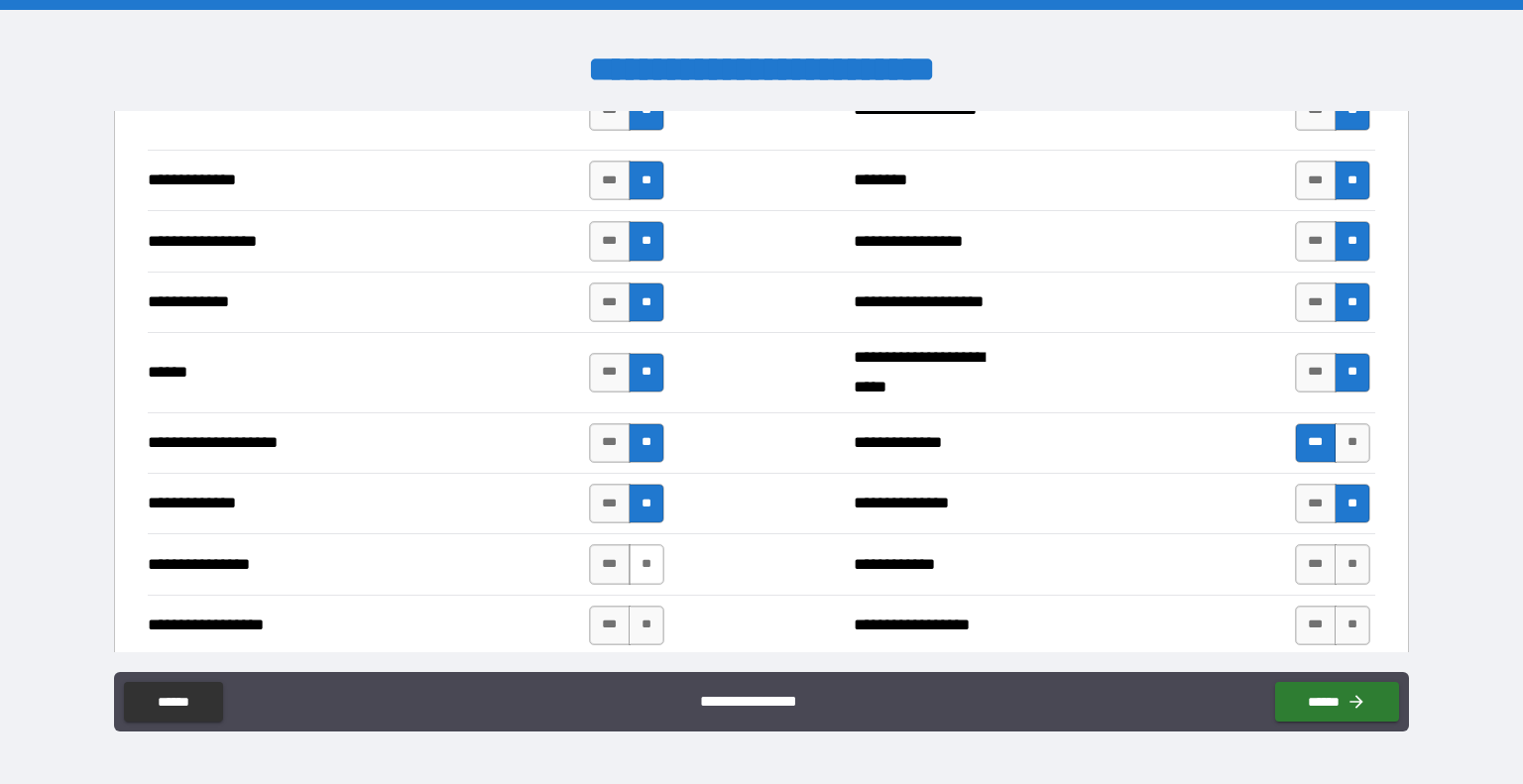 click on "**" at bounding box center (646, 564) 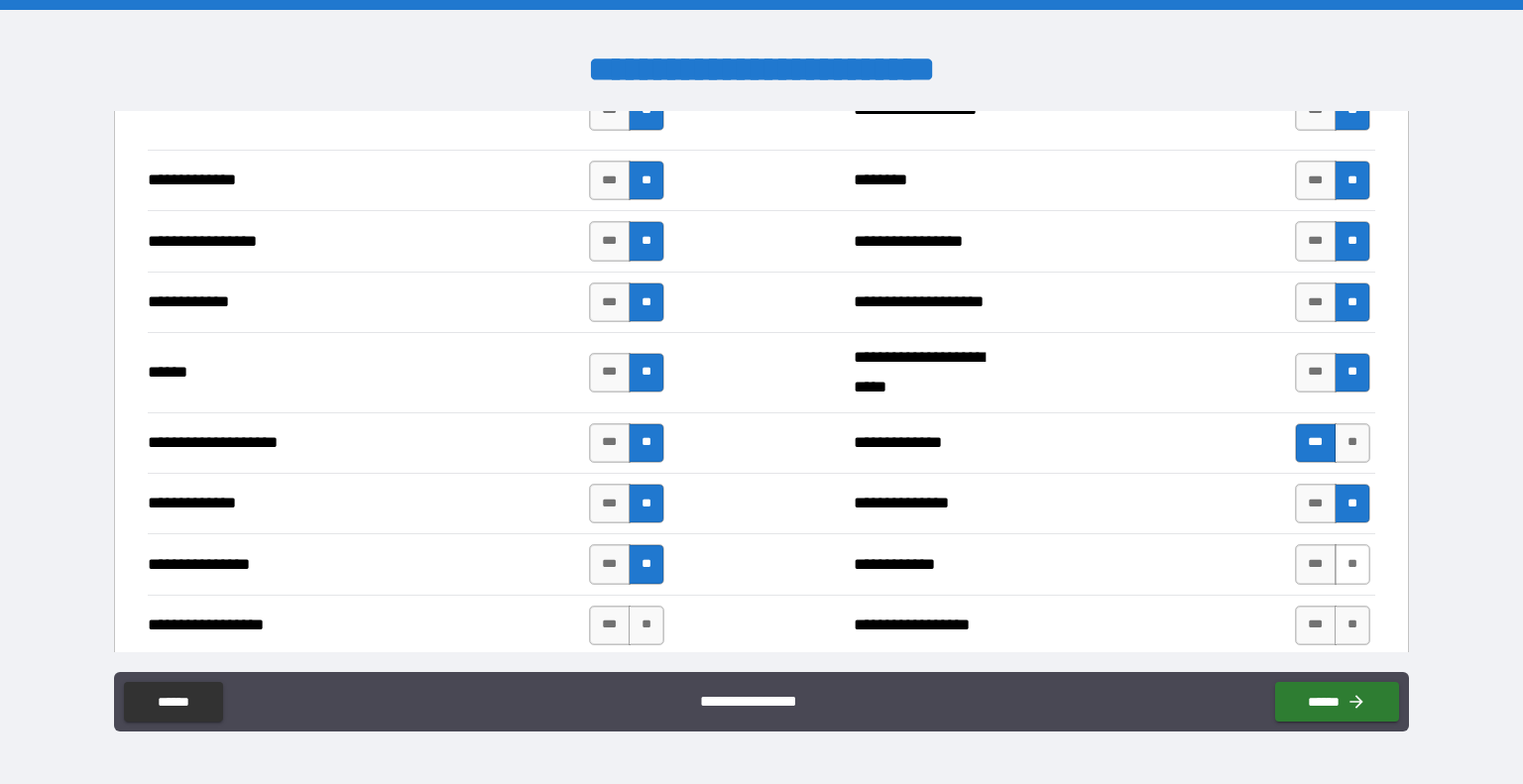 click on "**" at bounding box center (1352, 564) 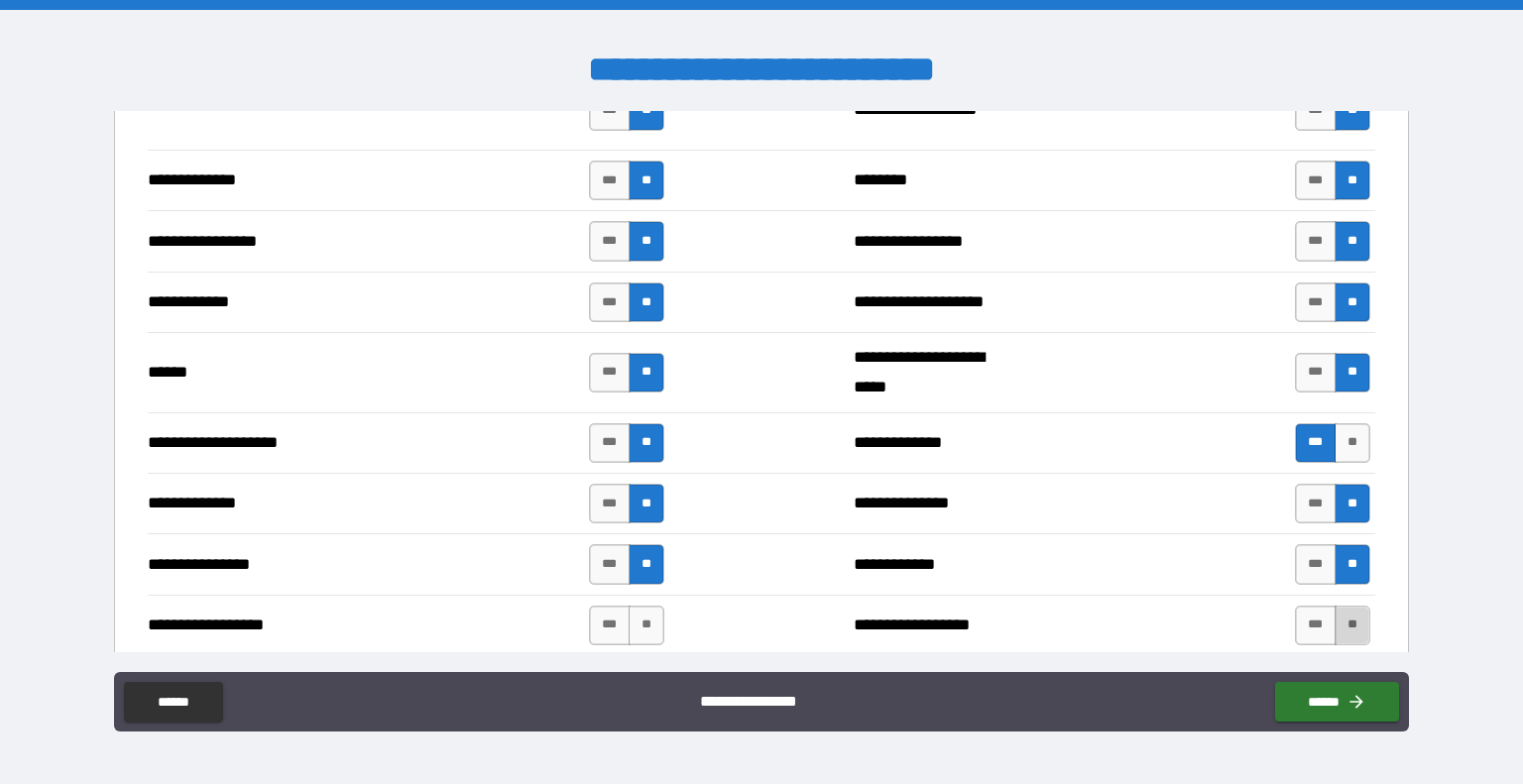 click on "**" at bounding box center [1352, 625] 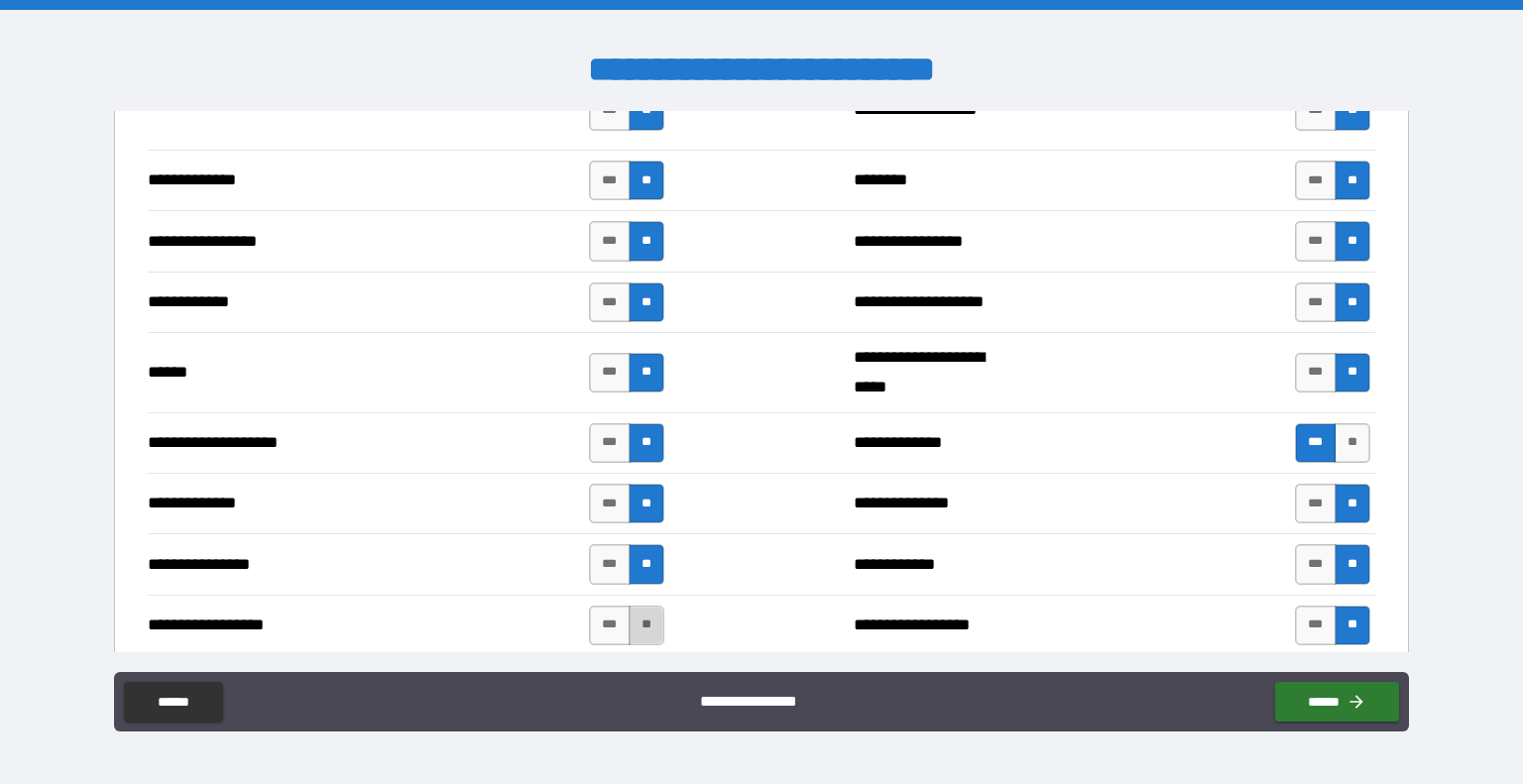 click on "**" at bounding box center [646, 625] 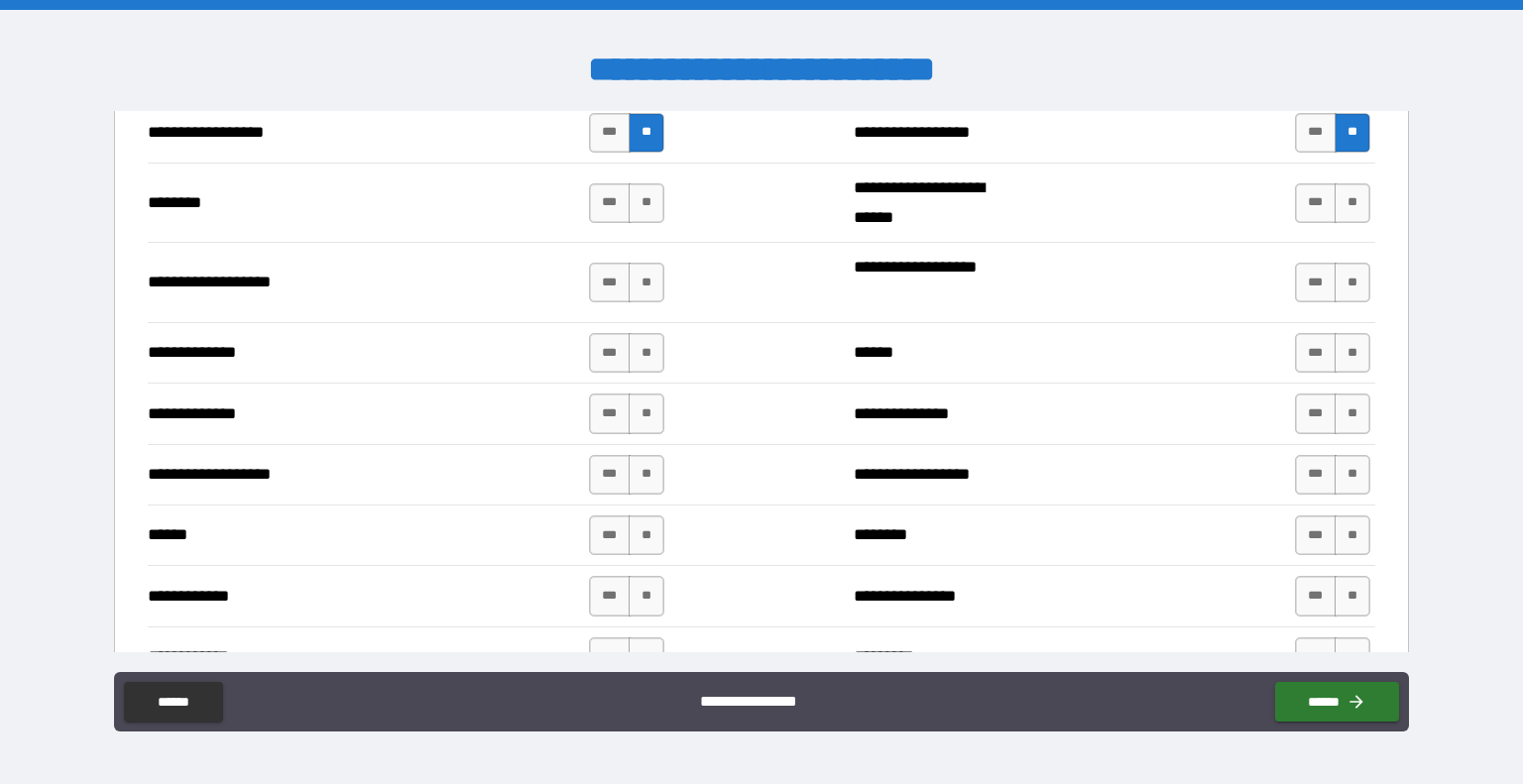 scroll, scrollTop: 3231, scrollLeft: 0, axis: vertical 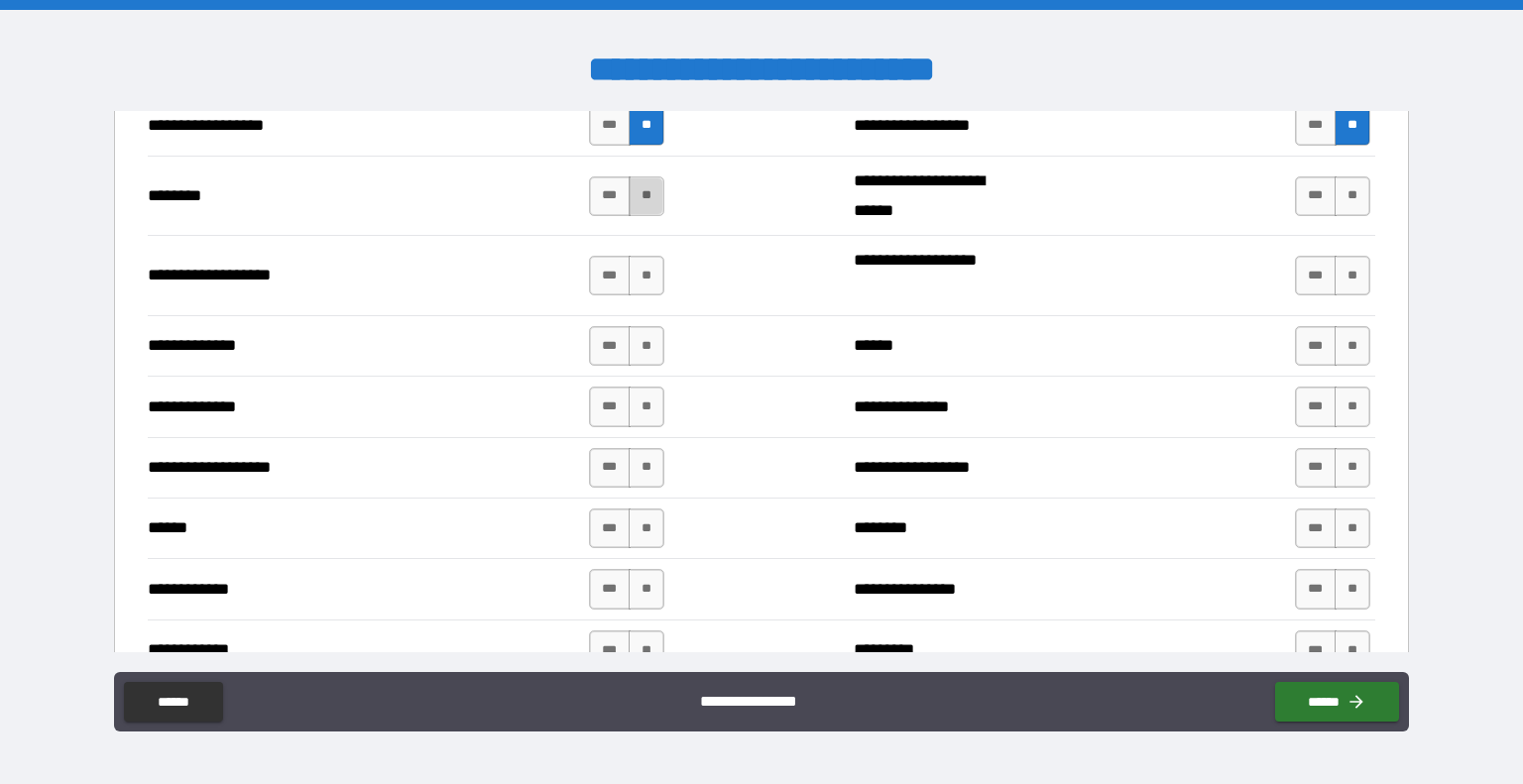 click on "**" at bounding box center [646, 196] 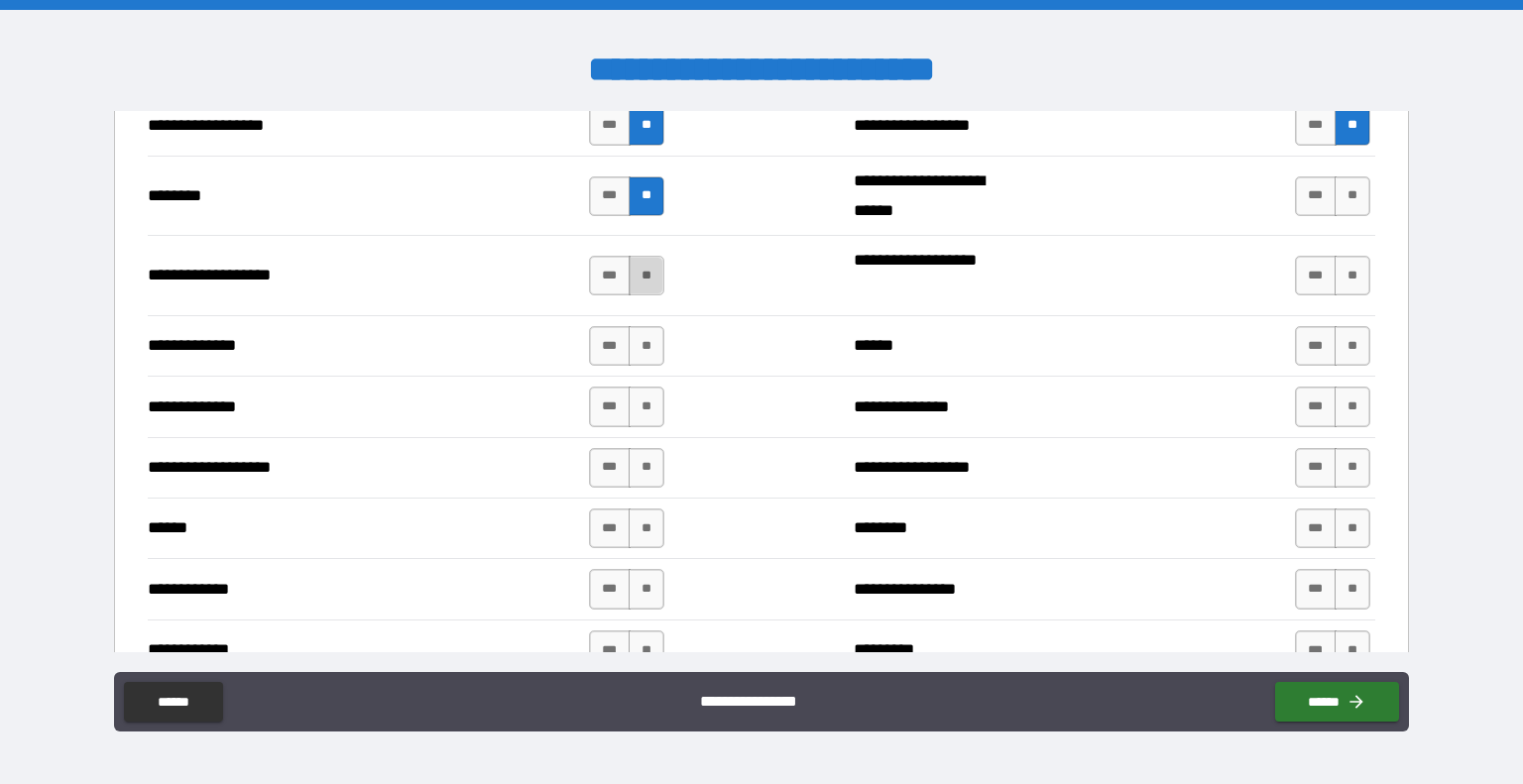 click on "**" at bounding box center (646, 276) 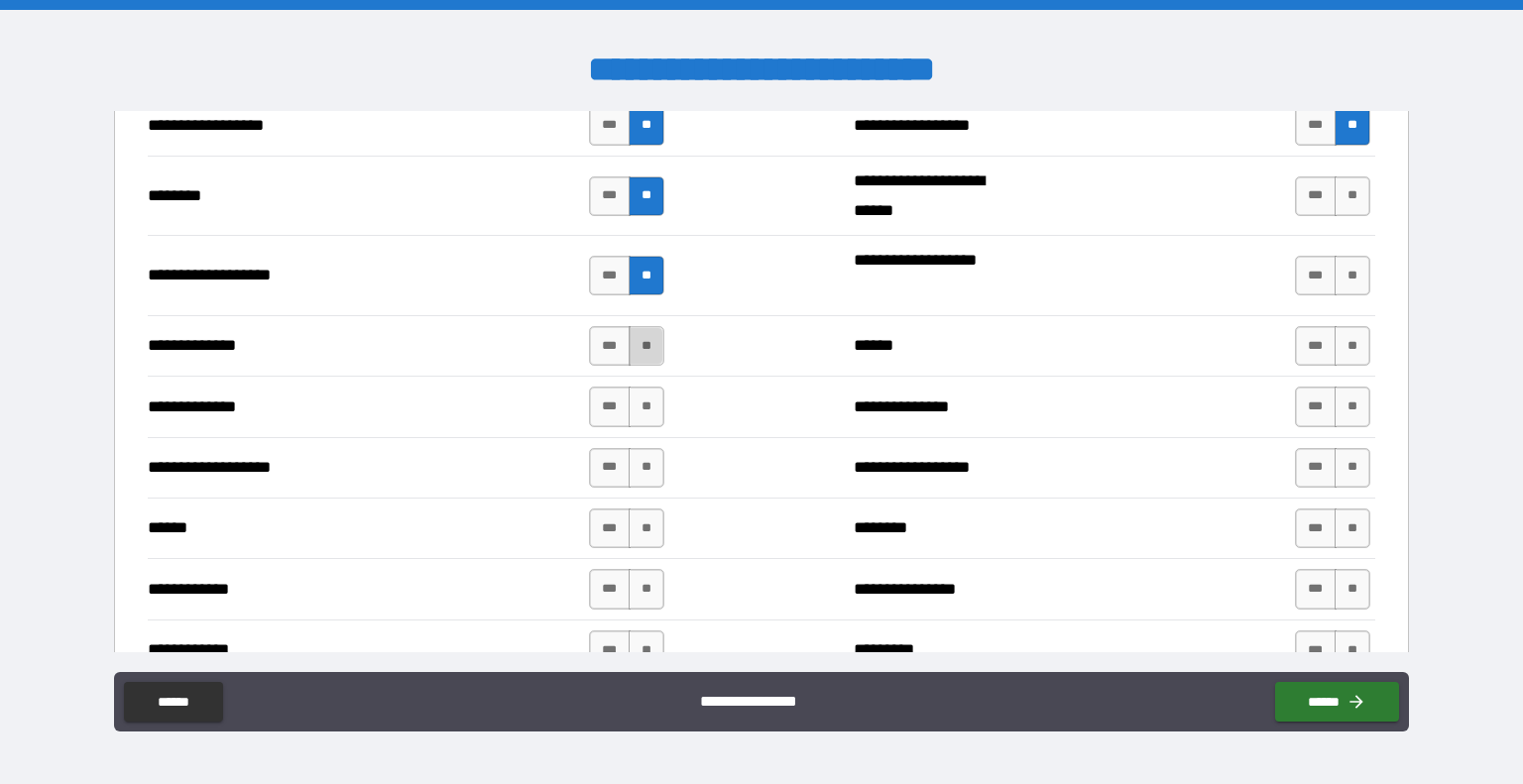 click on "**" at bounding box center (646, 346) 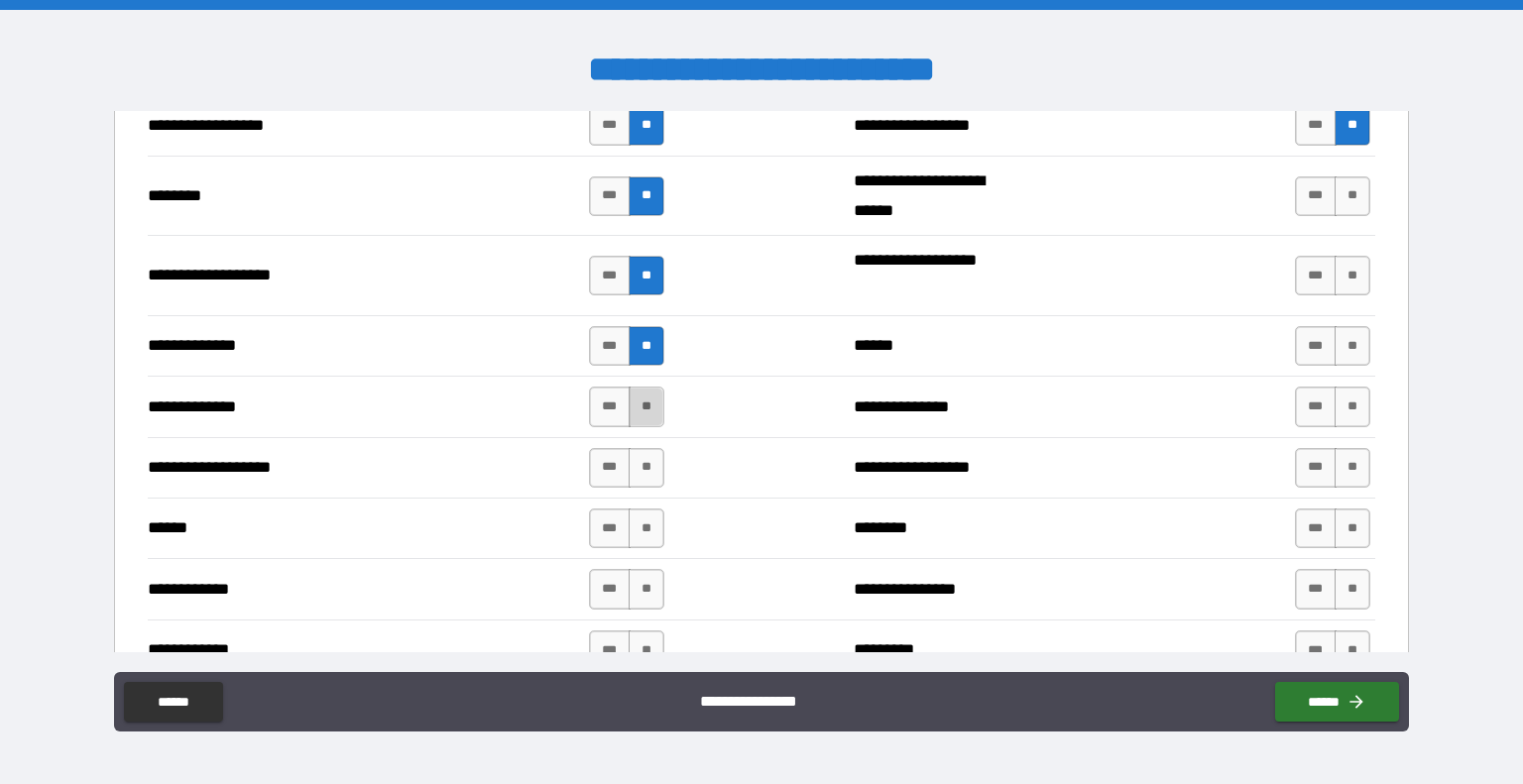 click on "**" at bounding box center (646, 406) 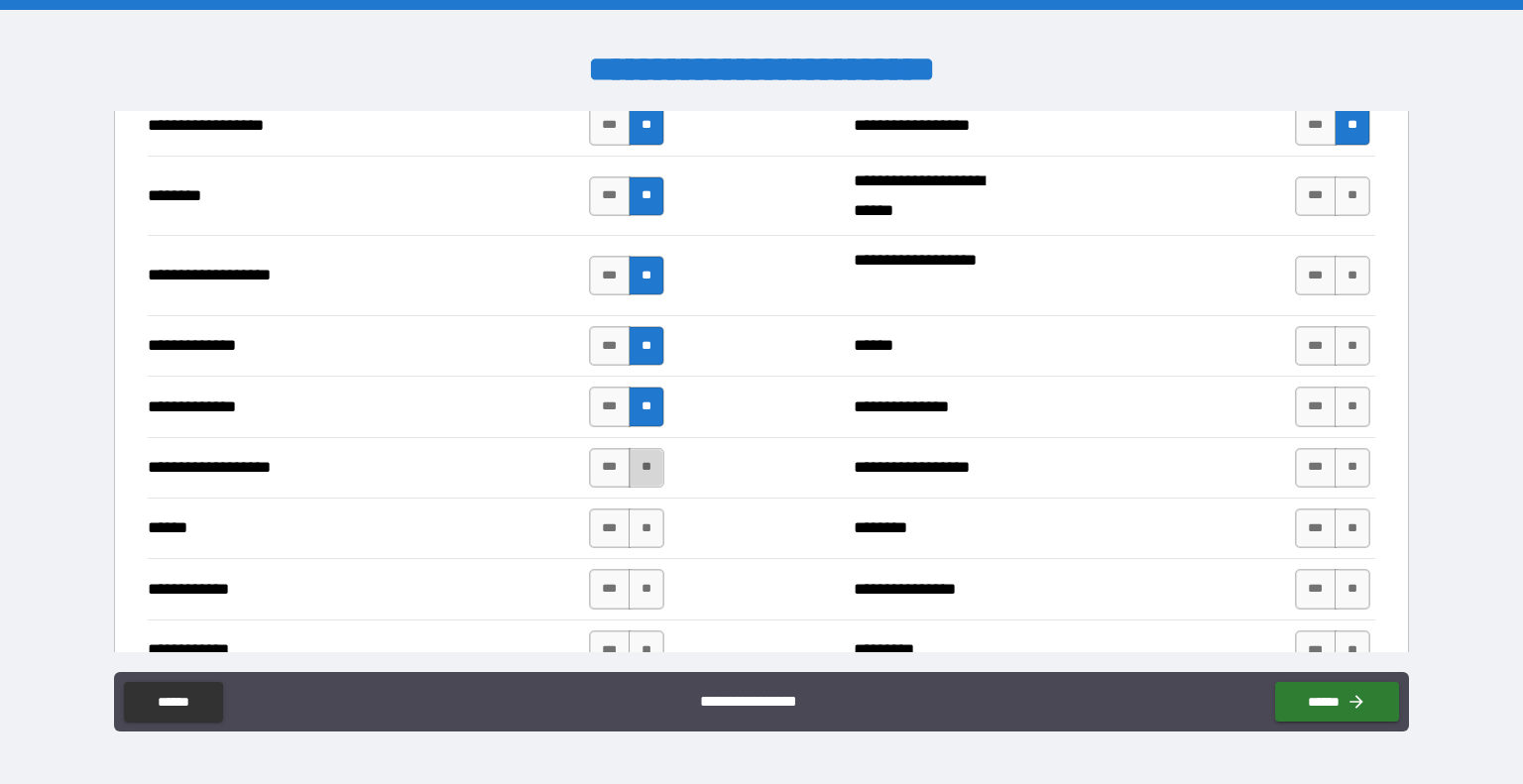 click on "**" at bounding box center [646, 468] 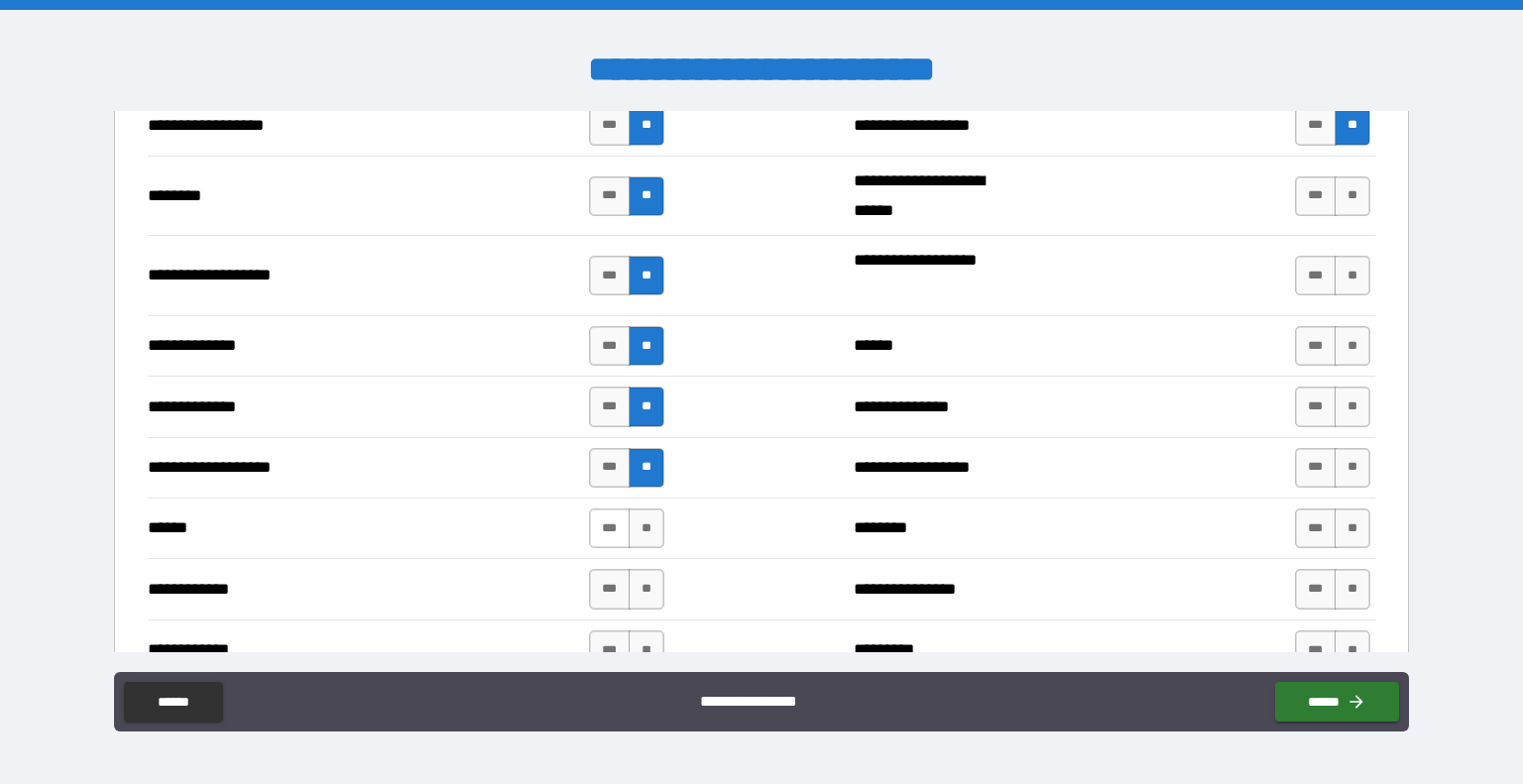 click on "***" at bounding box center [610, 528] 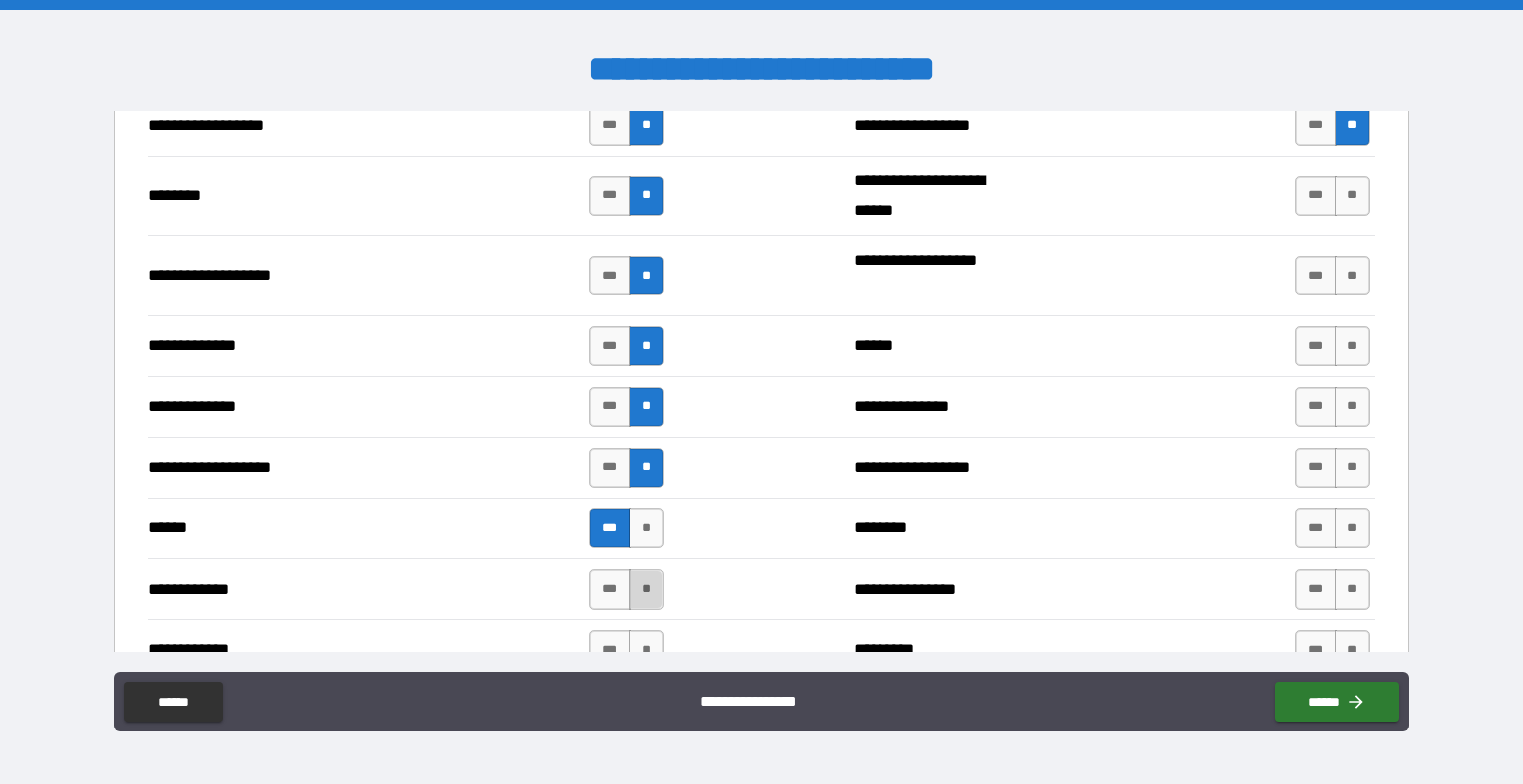 click on "**" at bounding box center (646, 589) 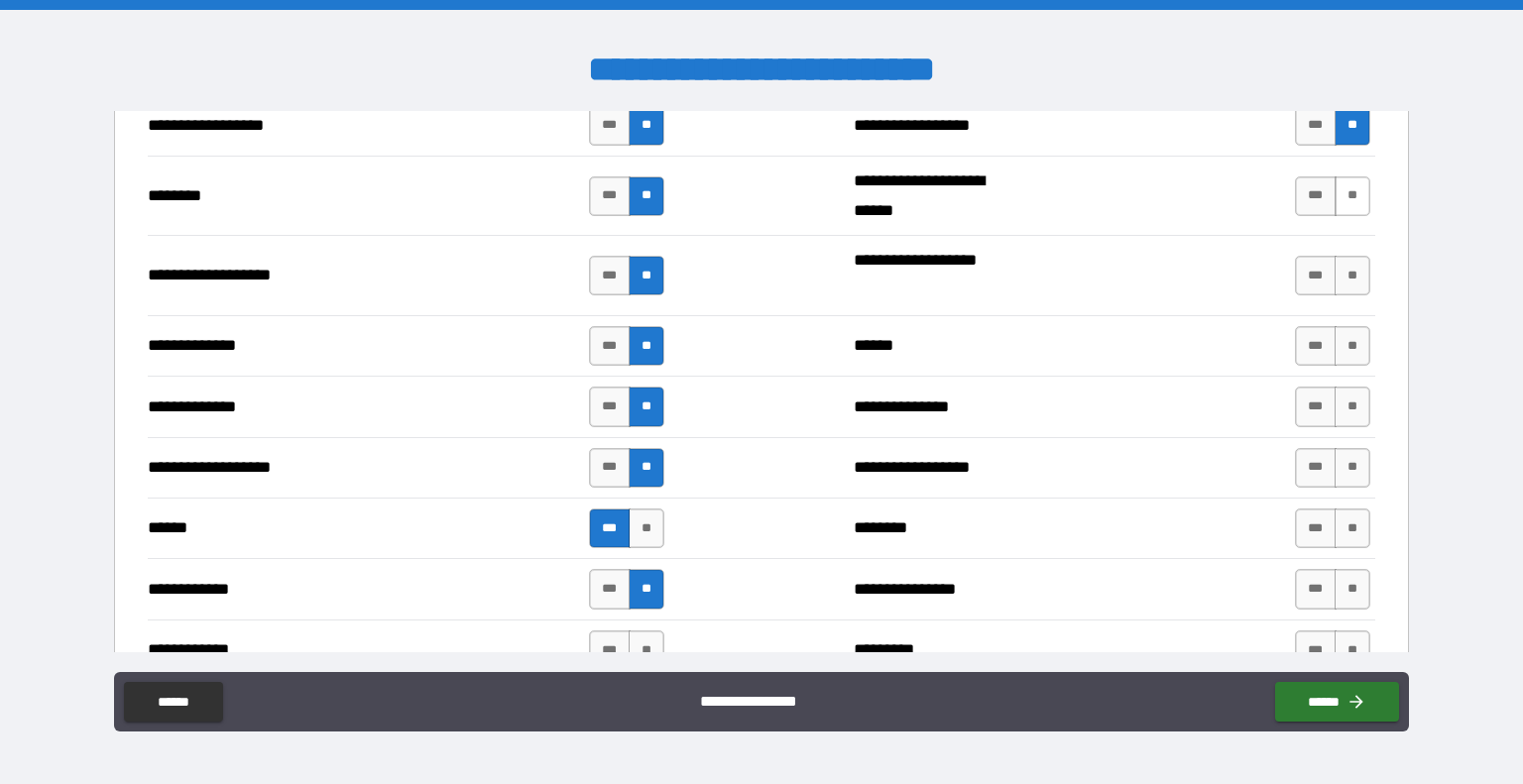 click on "**" at bounding box center [1352, 196] 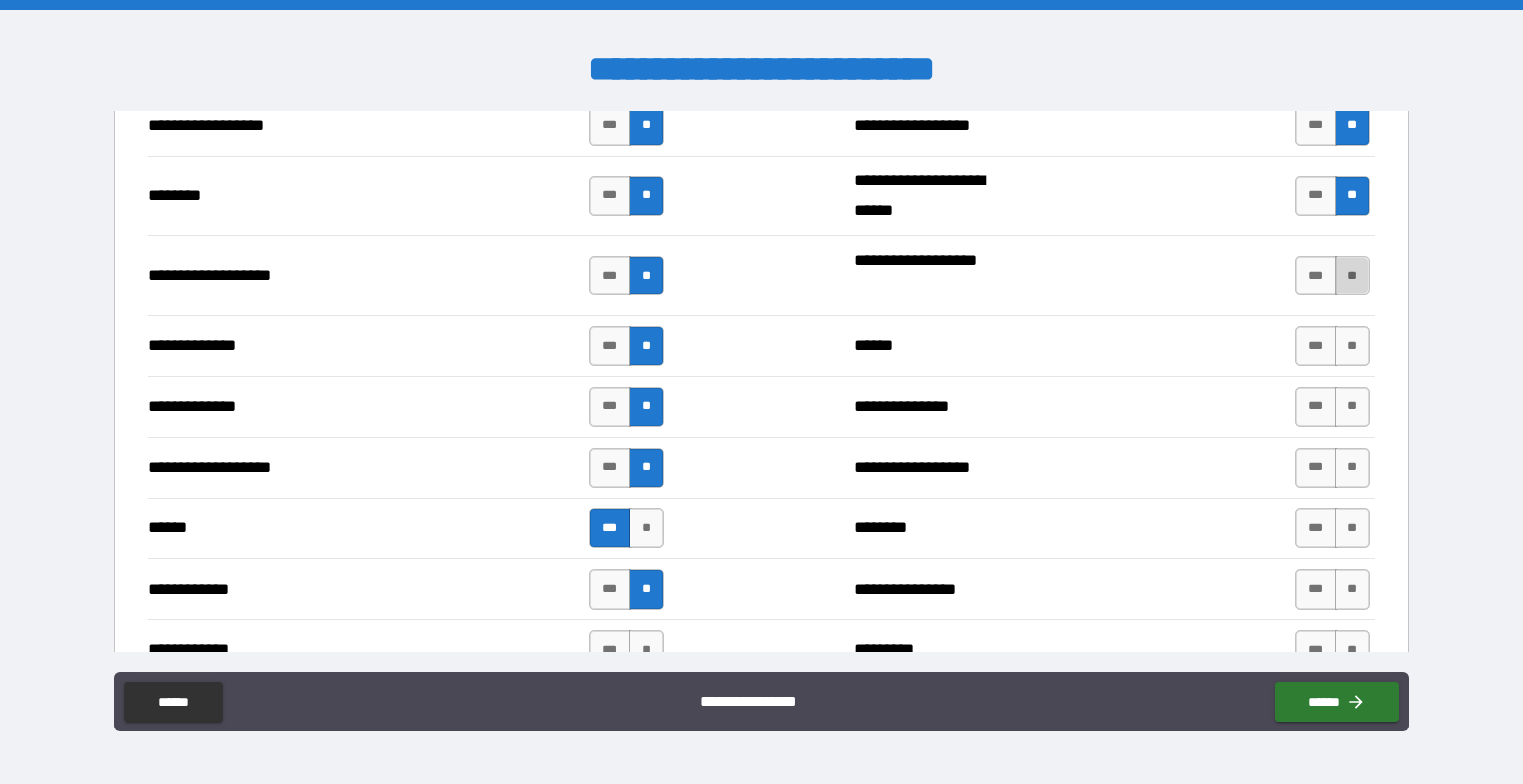 click on "**" at bounding box center [1352, 276] 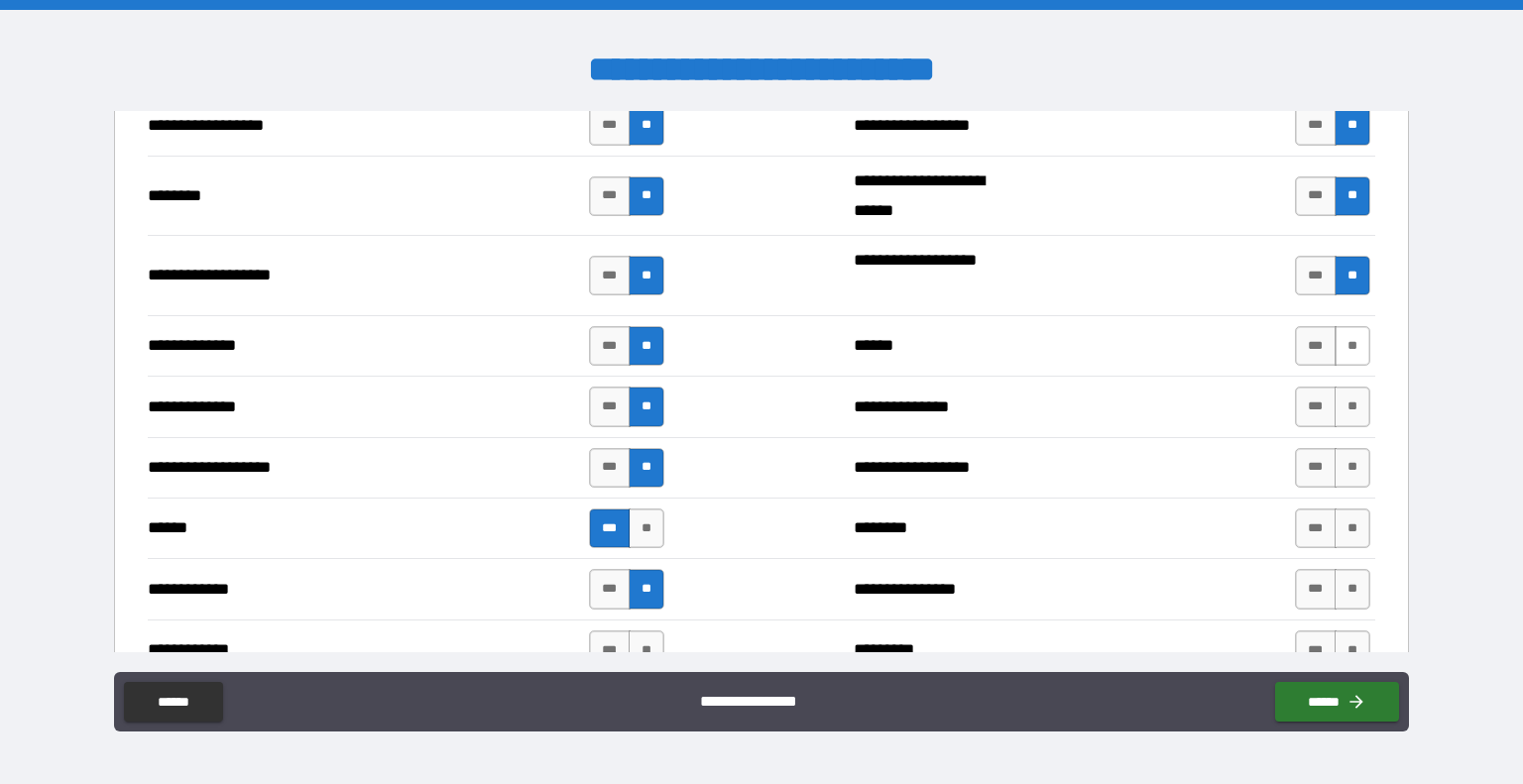 click on "**" at bounding box center [1352, 346] 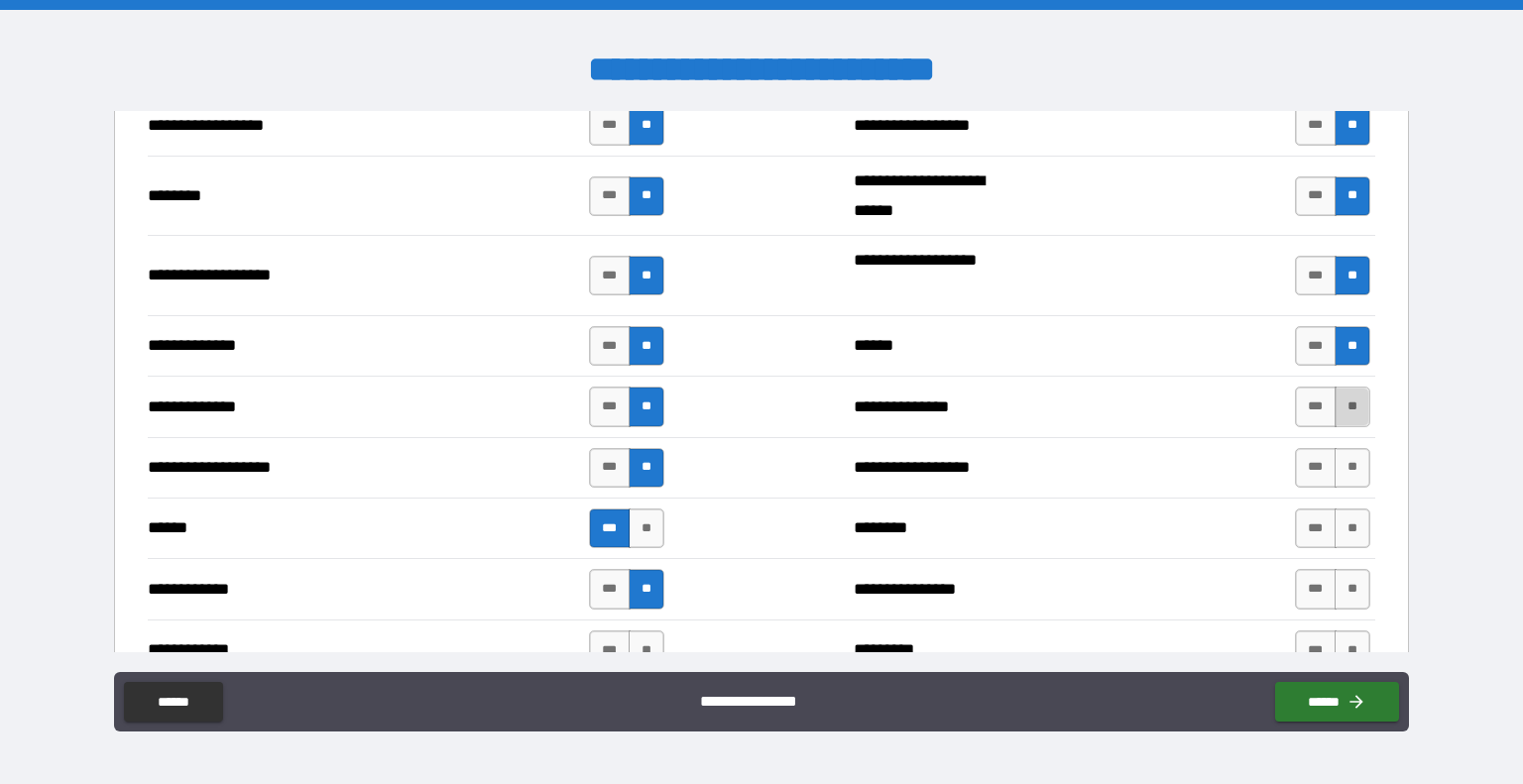 click on "**" at bounding box center (1352, 406) 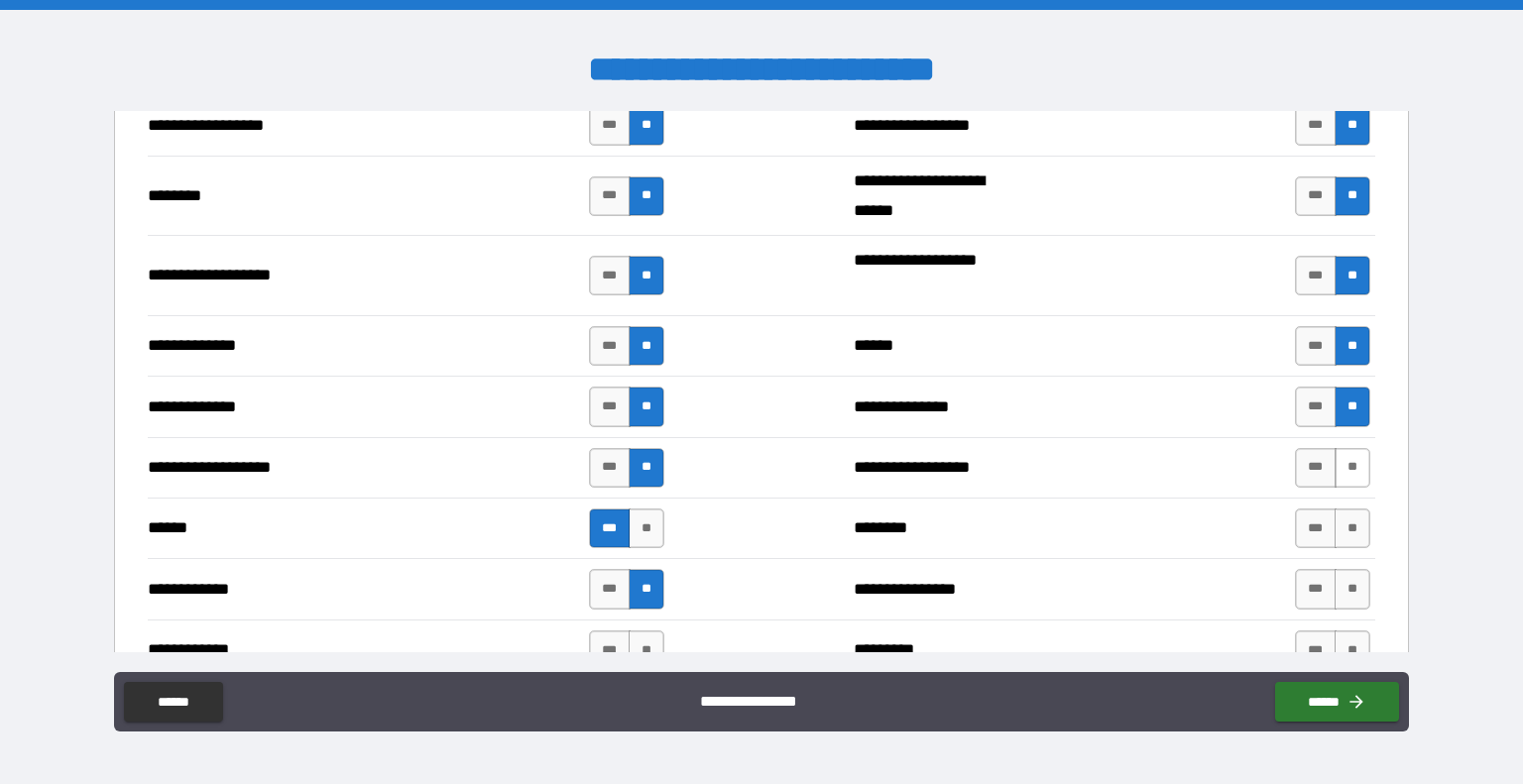 click on "**" at bounding box center (1352, 468) 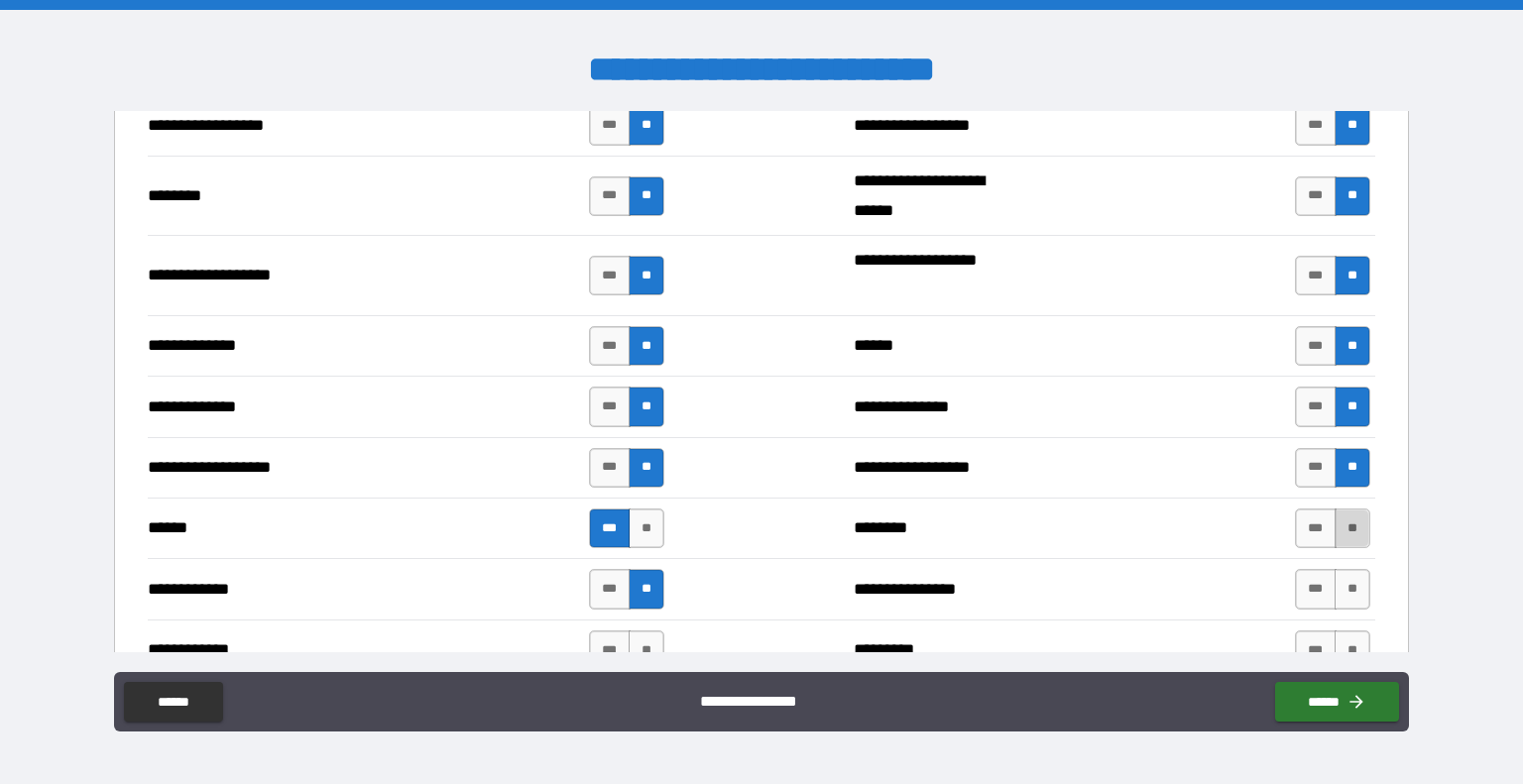click on "**" at bounding box center [1352, 528] 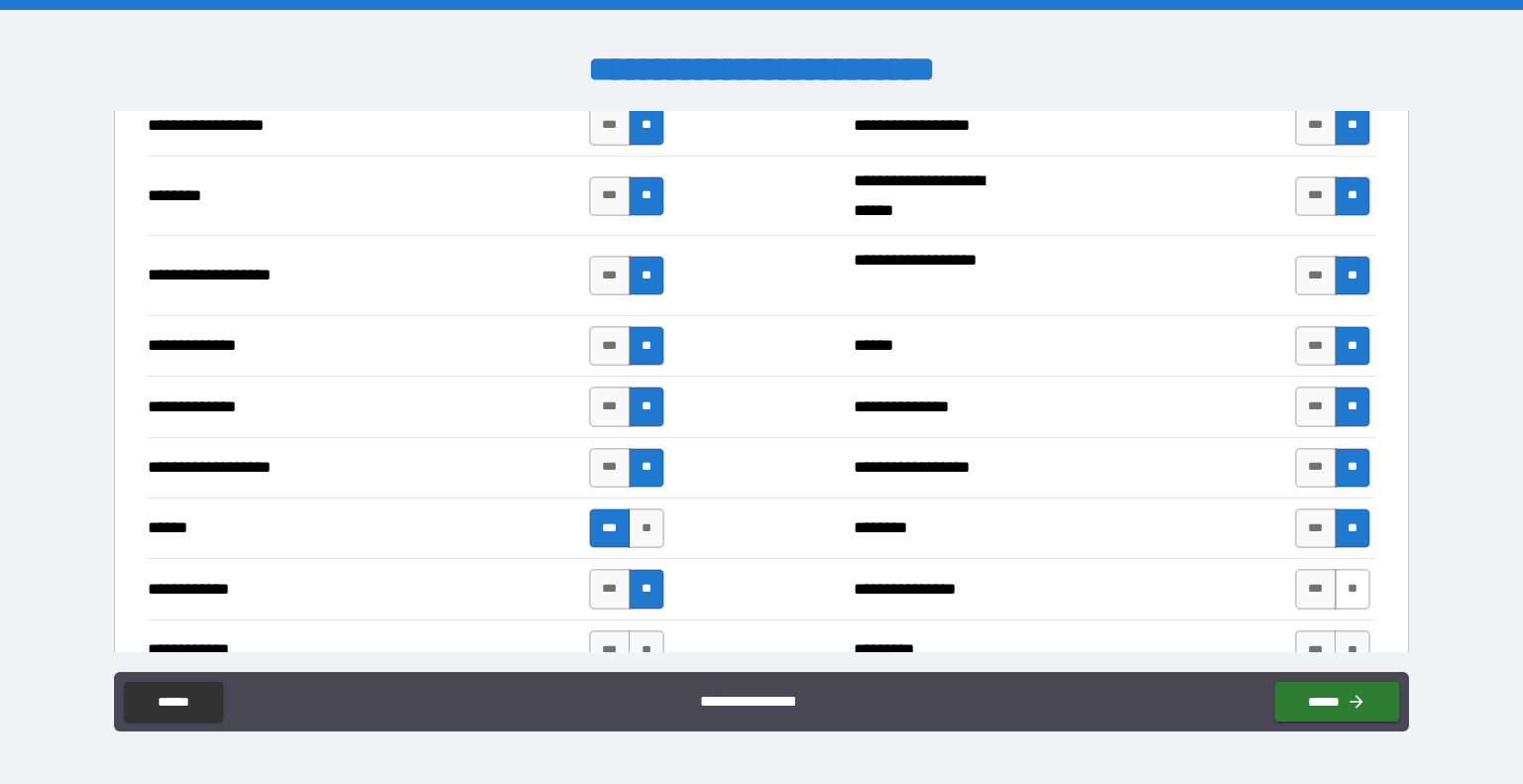 click on "**" at bounding box center [1352, 589] 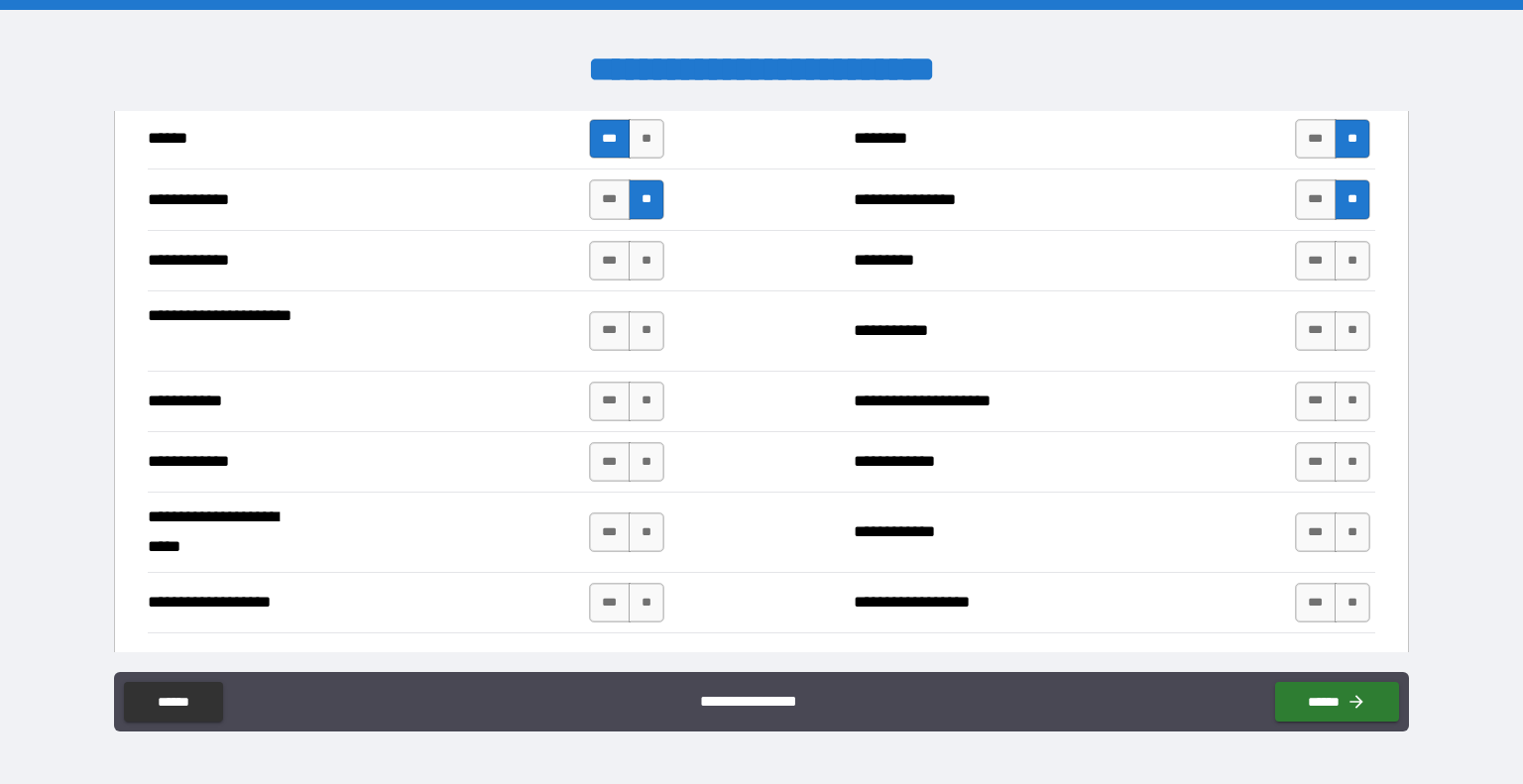 scroll, scrollTop: 3650, scrollLeft: 0, axis: vertical 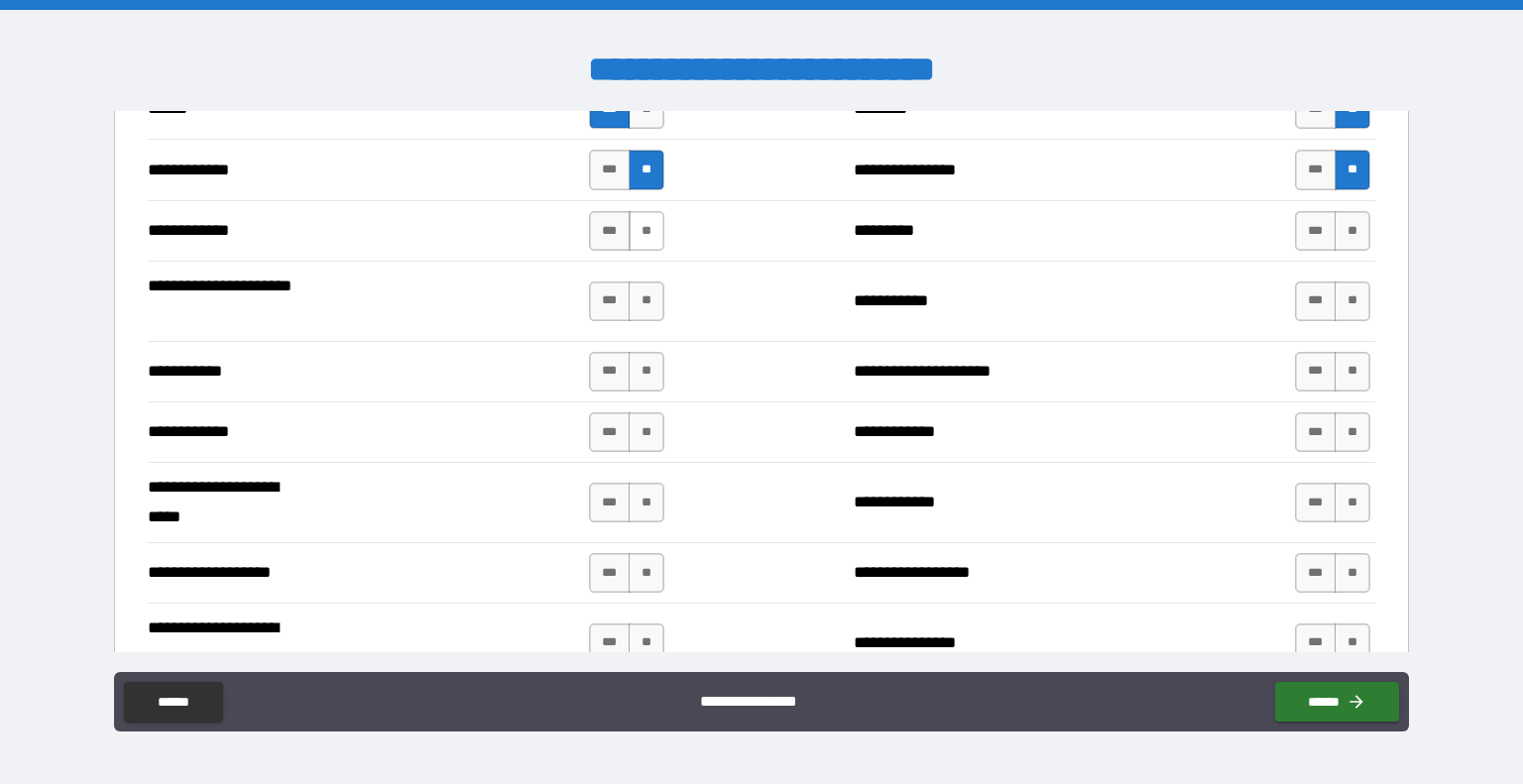 click on "**" at bounding box center [646, 231] 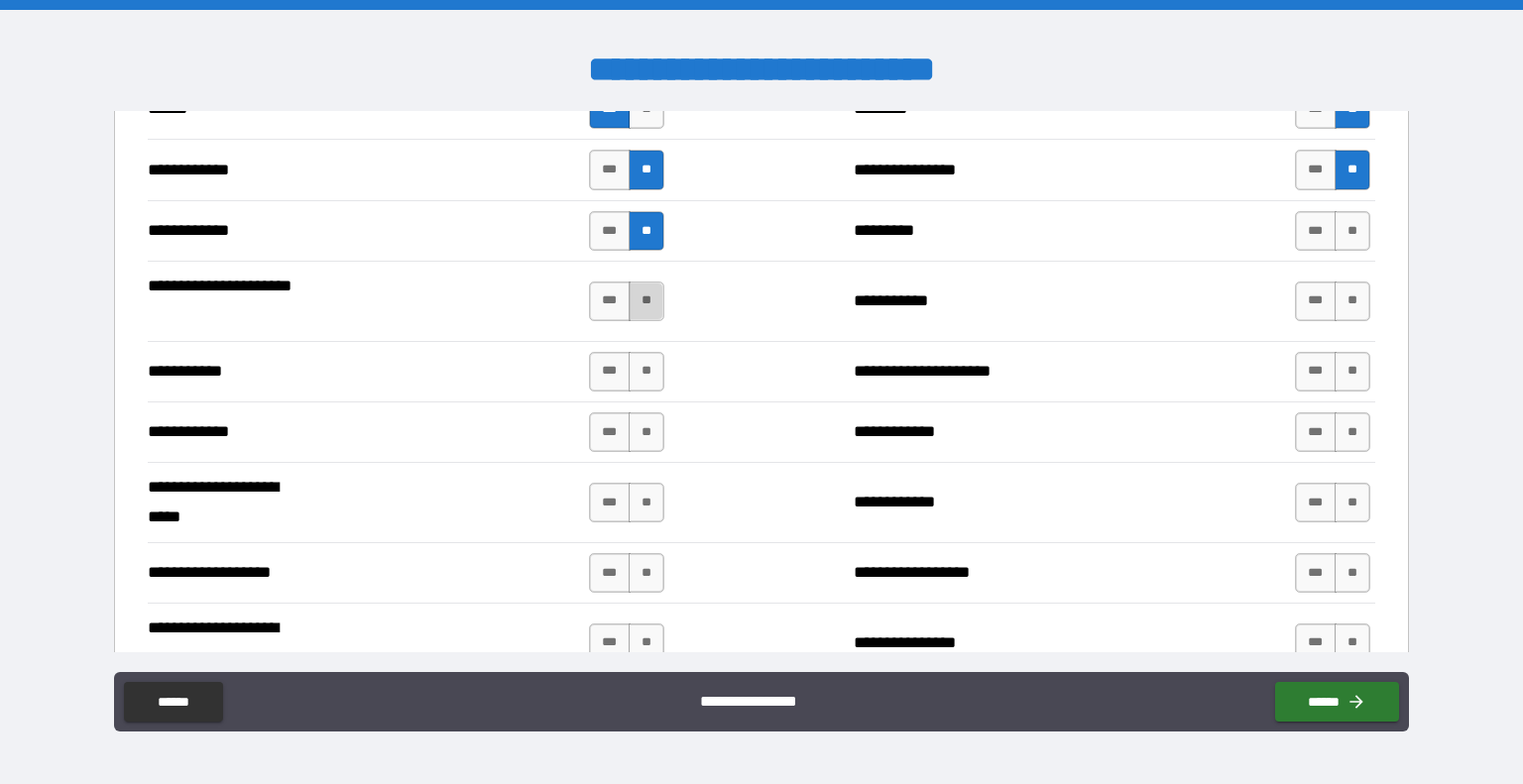 click on "**" at bounding box center (646, 301) 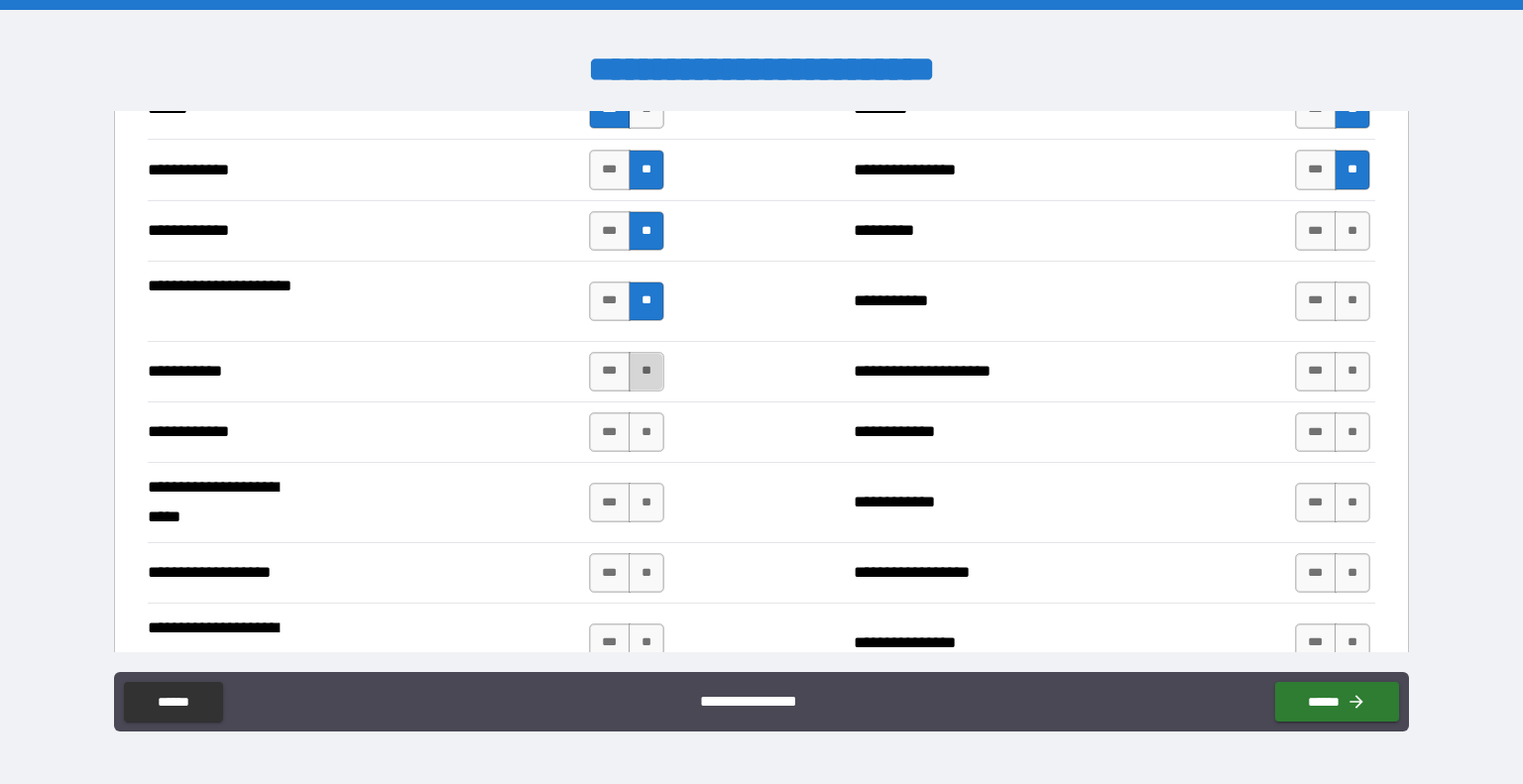click on "**" at bounding box center (646, 372) 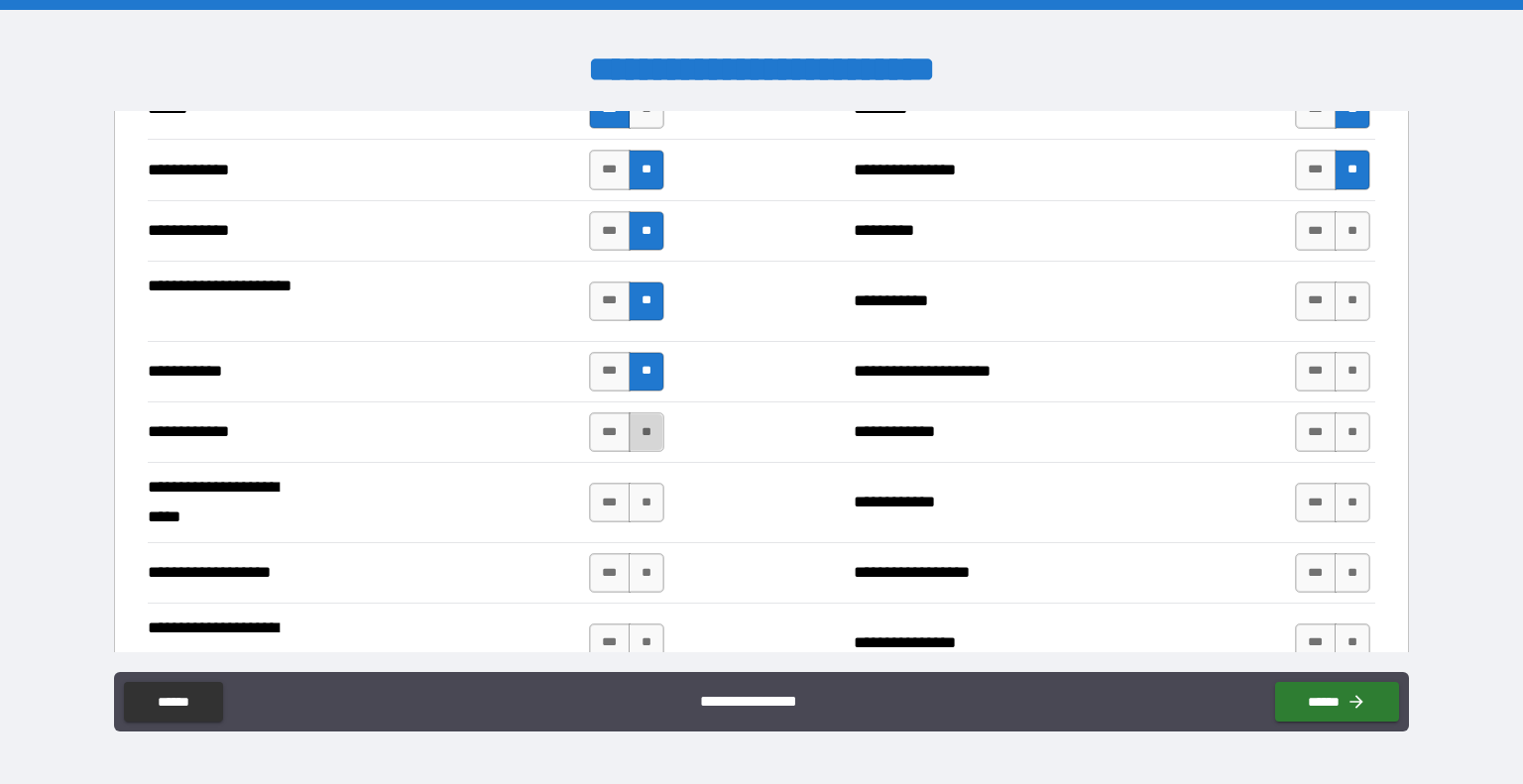 click on "**" at bounding box center (646, 432) 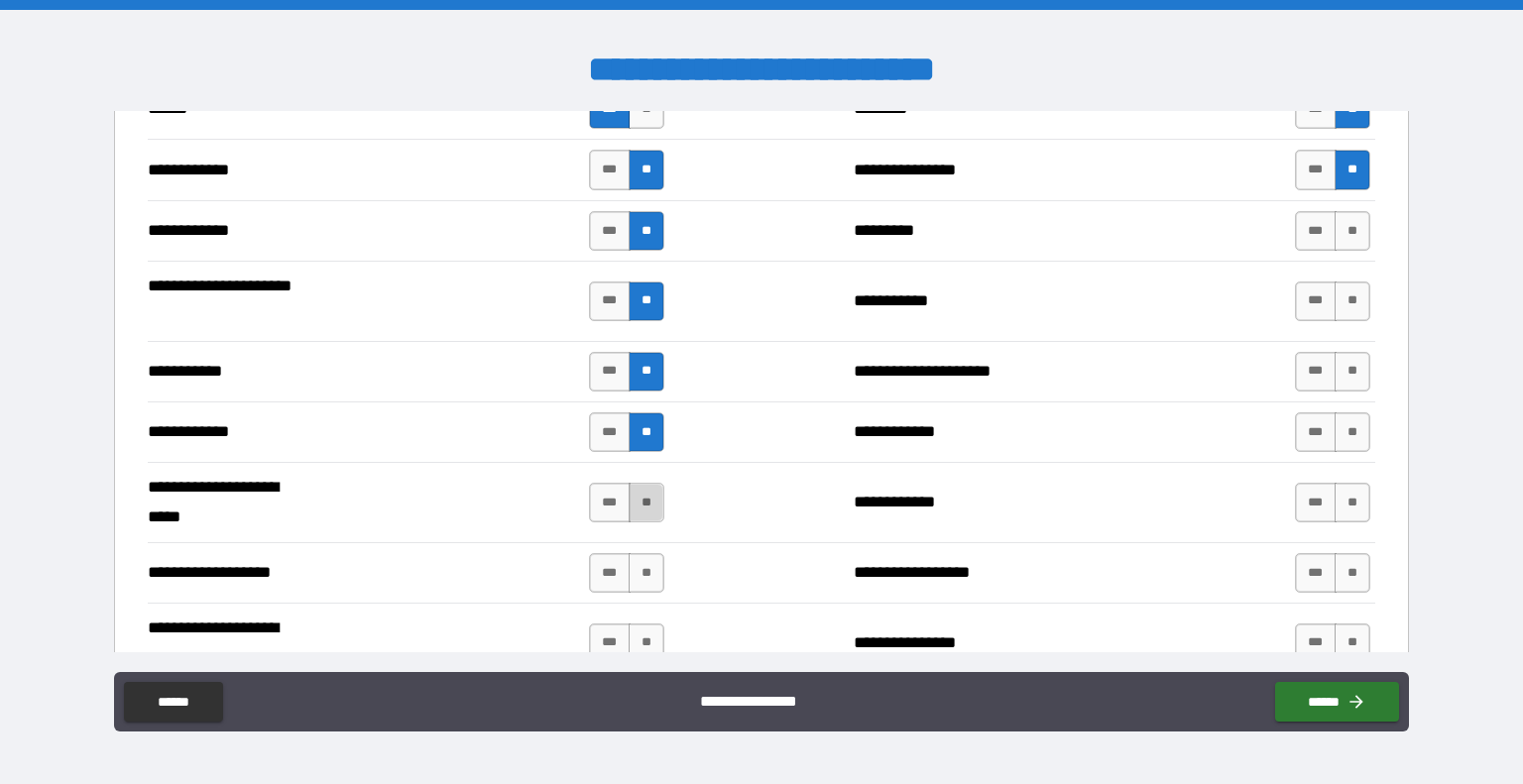 click on "**" at bounding box center [646, 503] 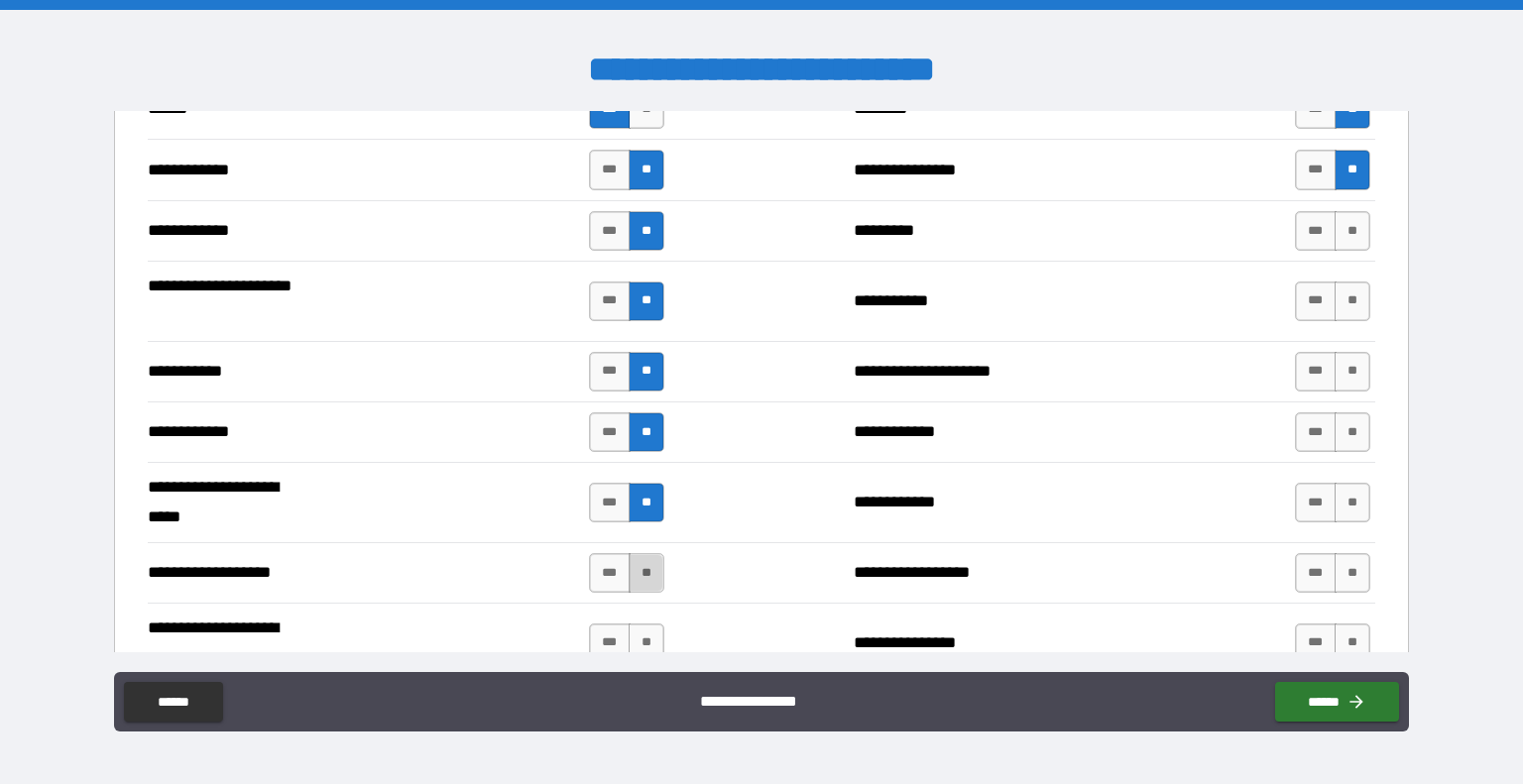 click on "**" at bounding box center [646, 573] 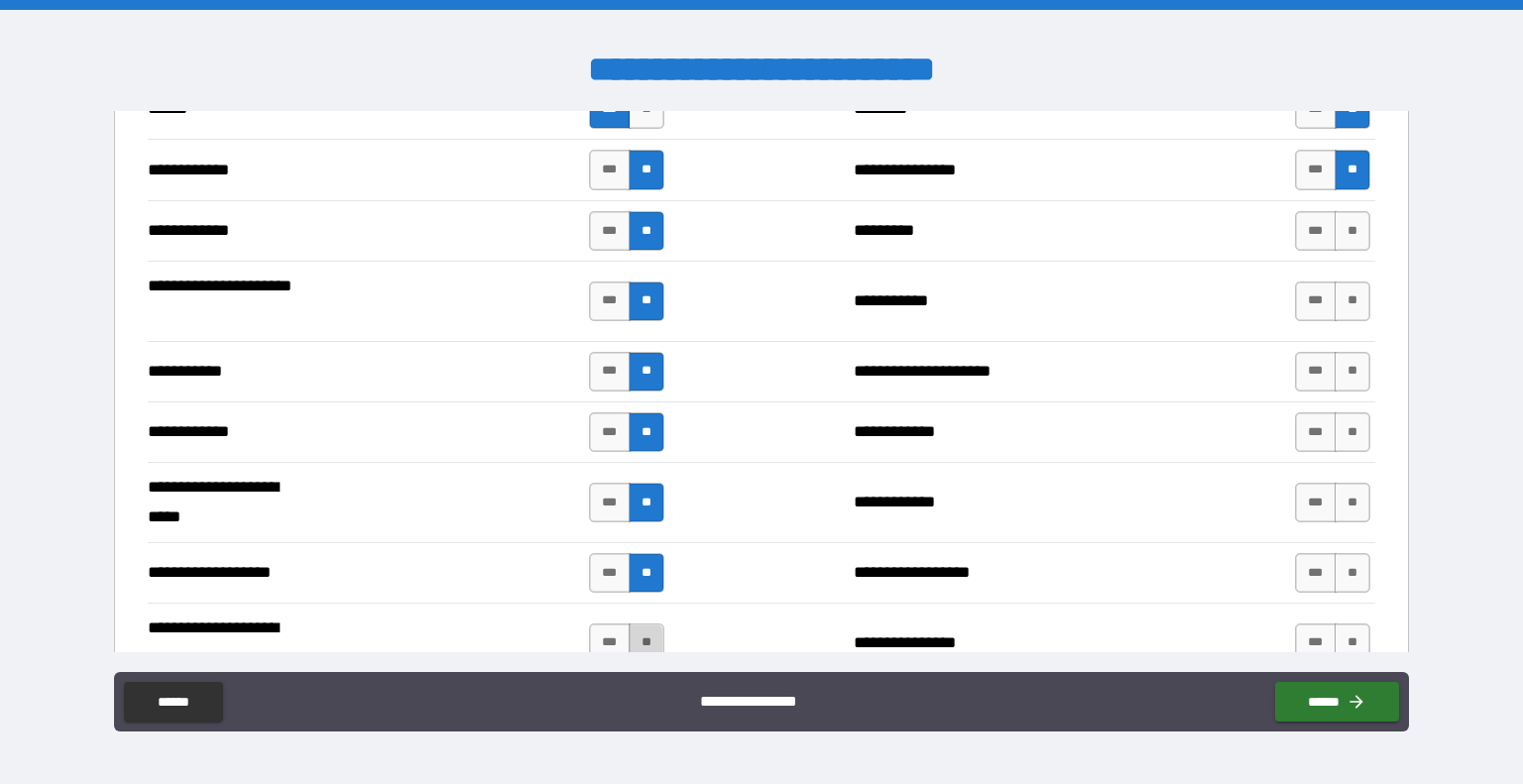 click on "**" at bounding box center [646, 643] 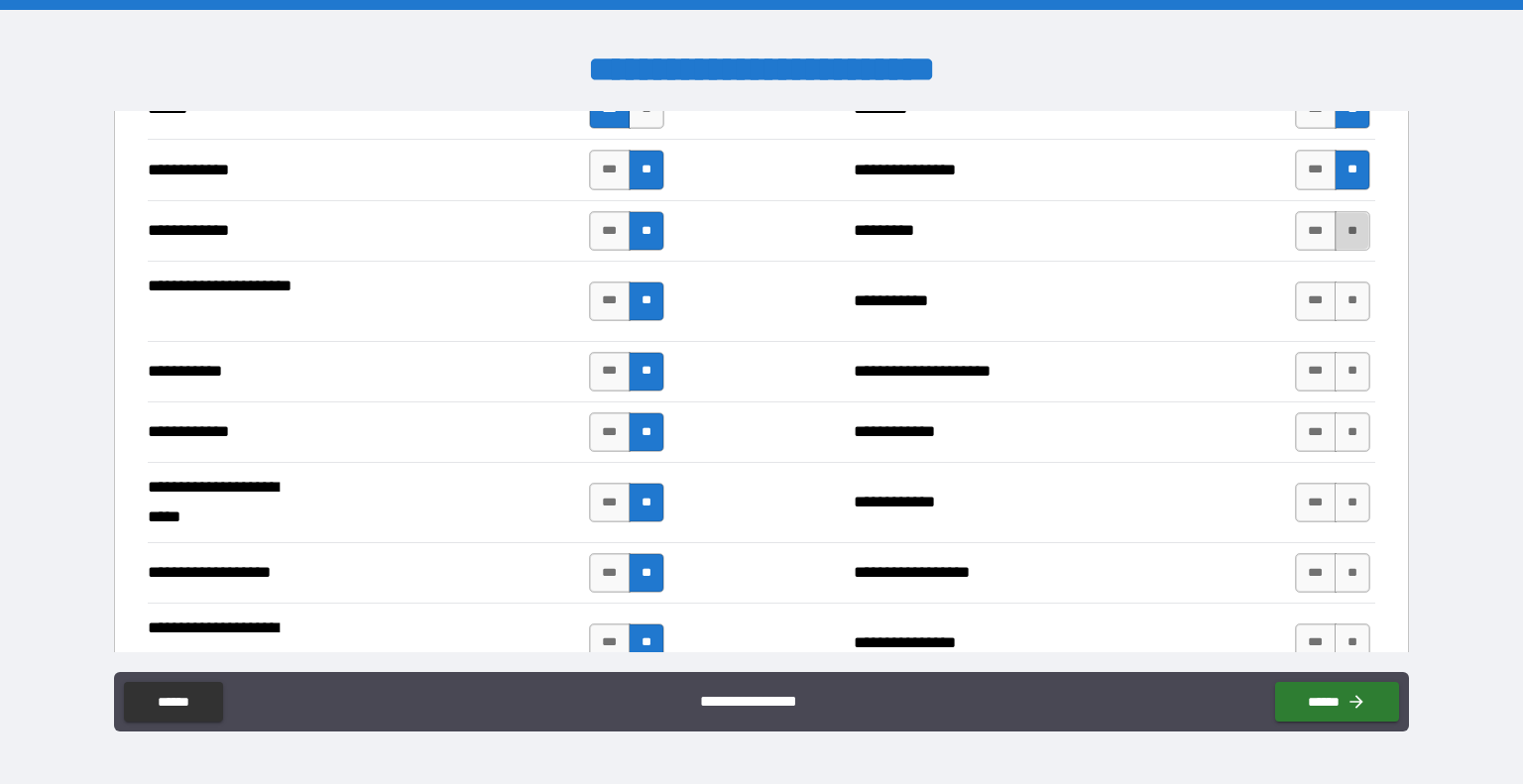 click on "**" at bounding box center (1352, 231) 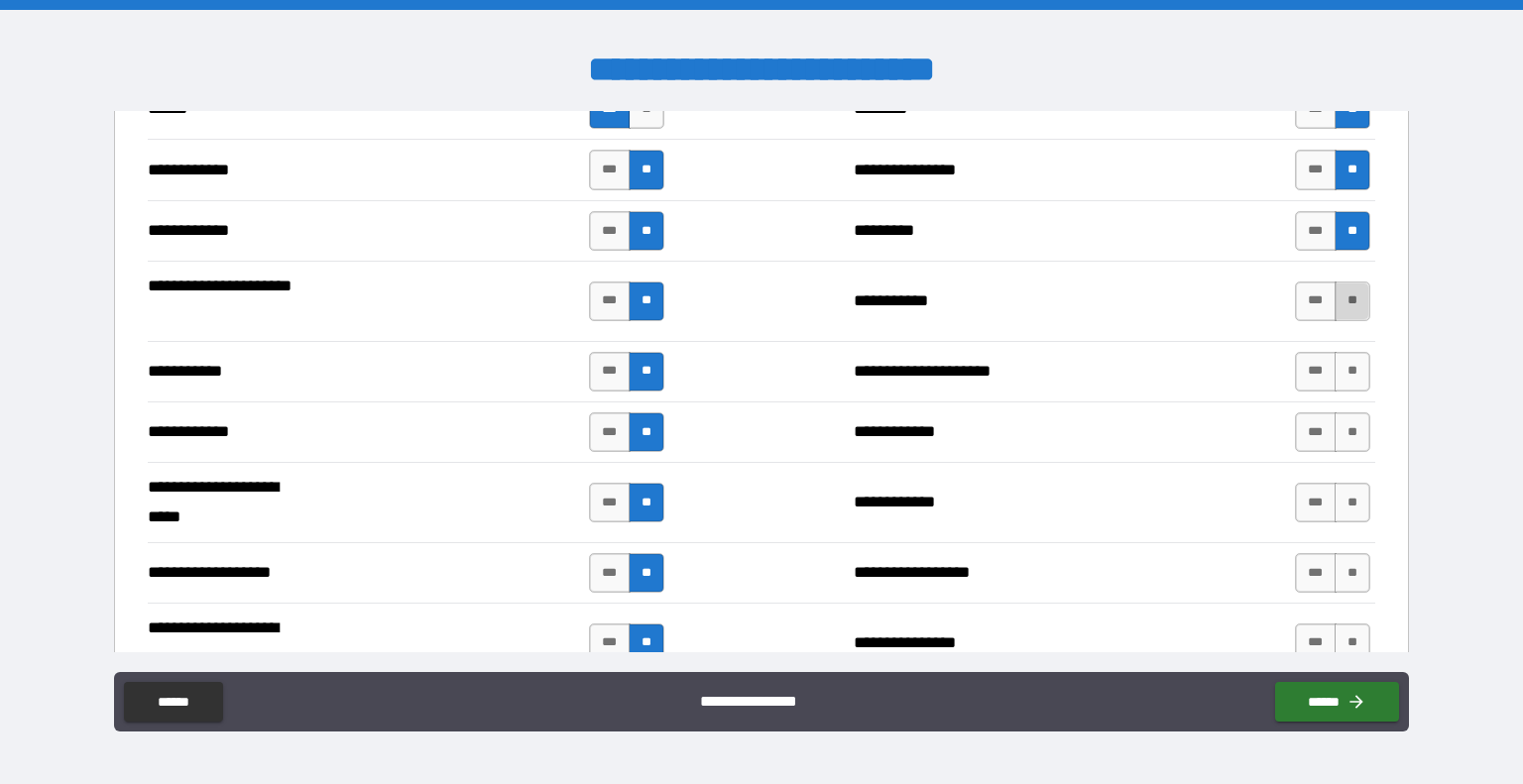 click on "**" at bounding box center (1352, 301) 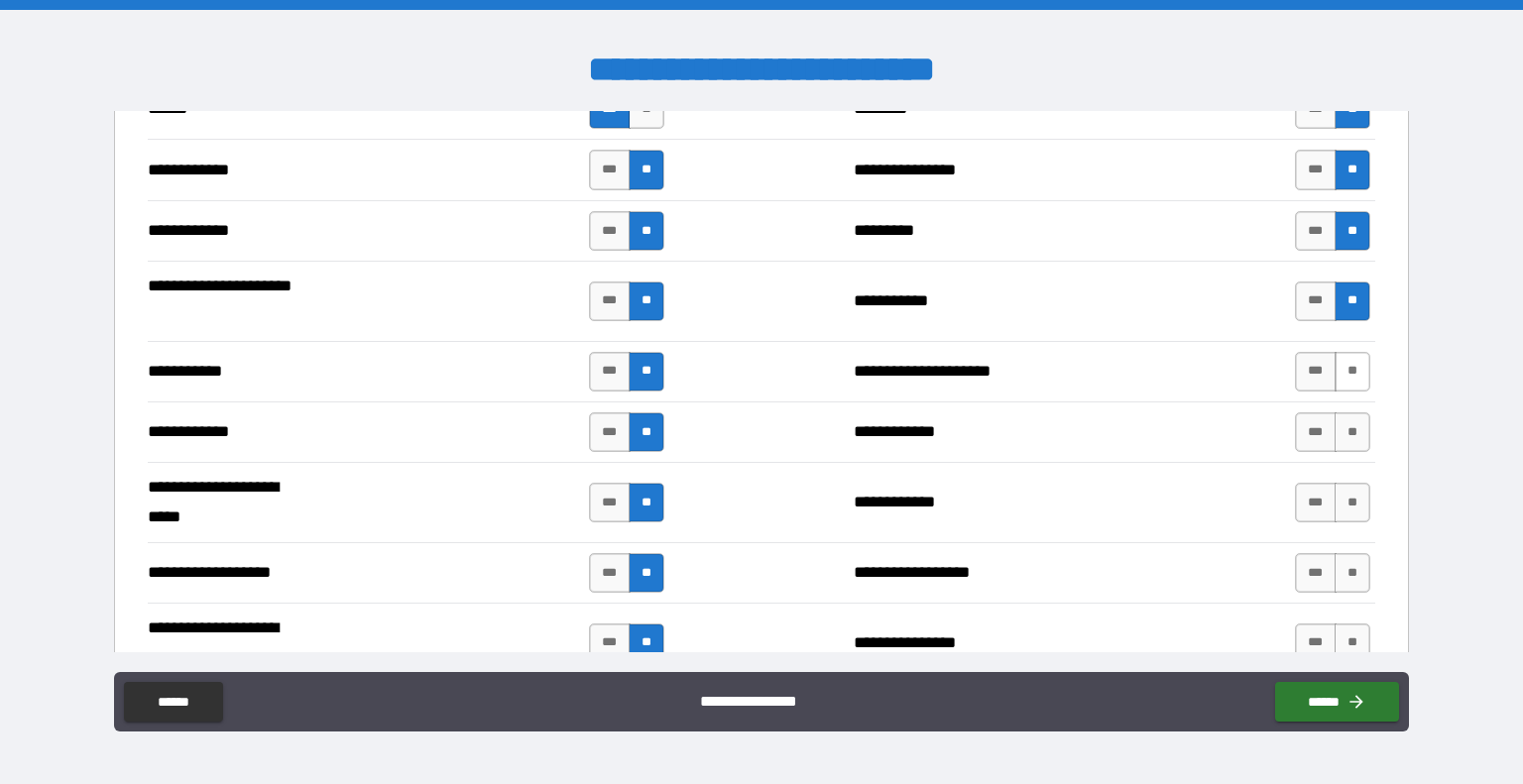 click on "**" at bounding box center (1352, 372) 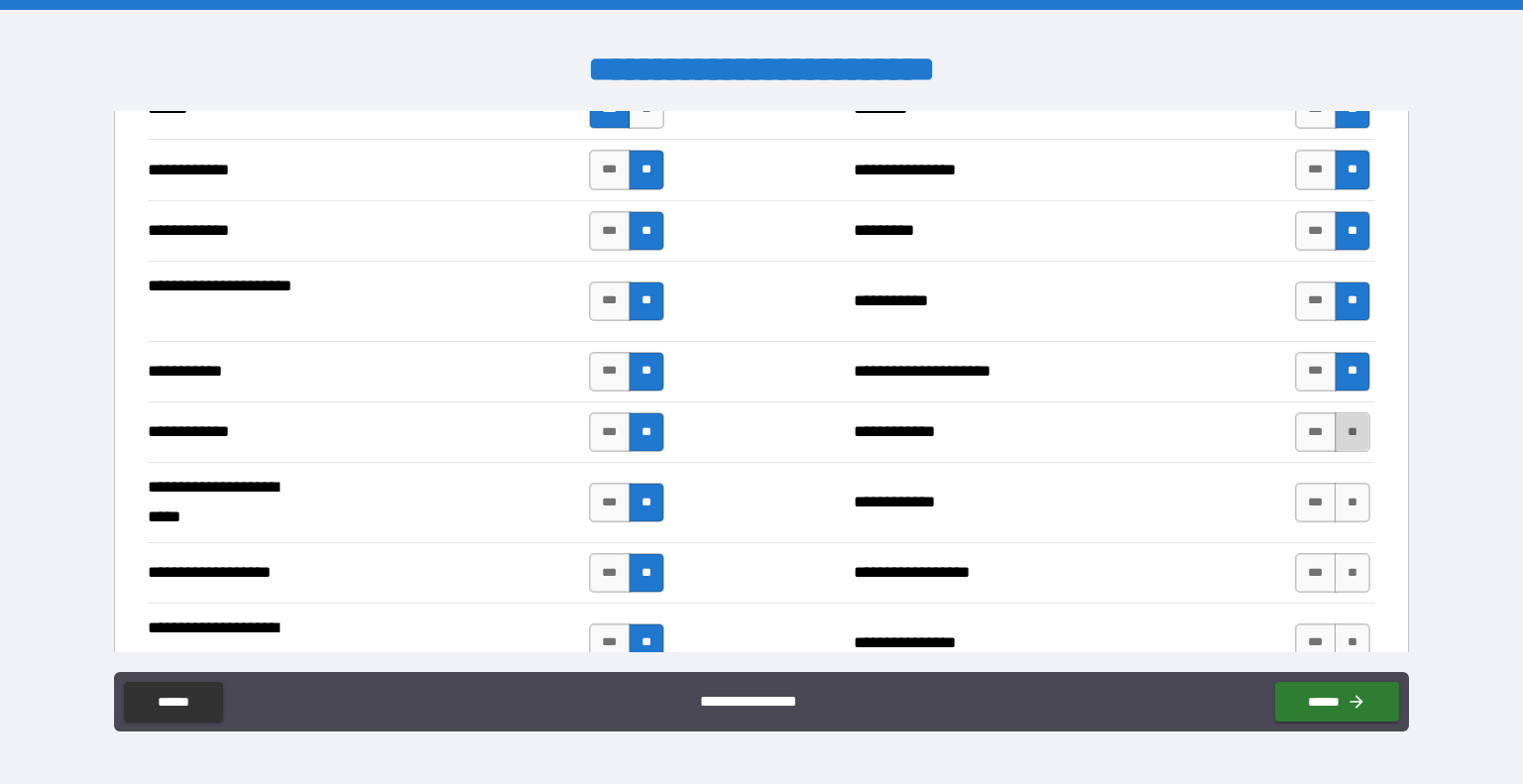 click on "**" at bounding box center (1352, 432) 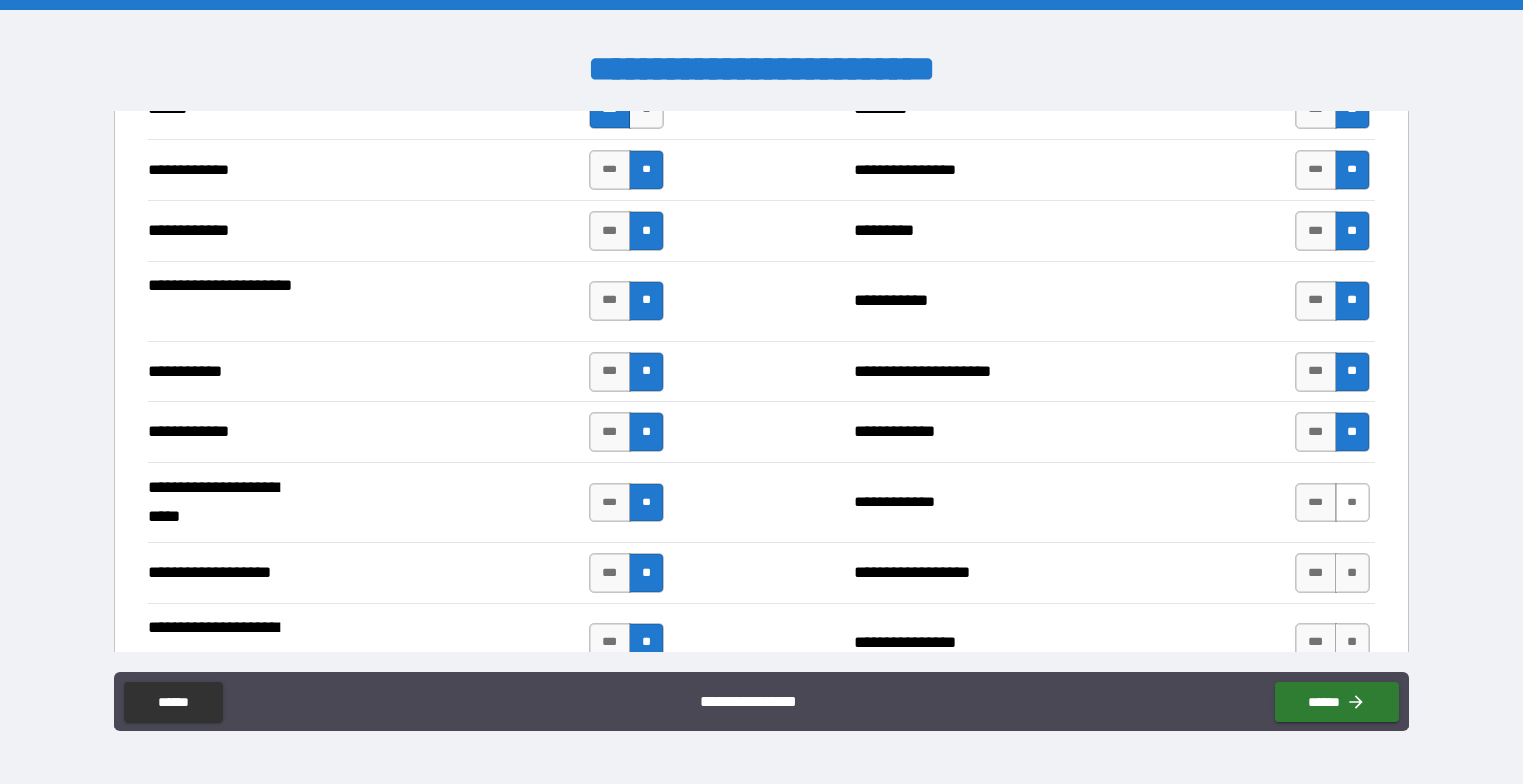 click on "**" at bounding box center (1352, 503) 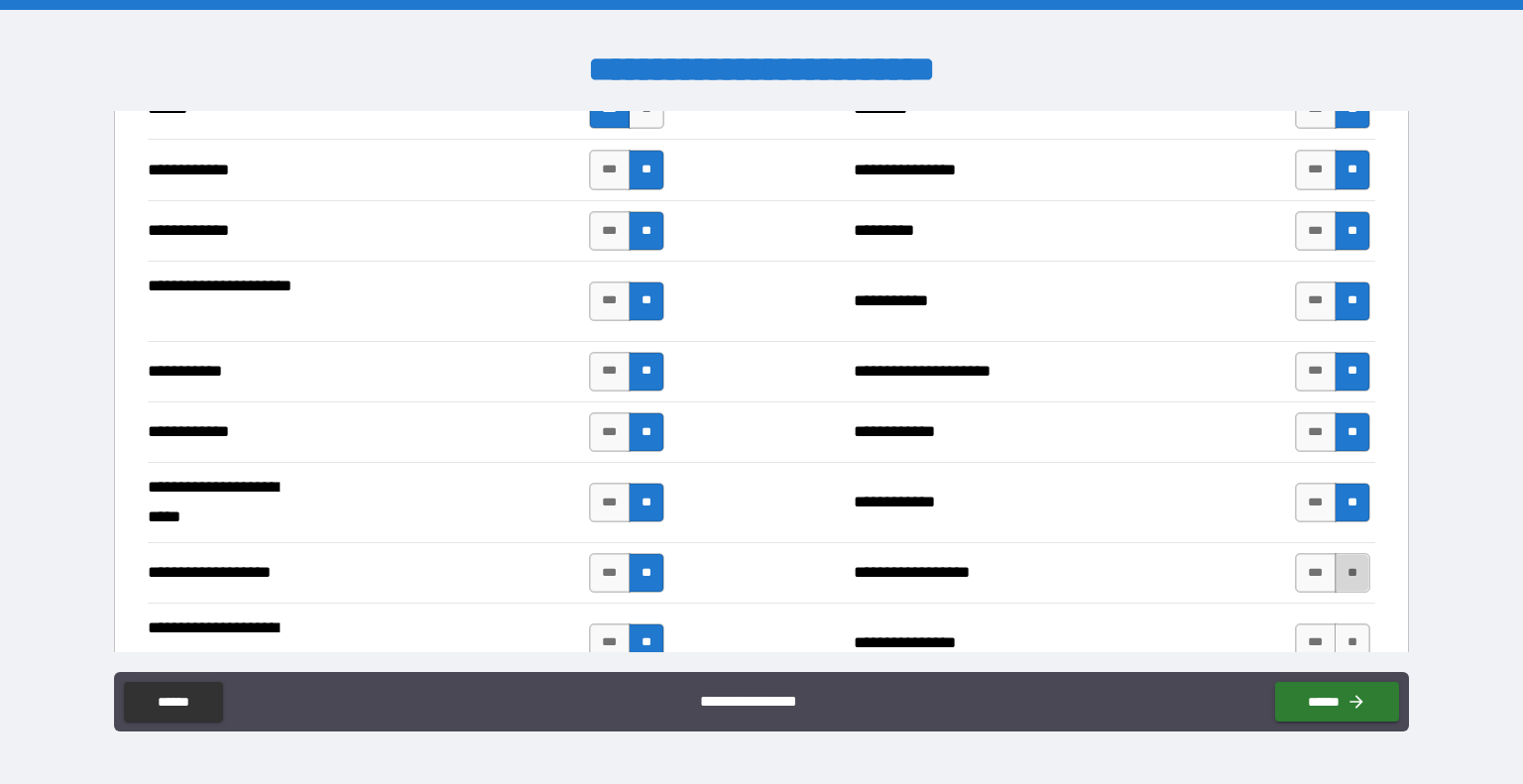 click on "**" at bounding box center (1352, 573) 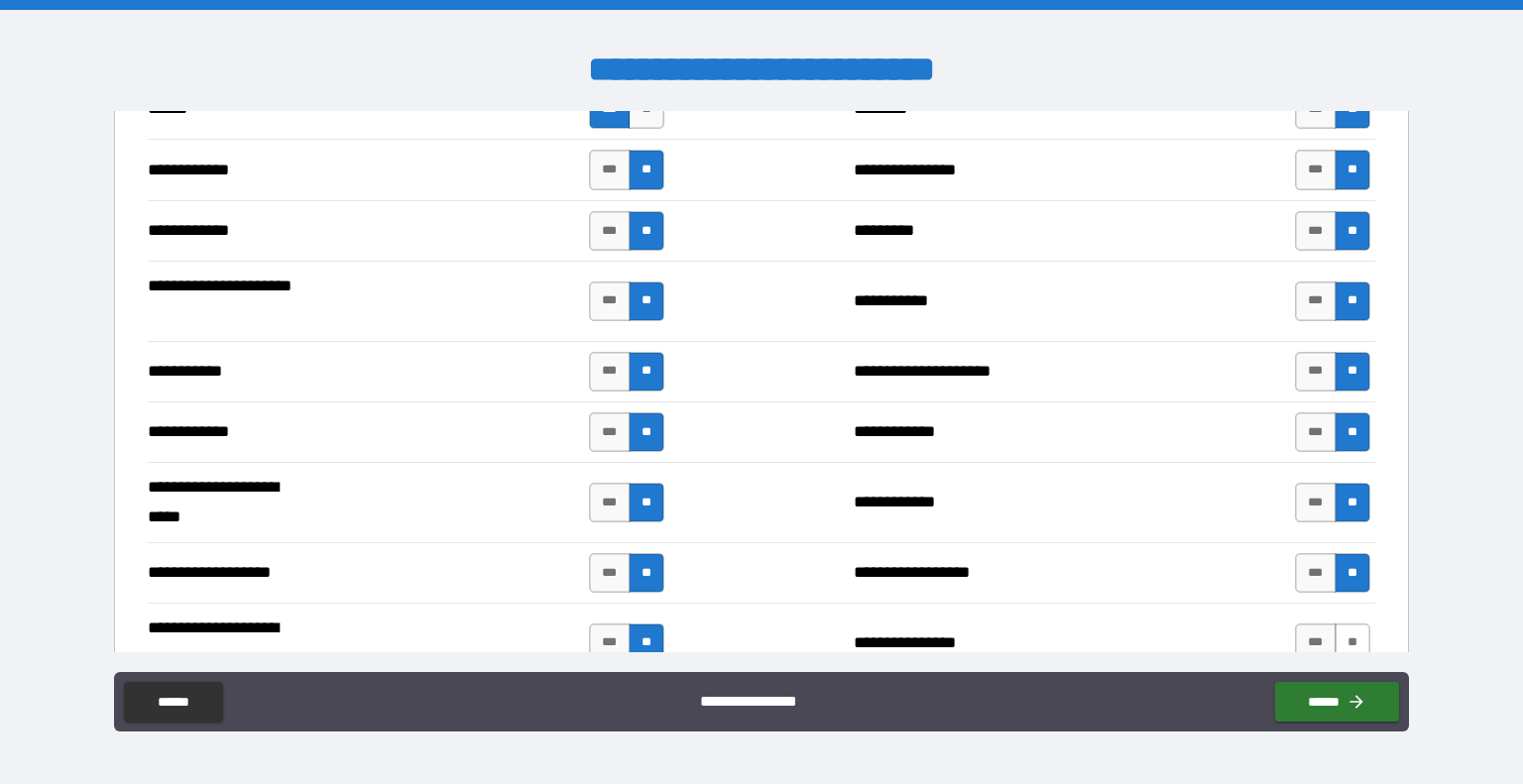 click on "**" at bounding box center (1352, 643) 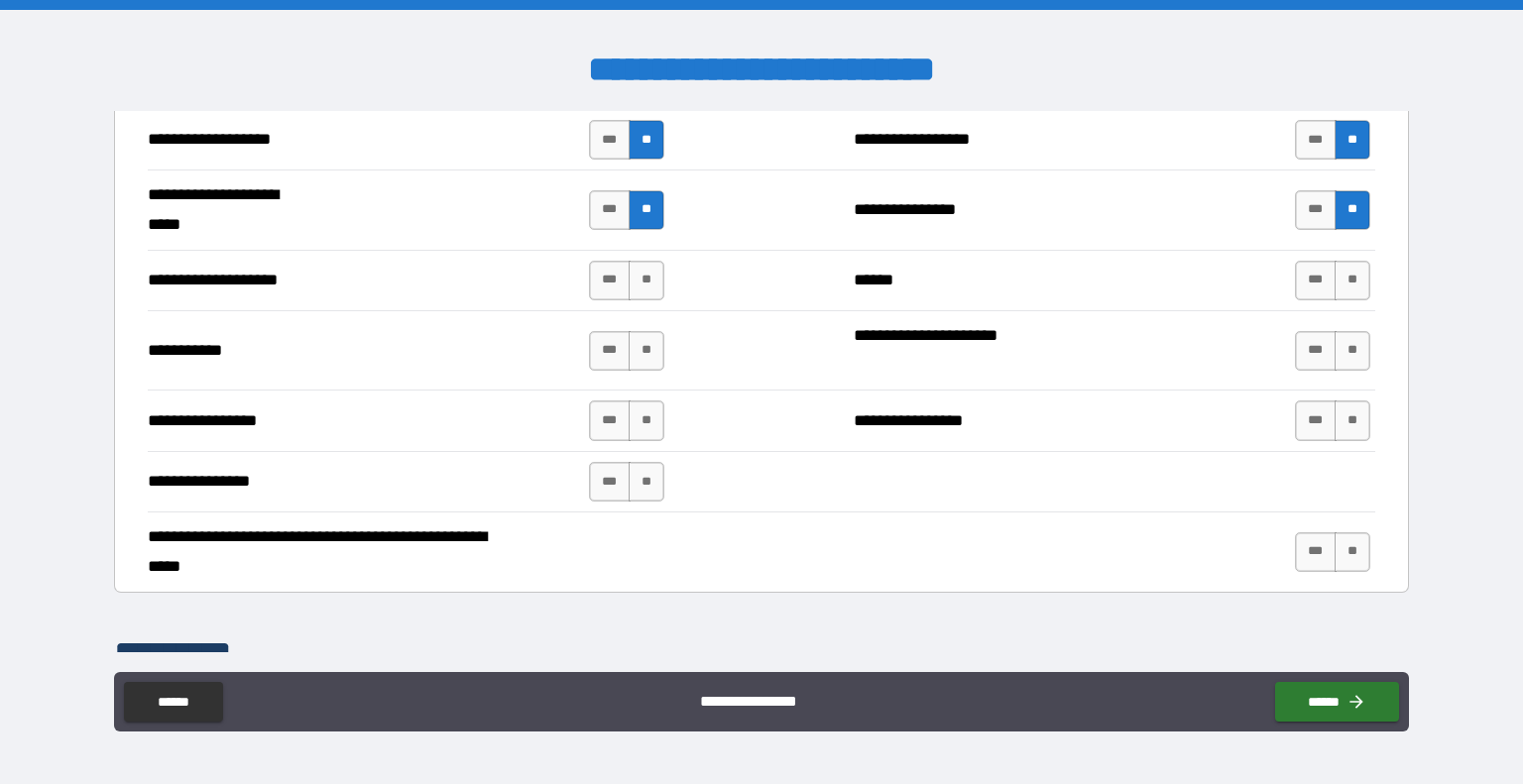 scroll, scrollTop: 4135, scrollLeft: 0, axis: vertical 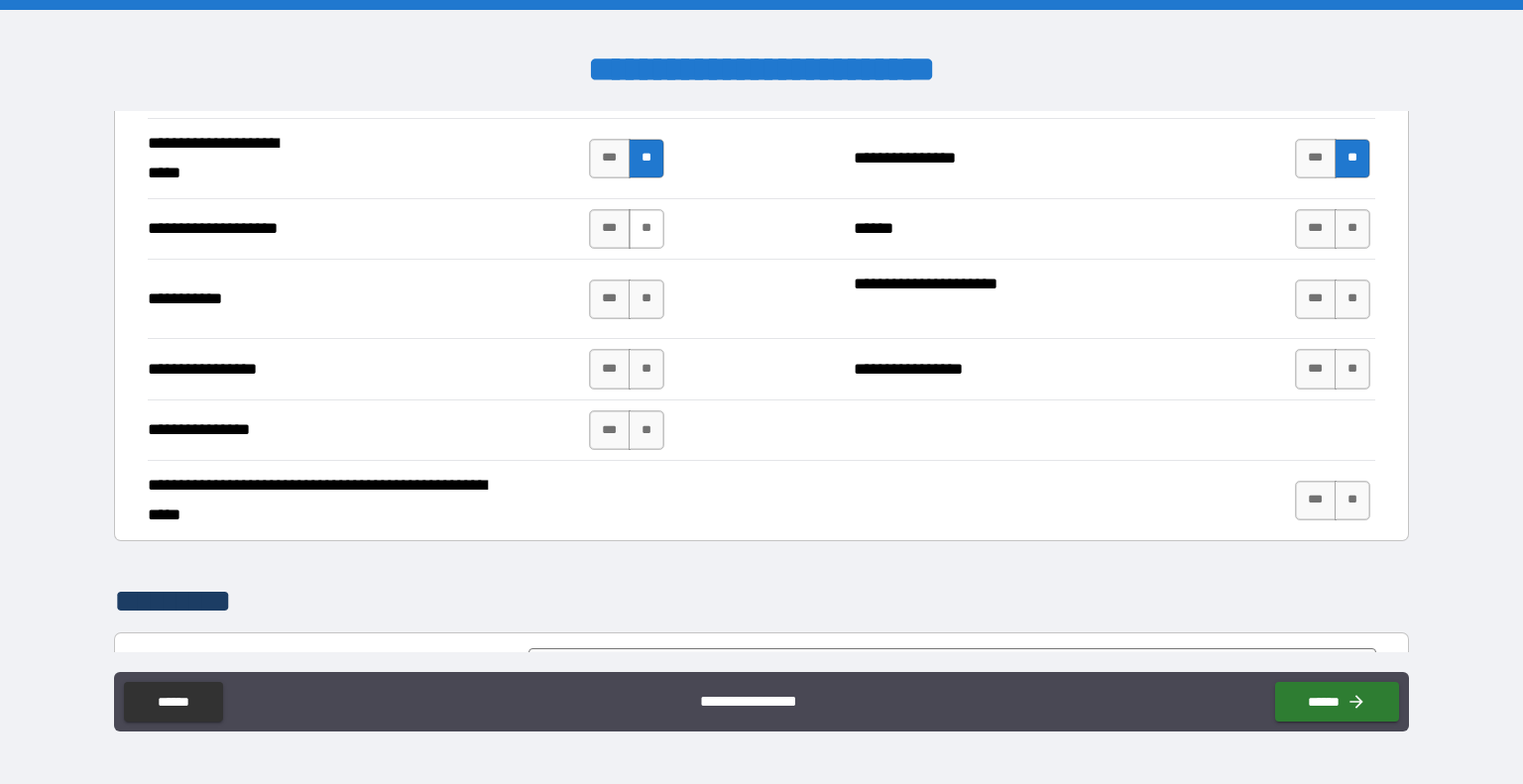 click on "**" at bounding box center (646, 229) 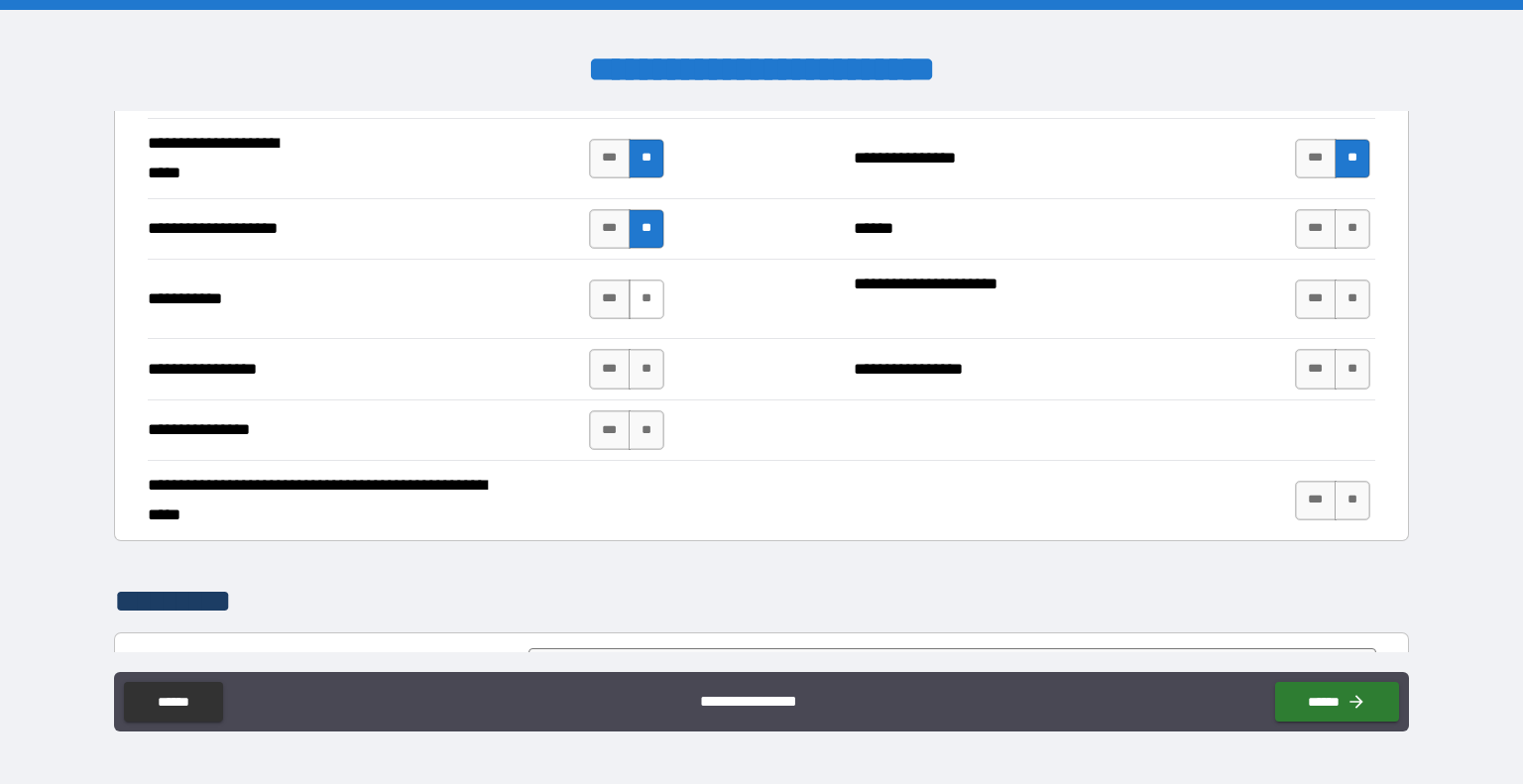 click on "**" at bounding box center [646, 299] 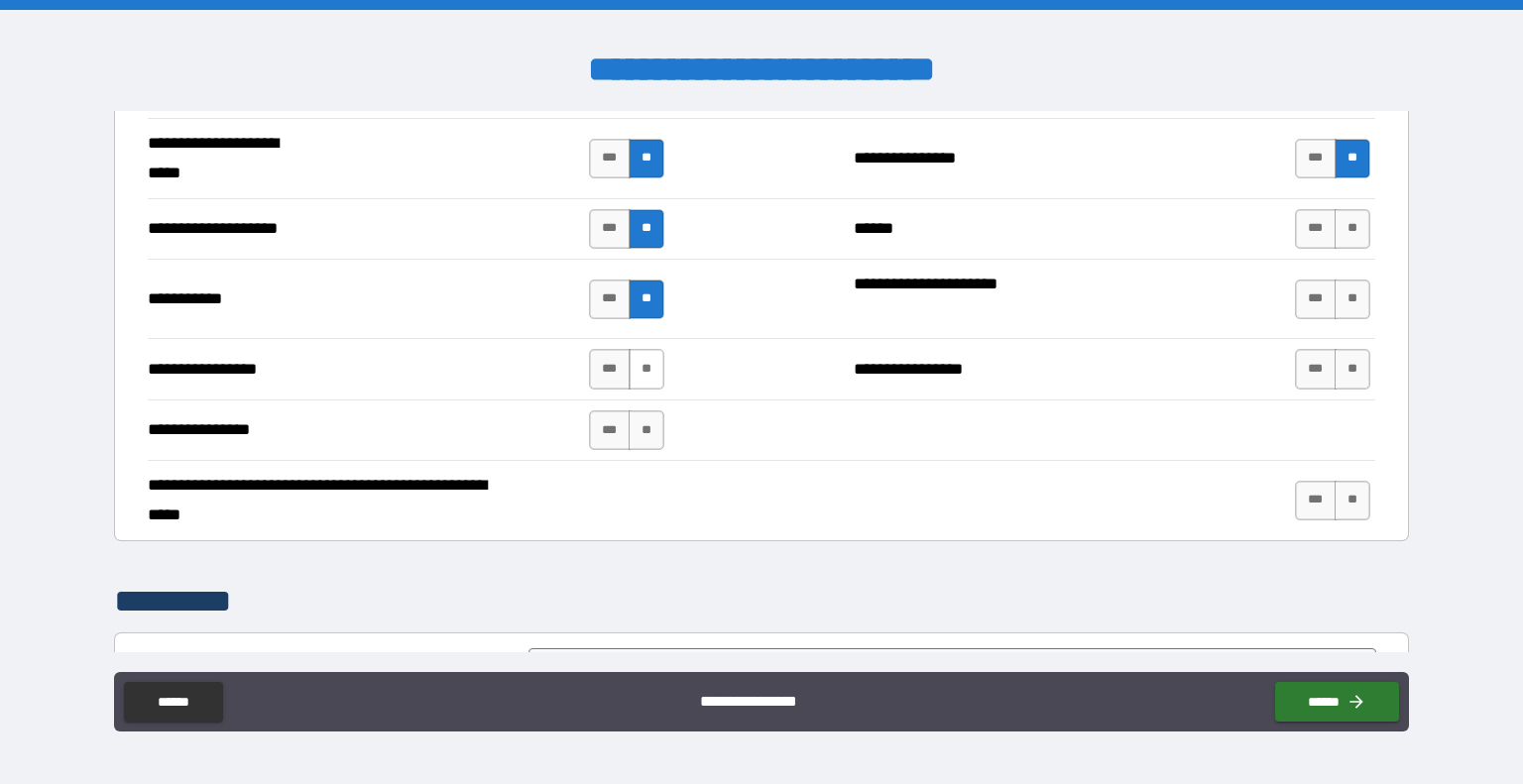 click on "**" at bounding box center [646, 369] 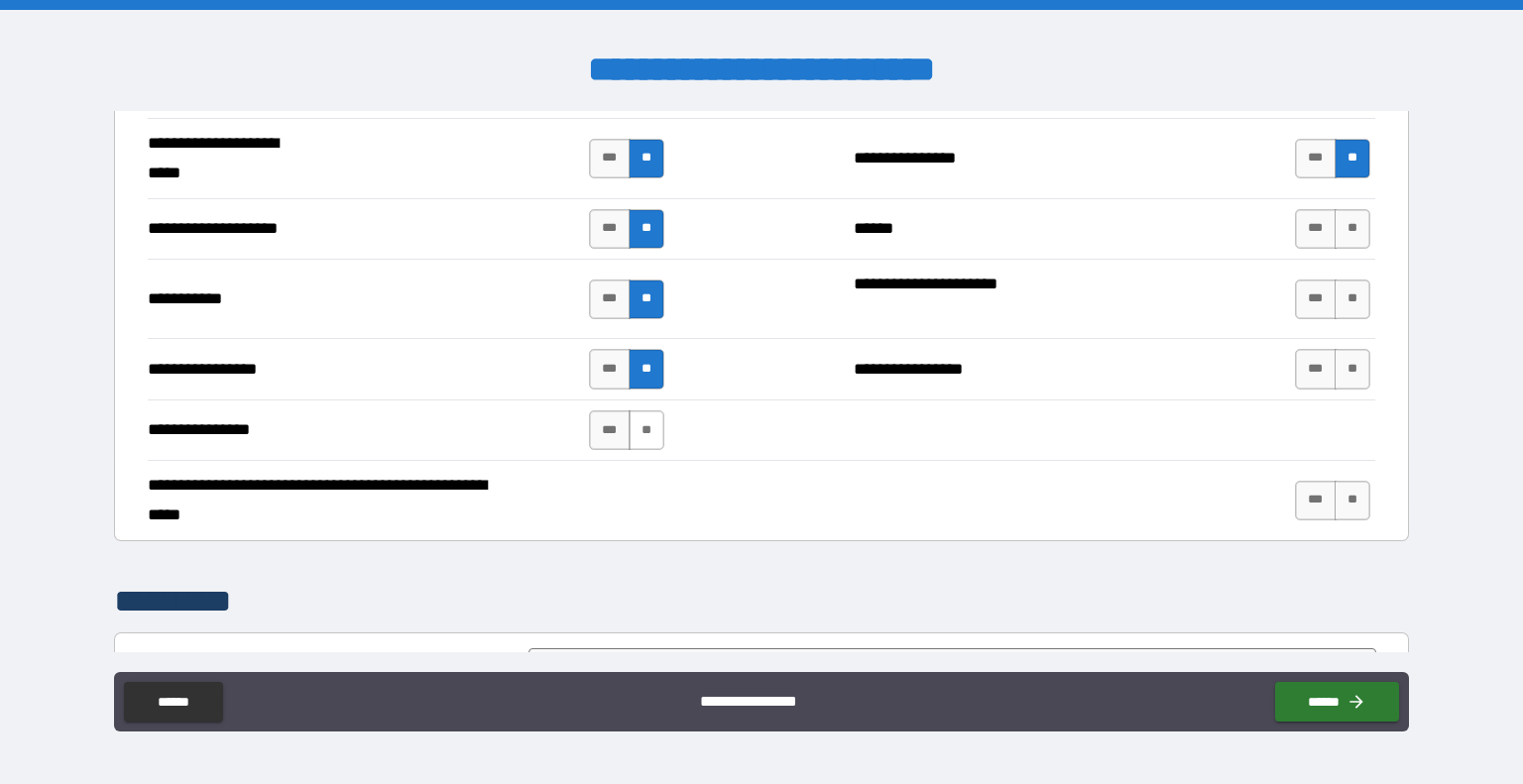 click on "**" at bounding box center [646, 430] 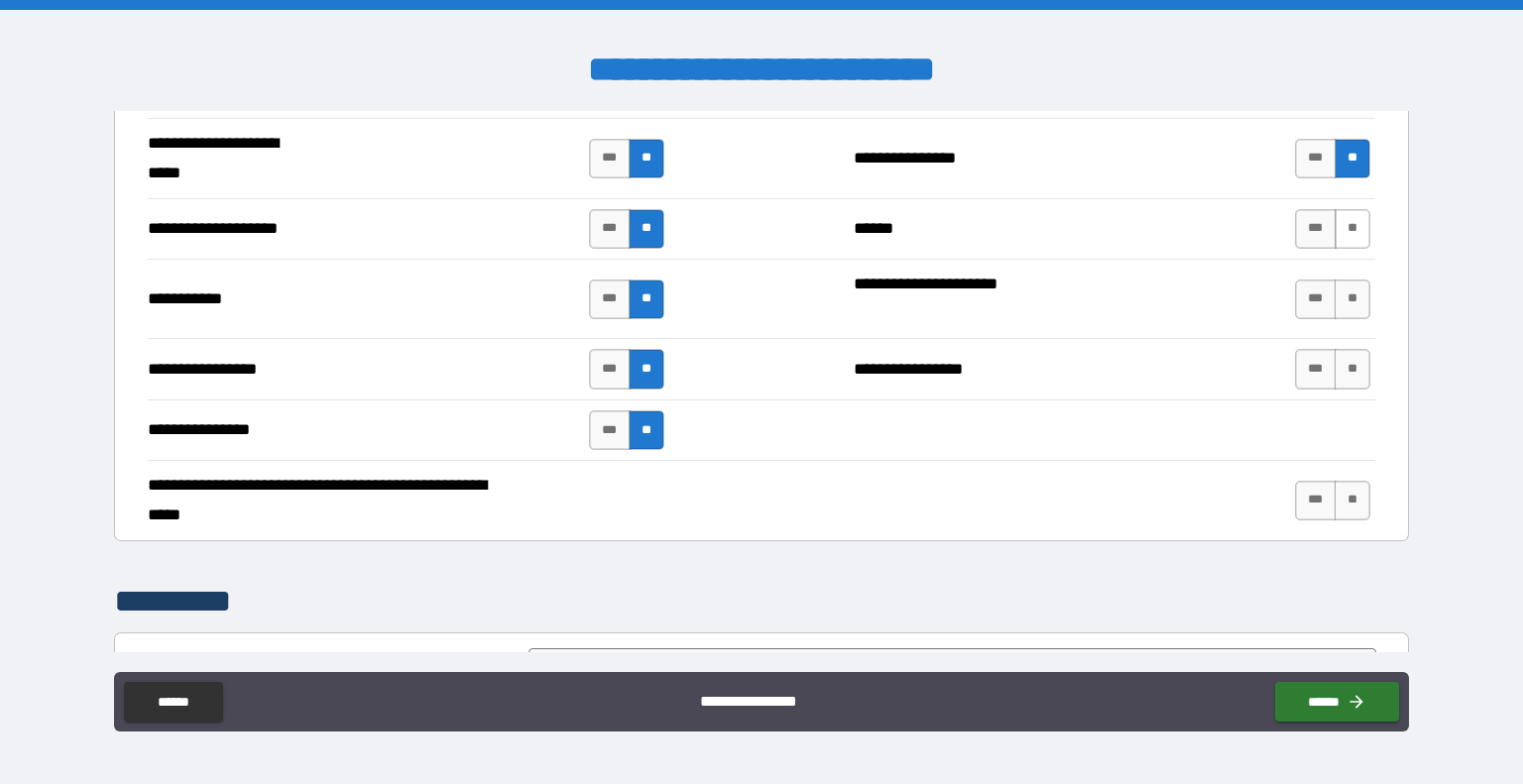 click on "**" at bounding box center (1352, 229) 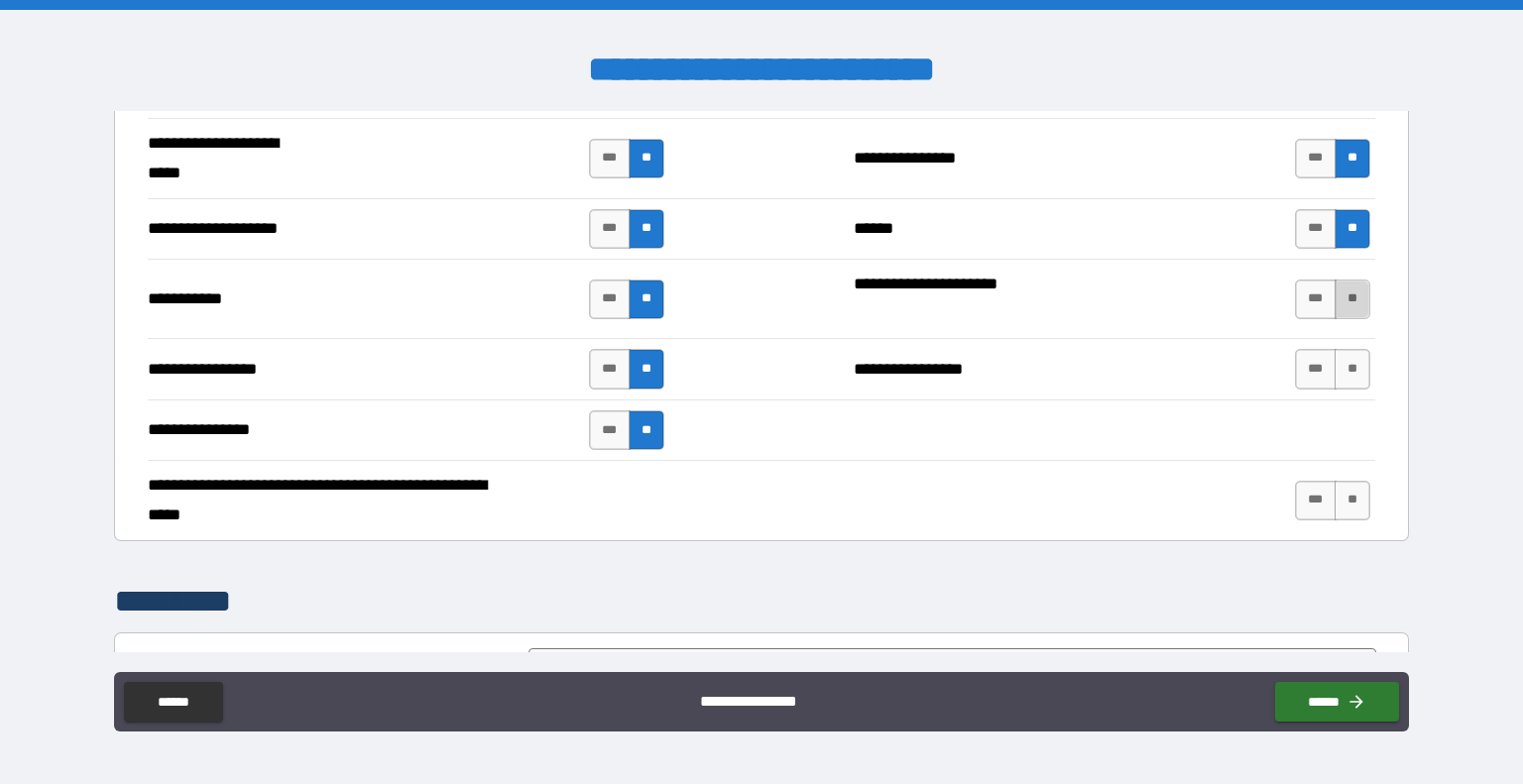 click on "**" at bounding box center [1352, 299] 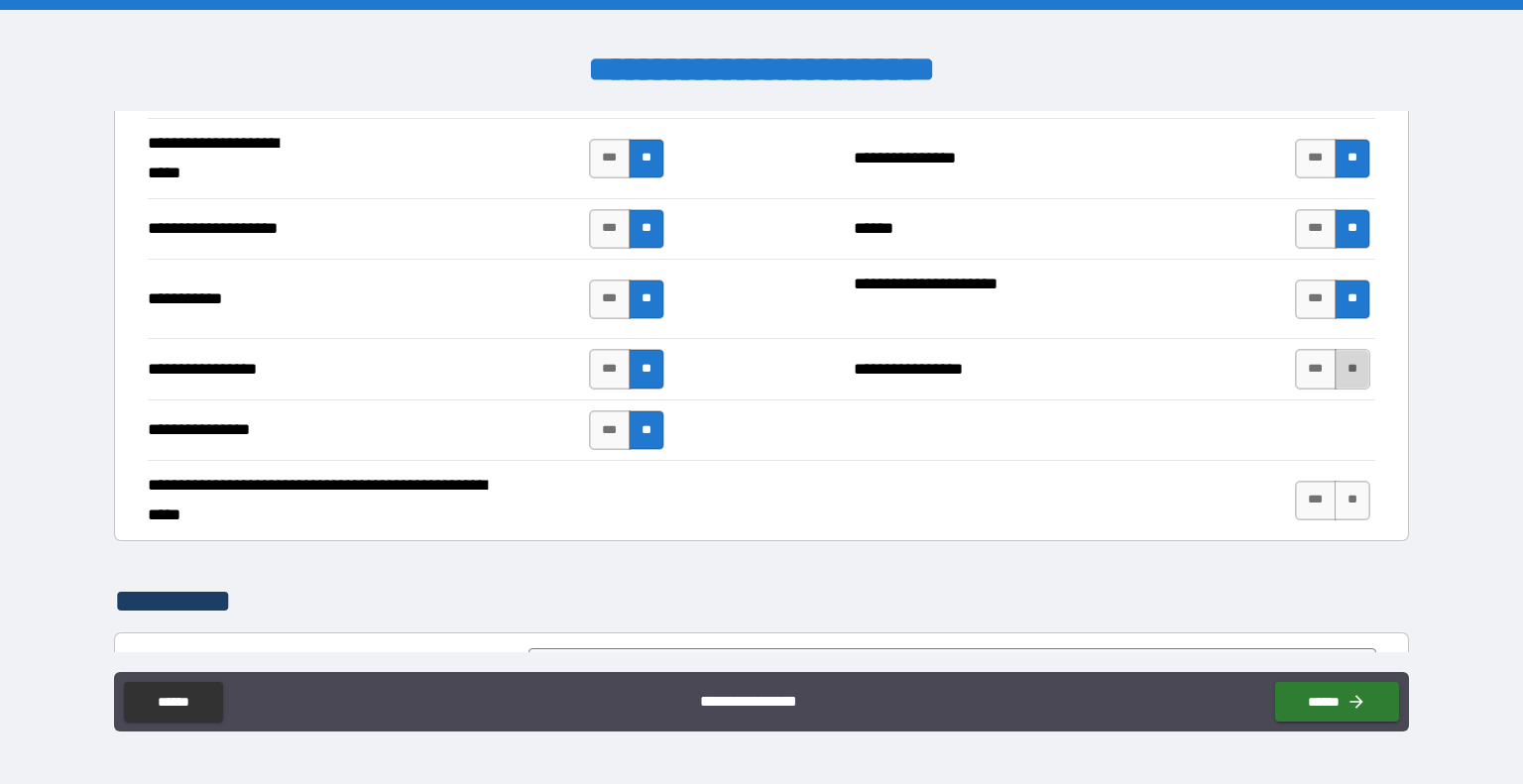 click on "**" at bounding box center (1352, 369) 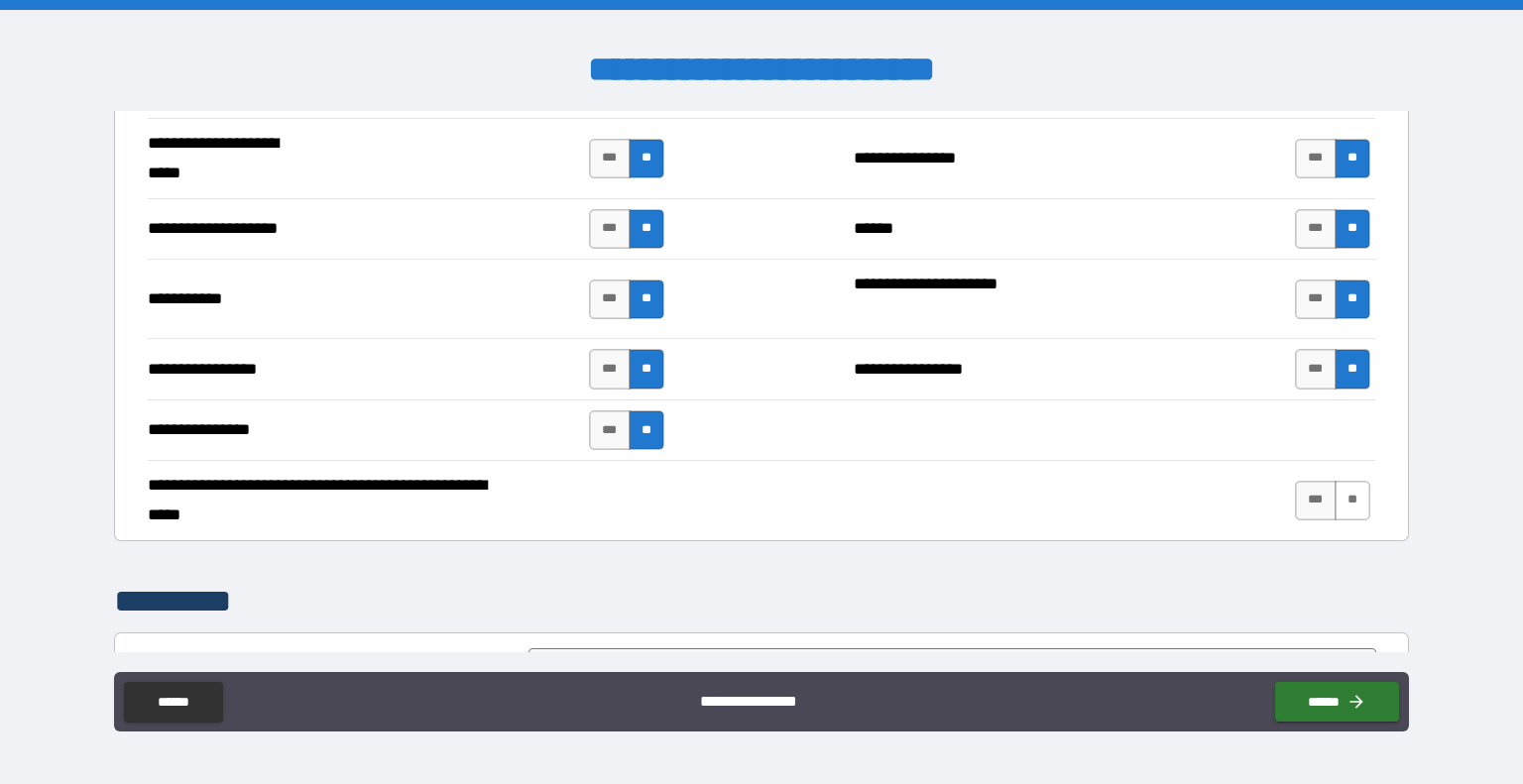 click on "**" at bounding box center (1352, 501) 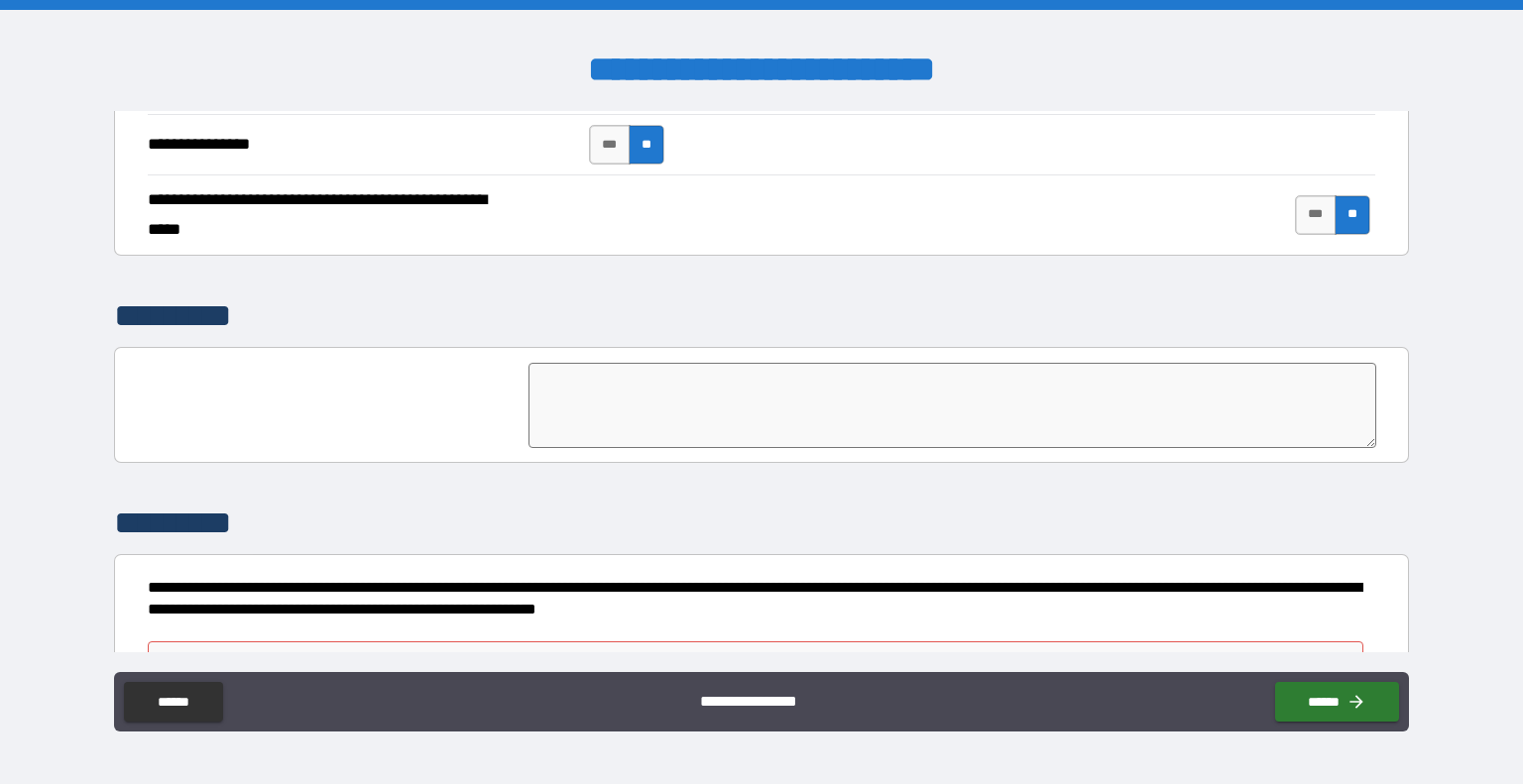 scroll, scrollTop: 4465, scrollLeft: 0, axis: vertical 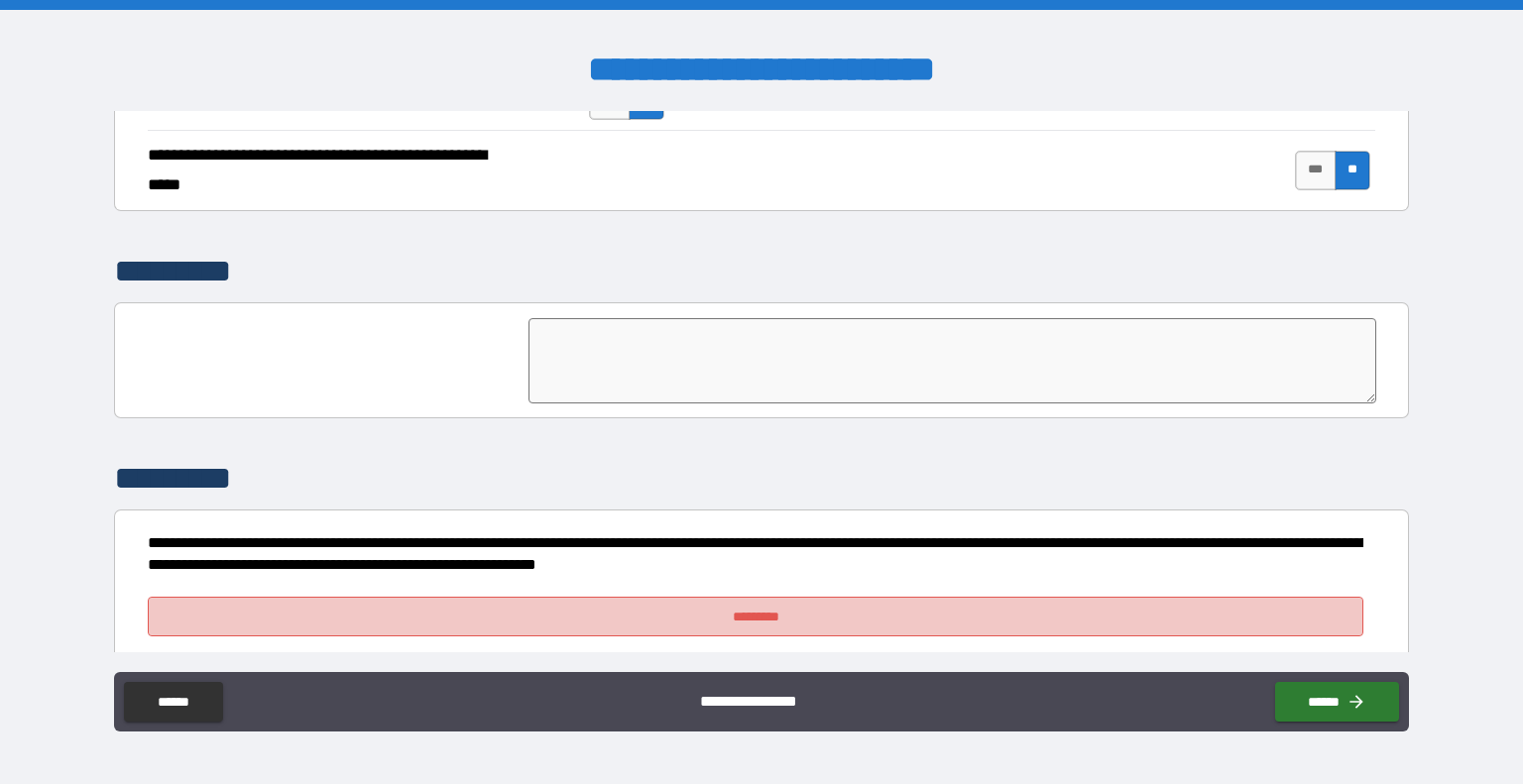 click on "*********" at bounding box center [756, 616] 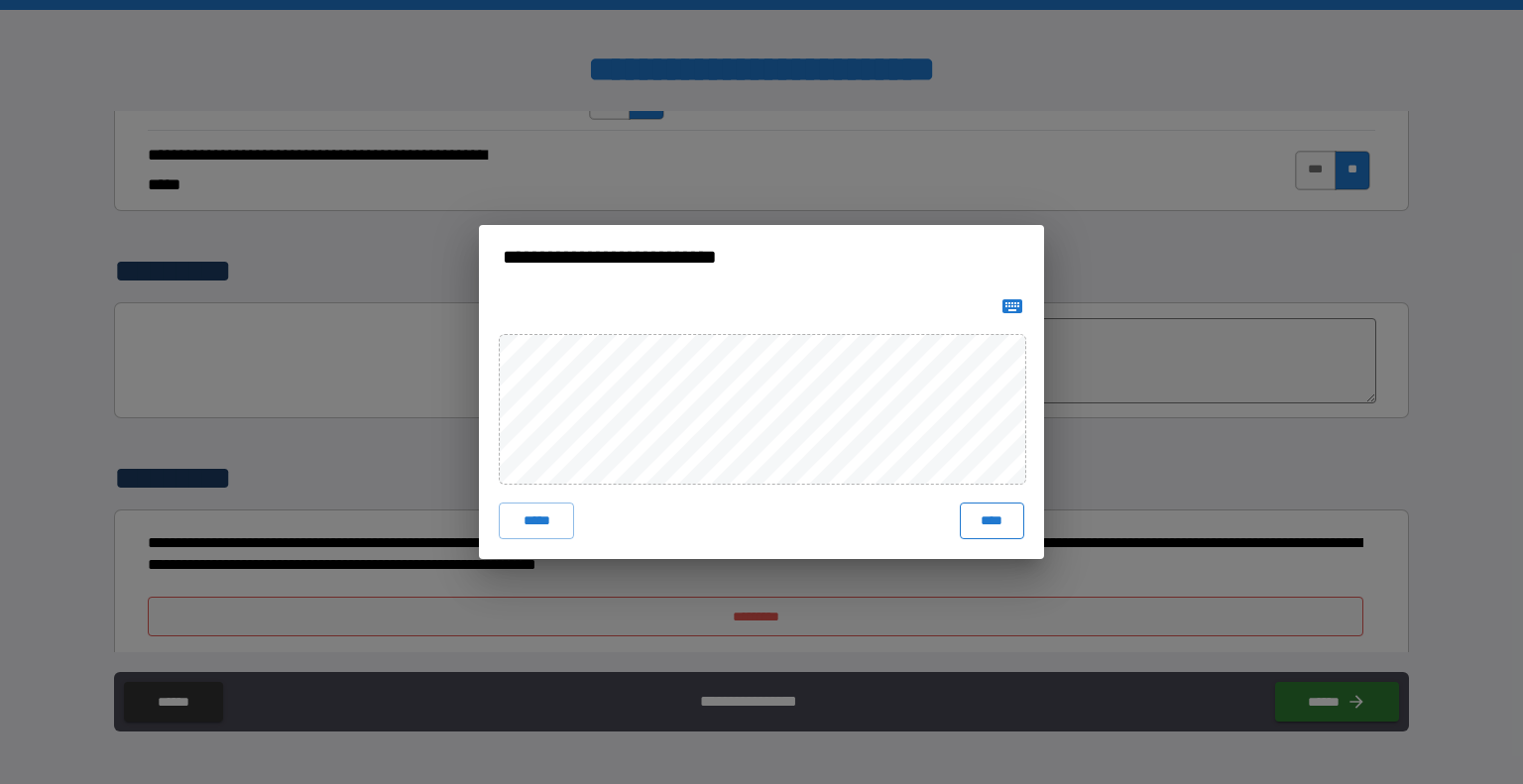 click on "****" at bounding box center [992, 520] 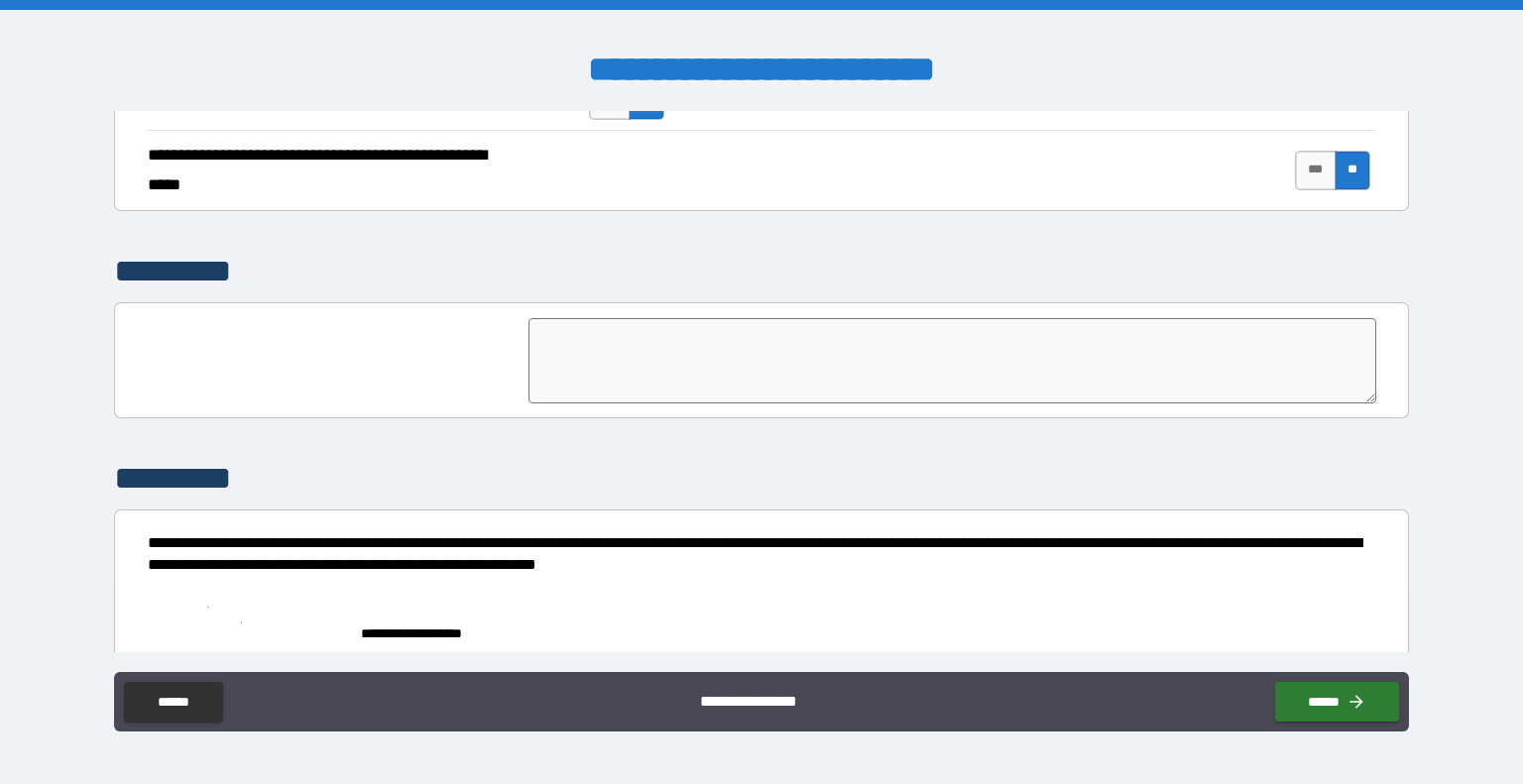click at bounding box center (953, 361) 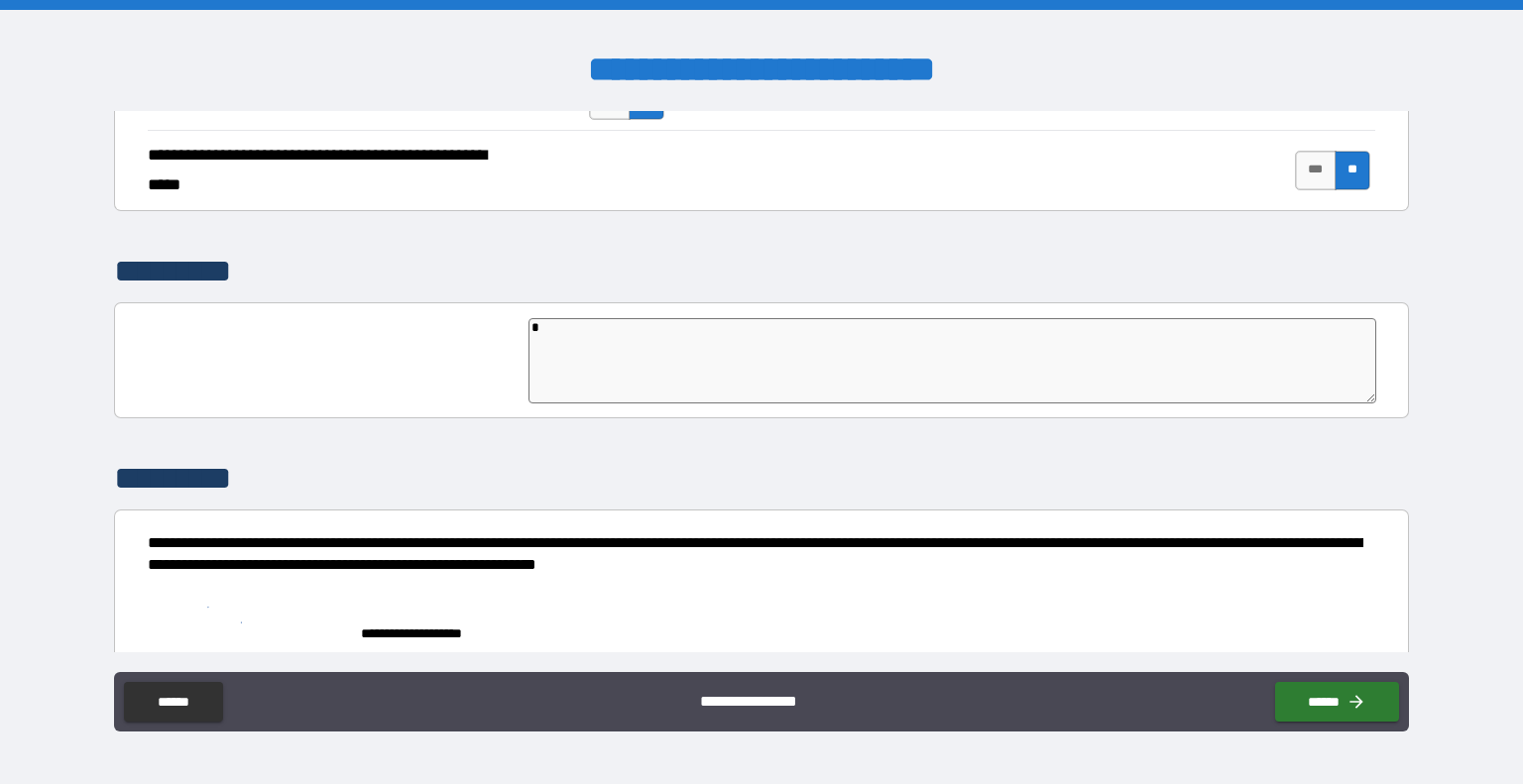 type on "*" 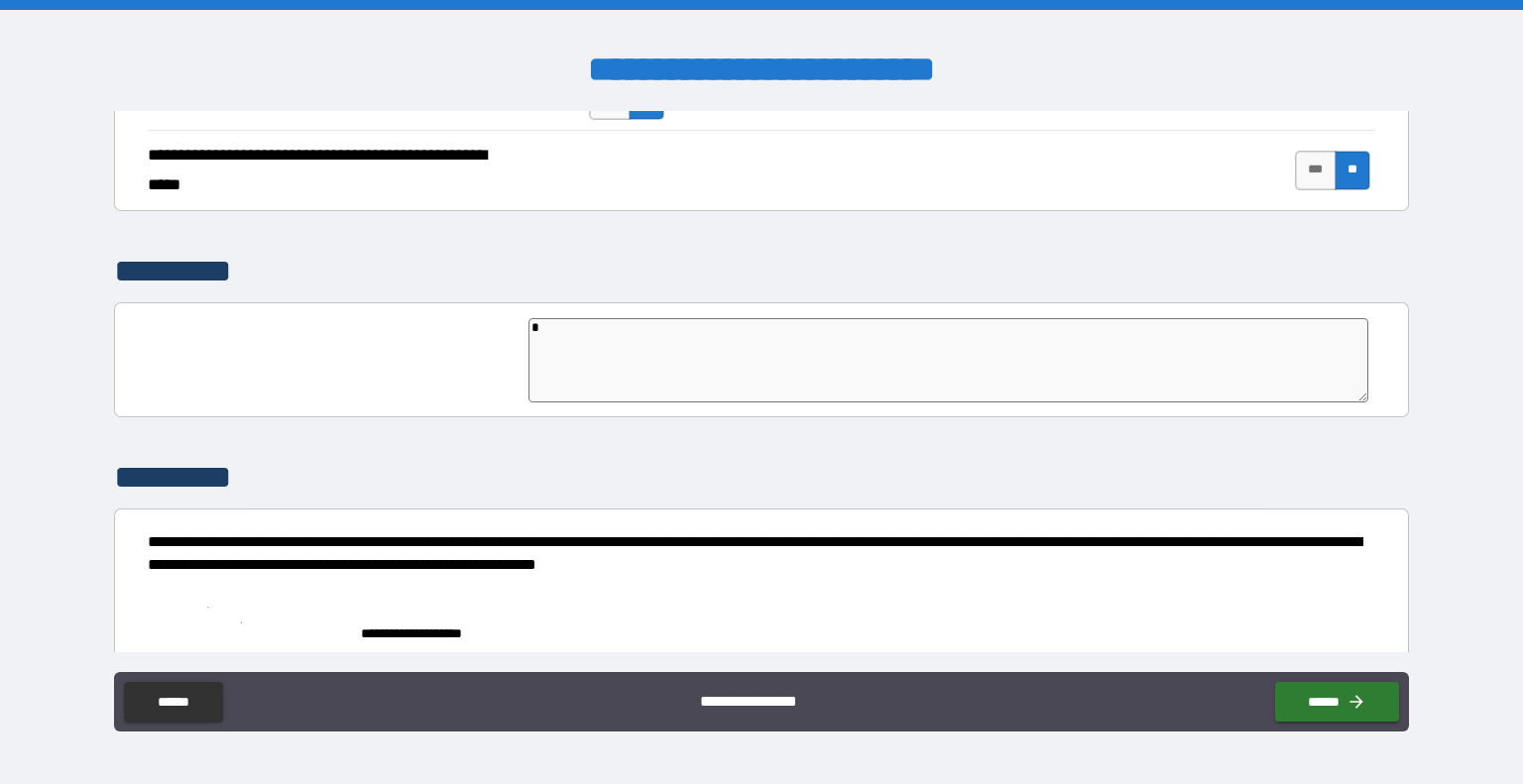 type on "**" 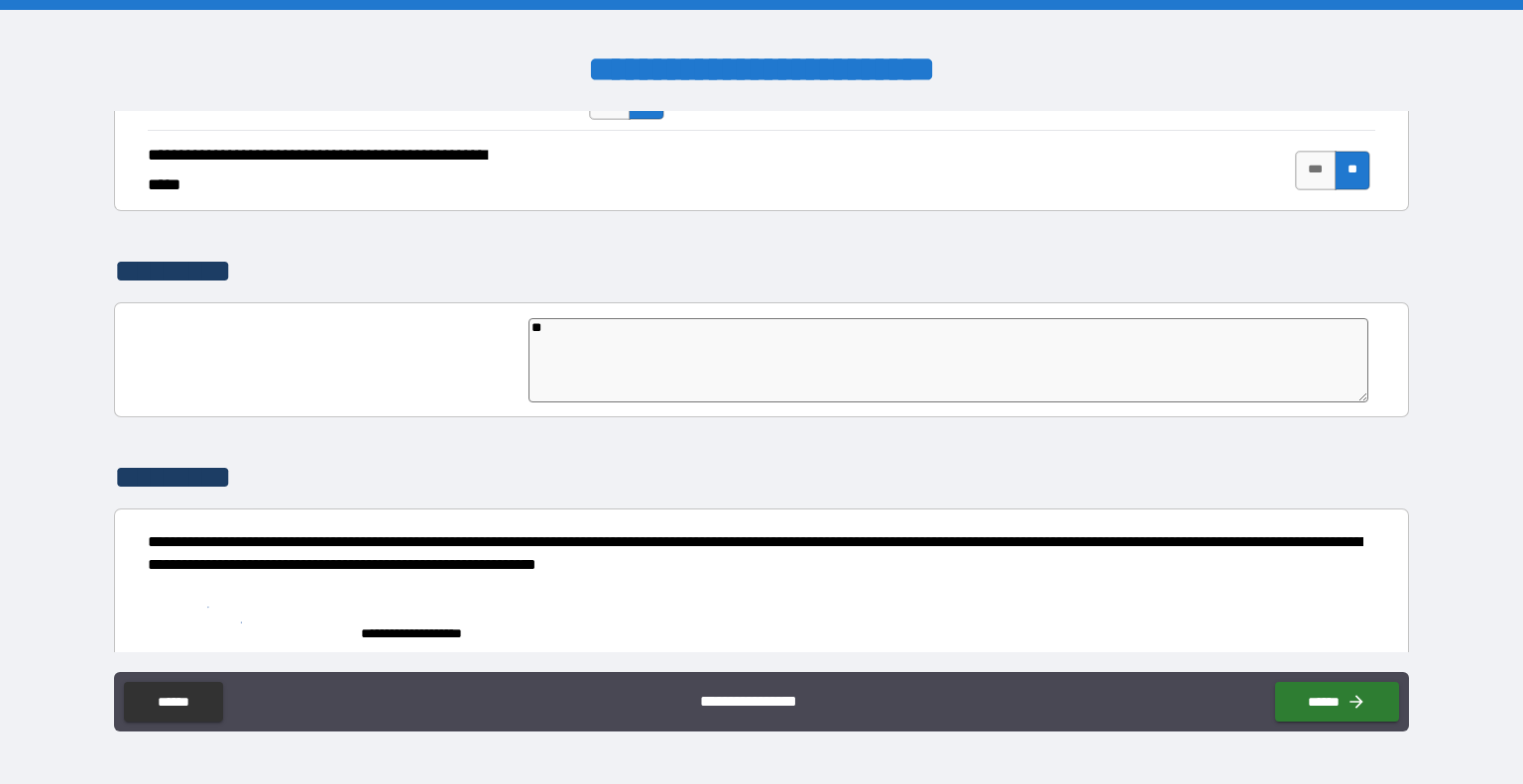 type on "*" 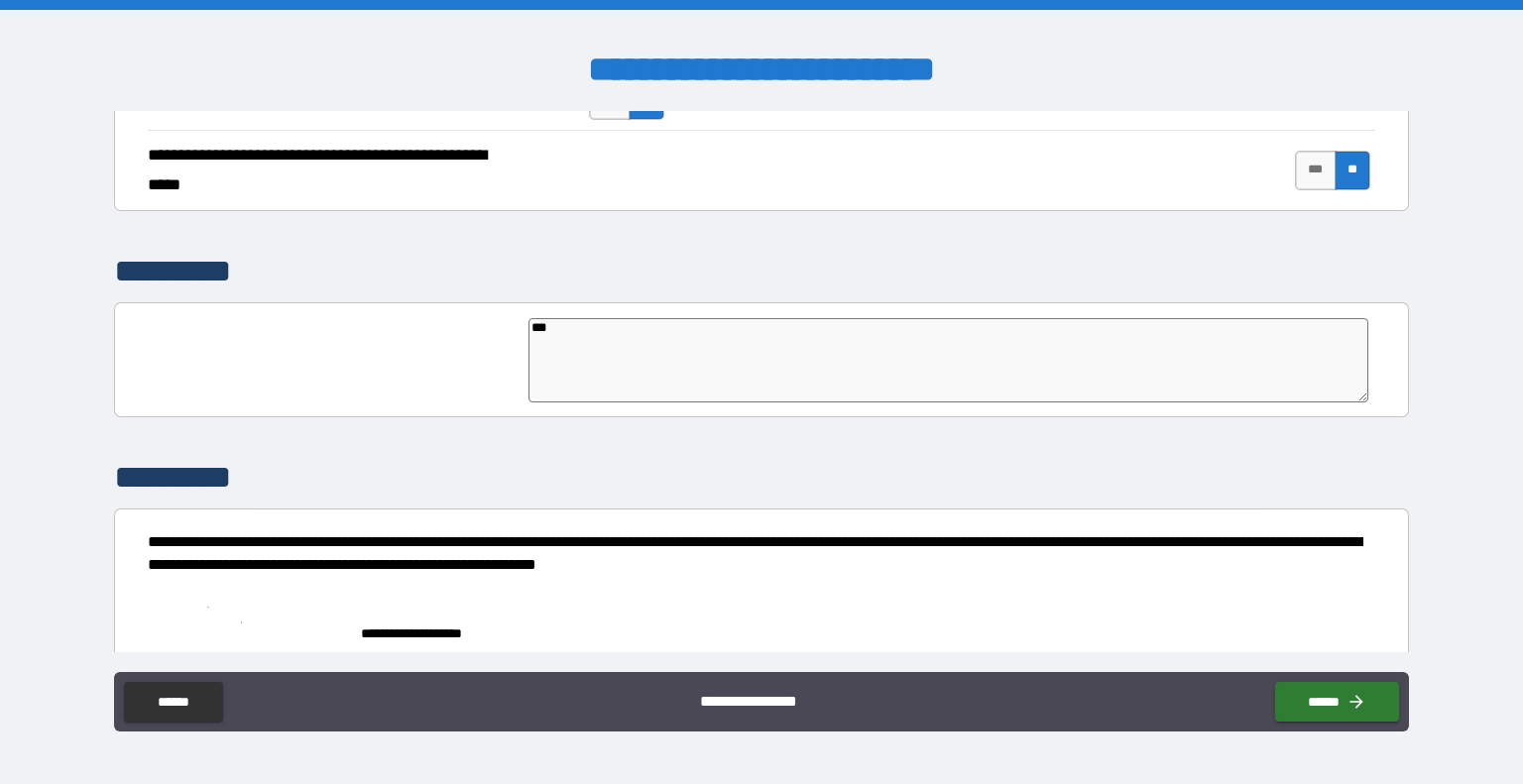 type on "*" 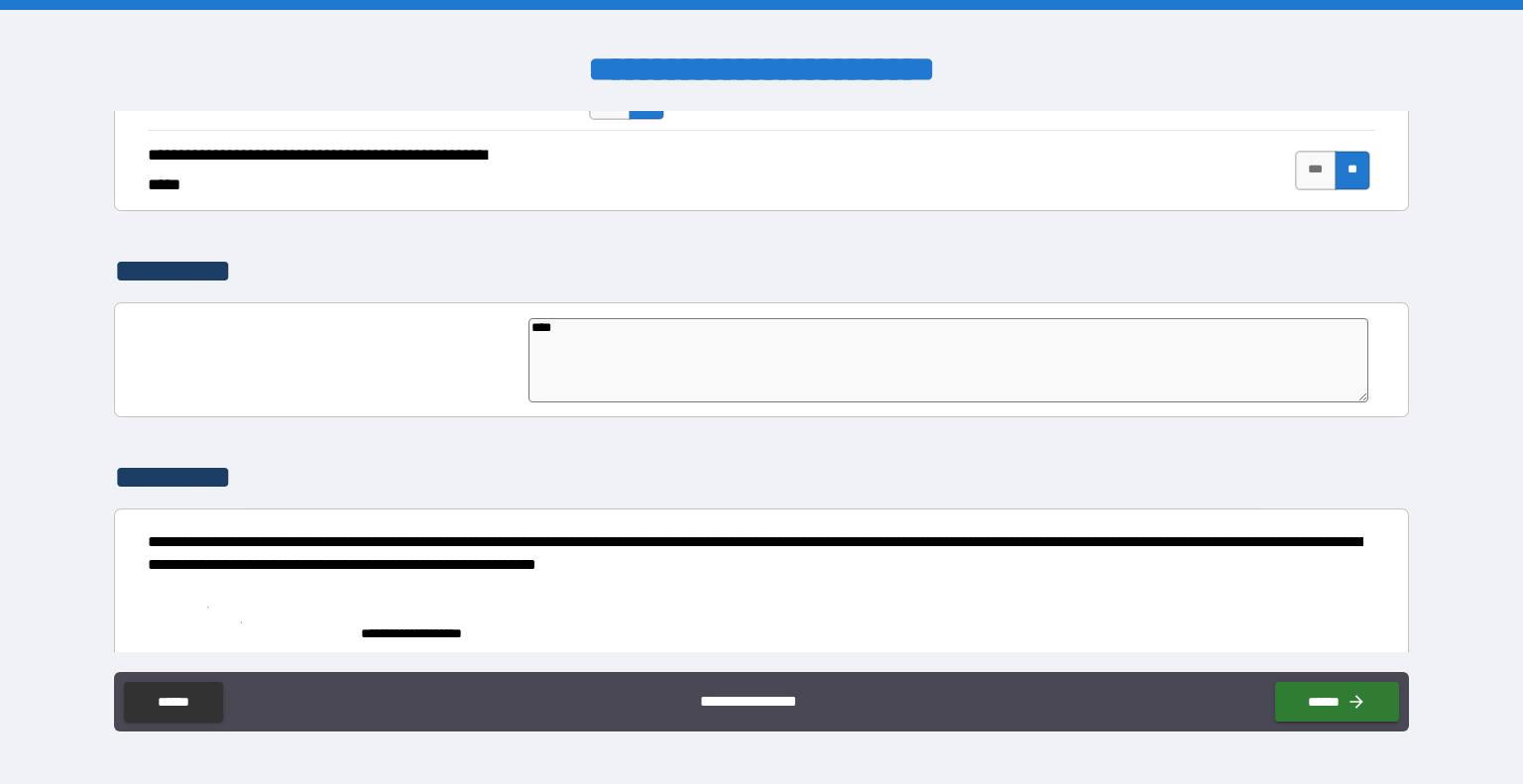 type on "*****" 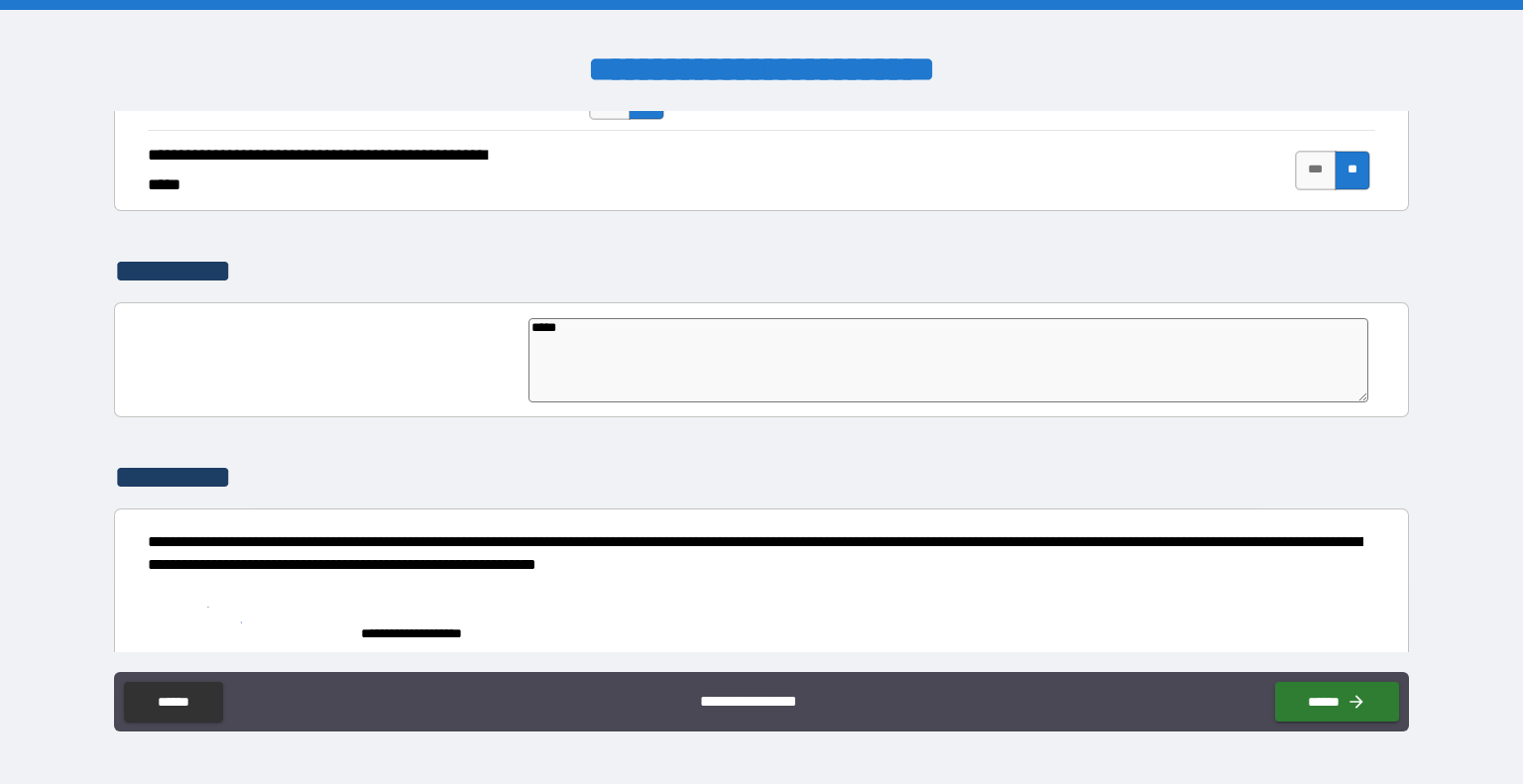 type on "*" 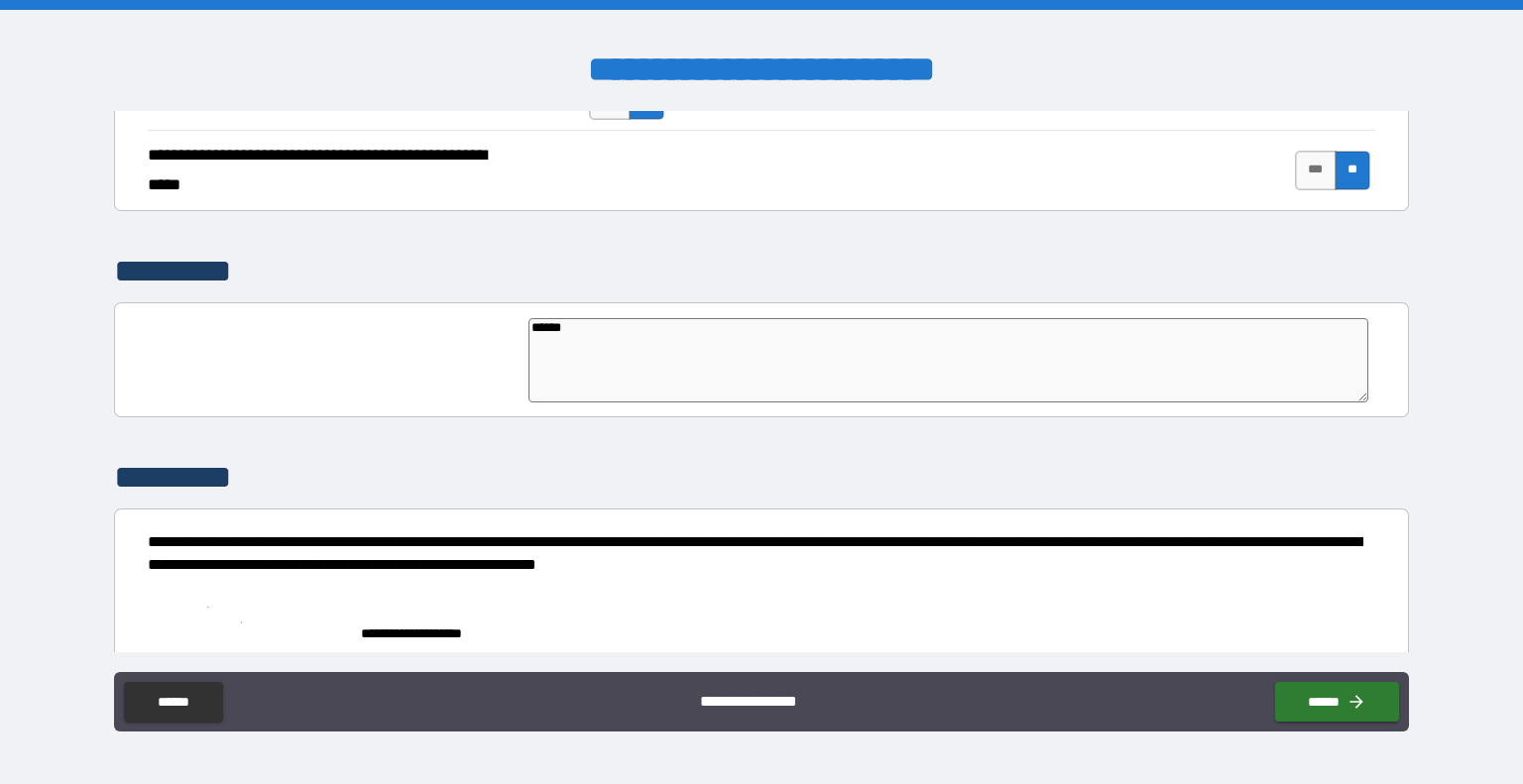 type on "******" 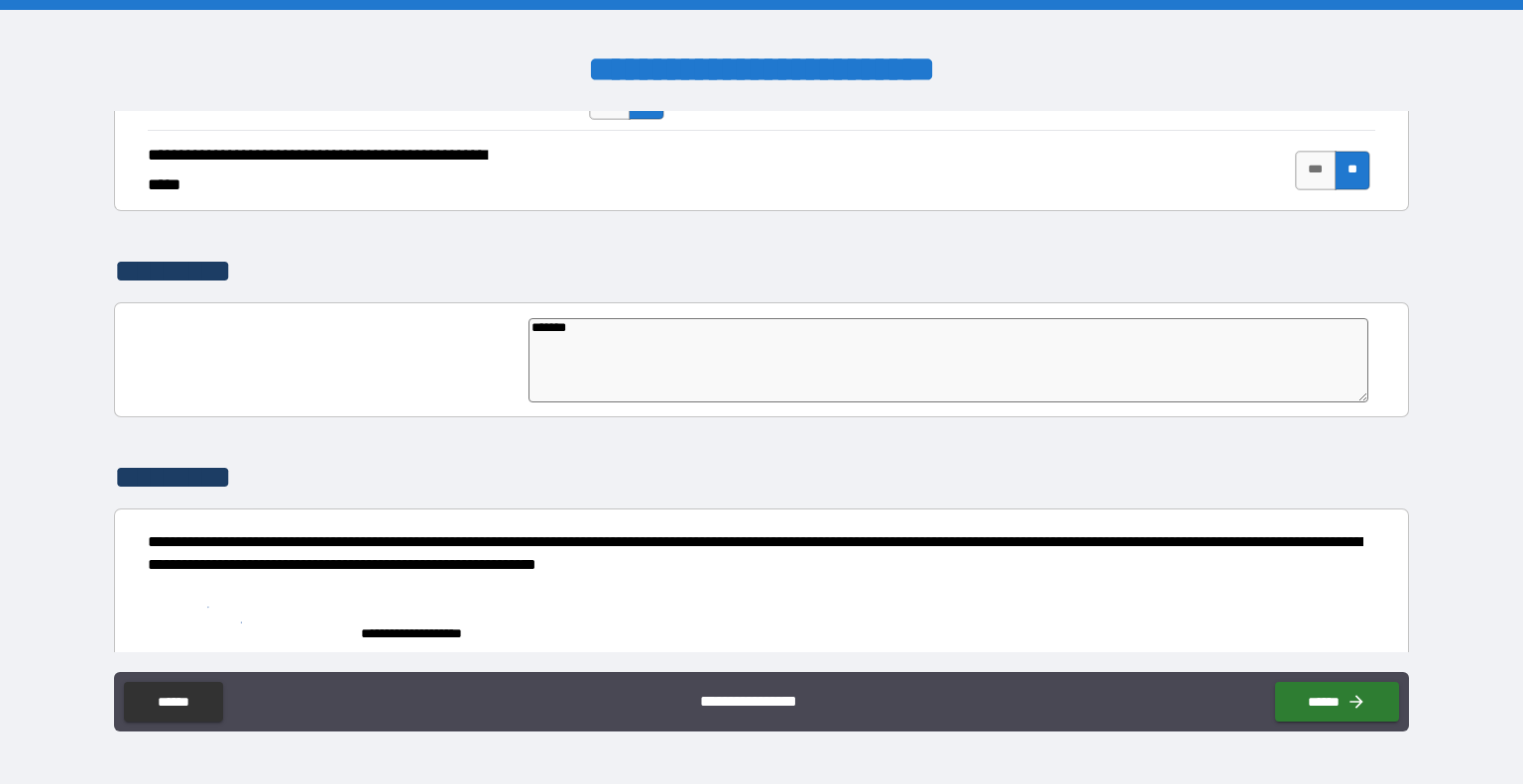 type on "*" 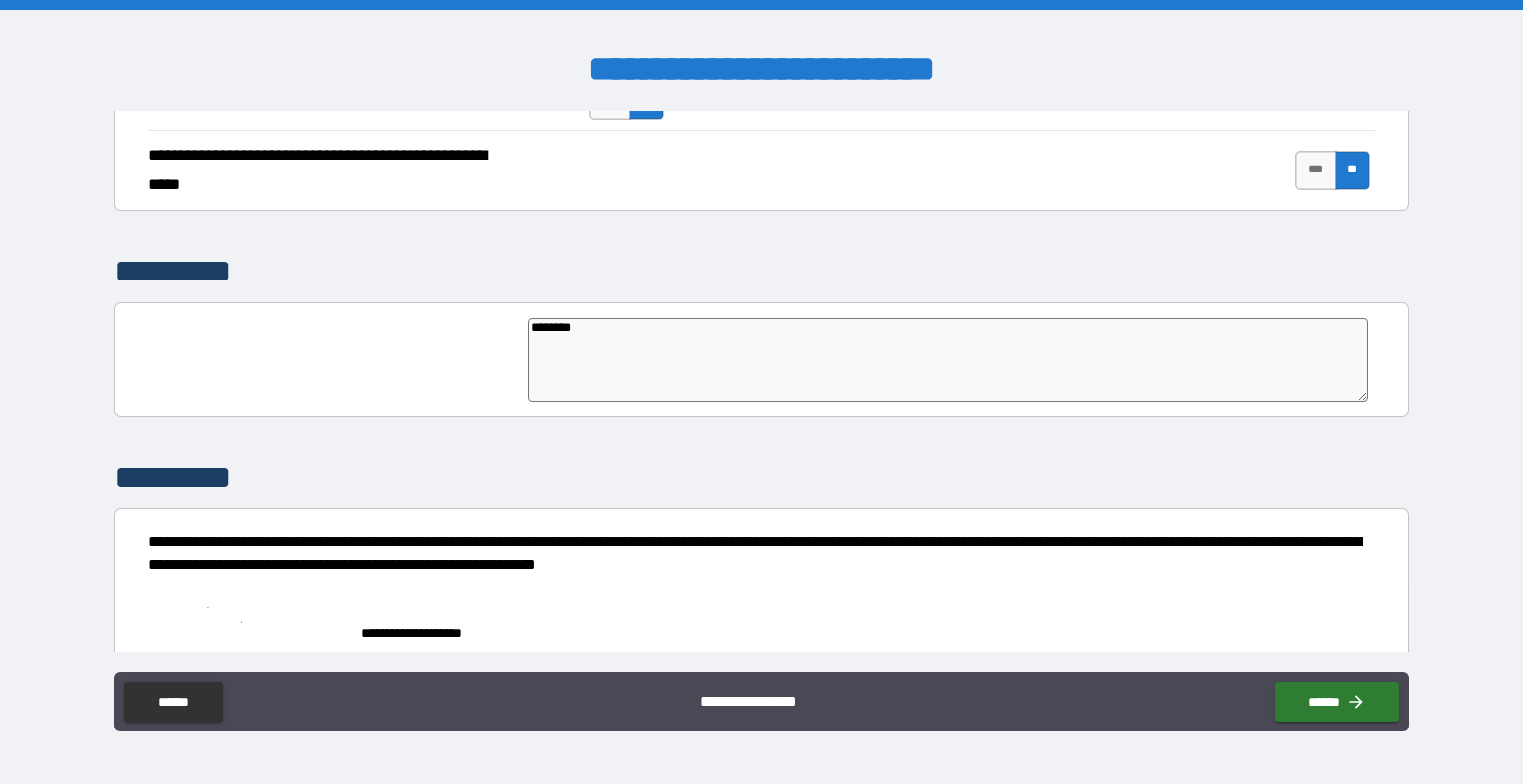 type on "*" 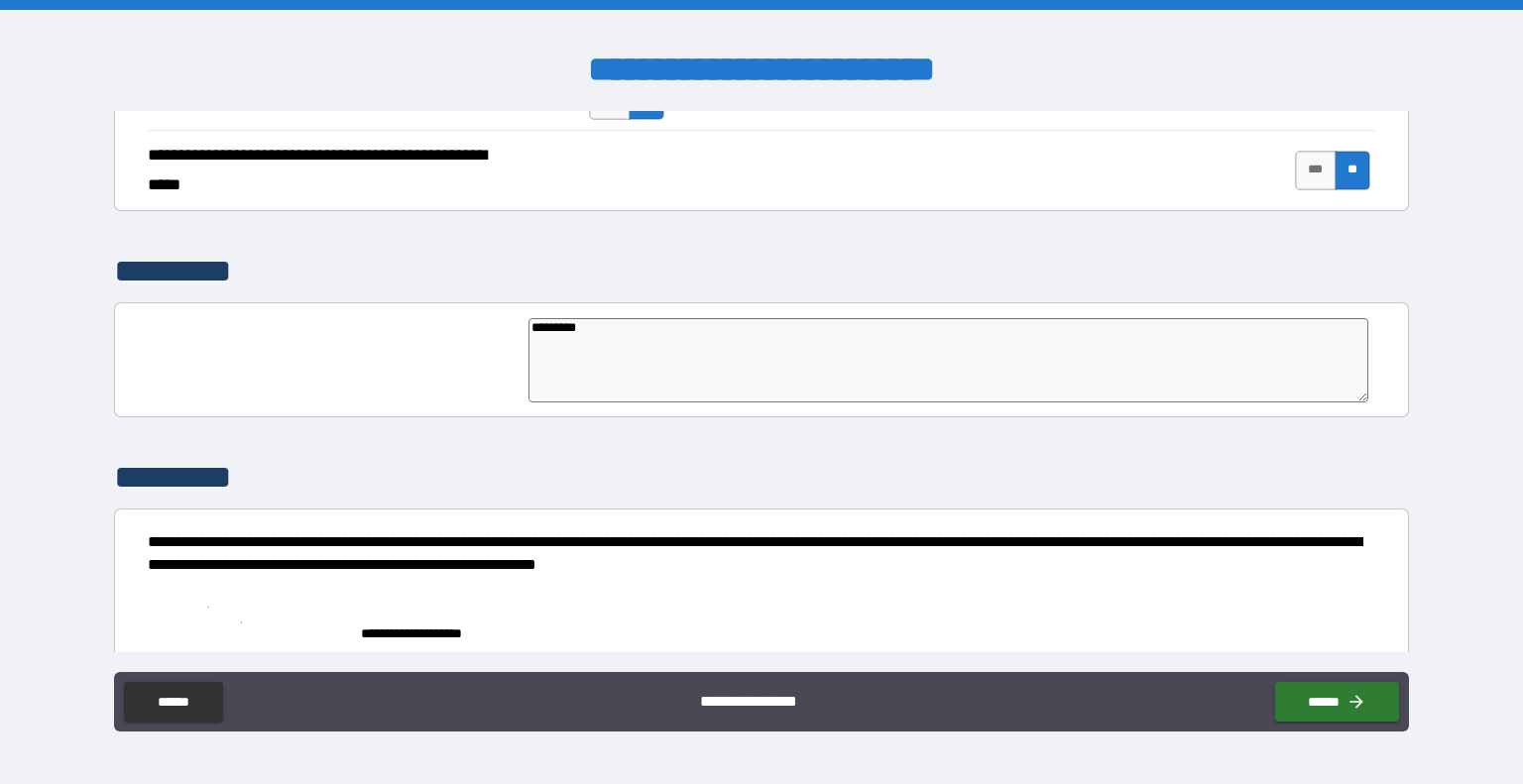 type on "*********" 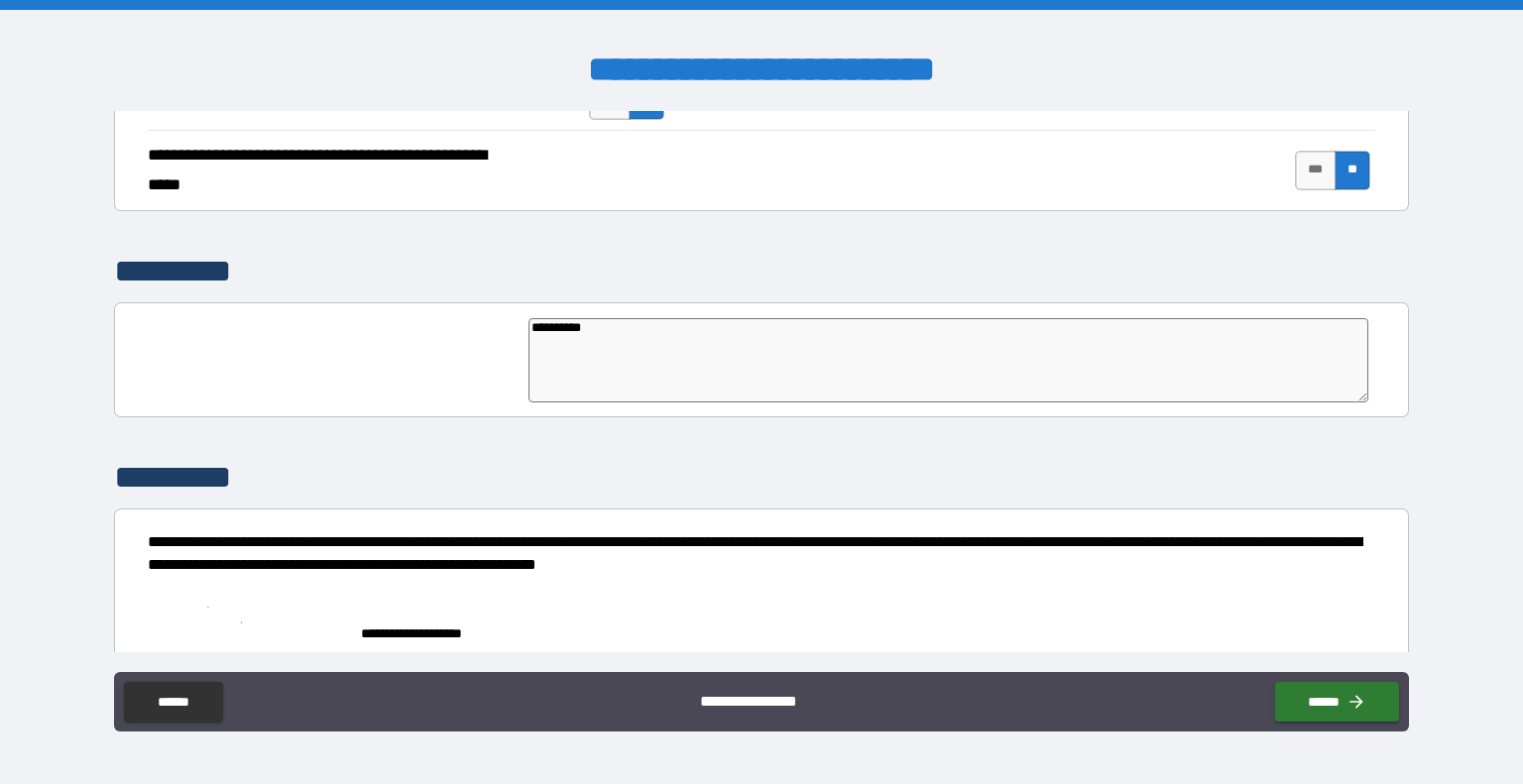 type on "*" 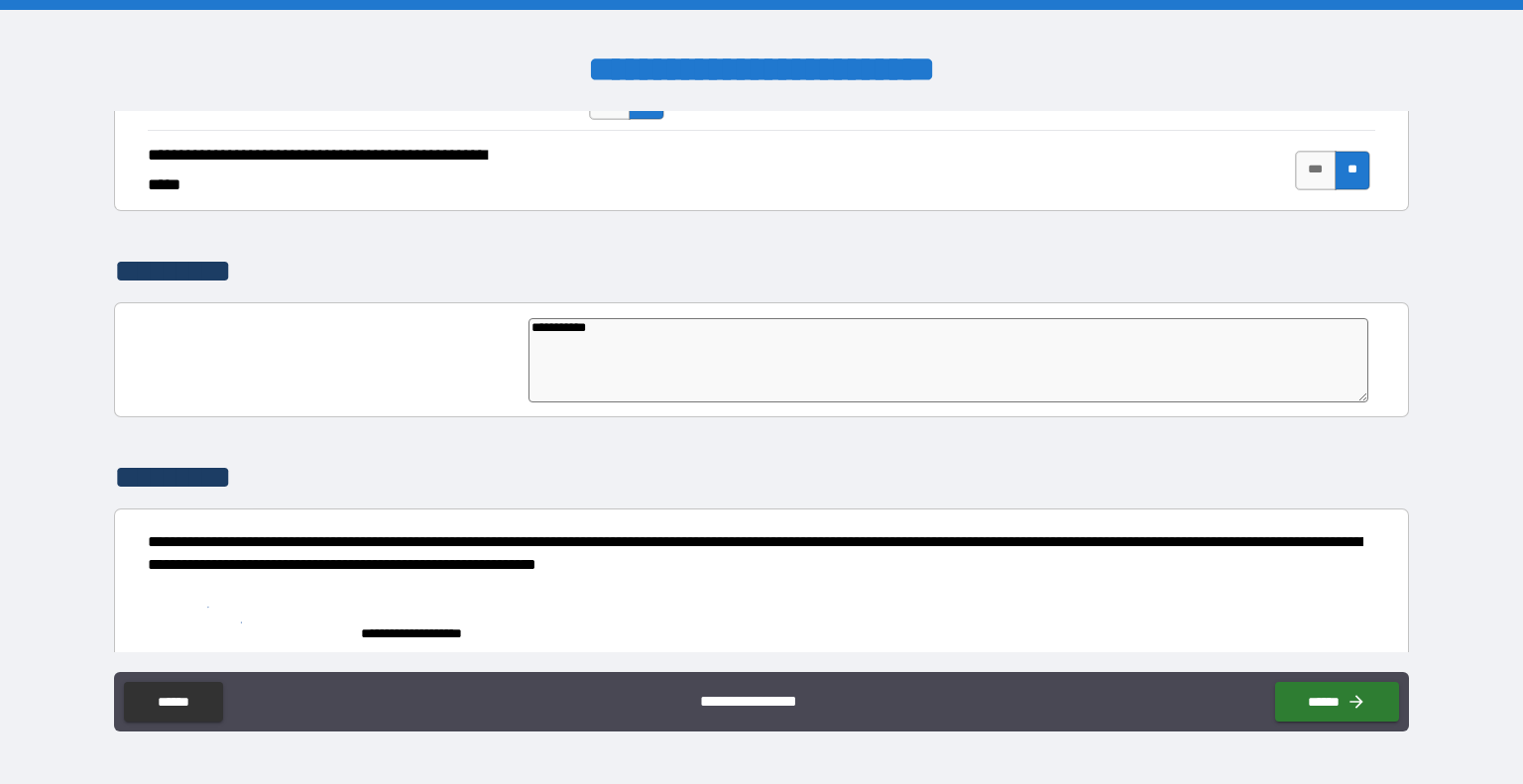 type on "**********" 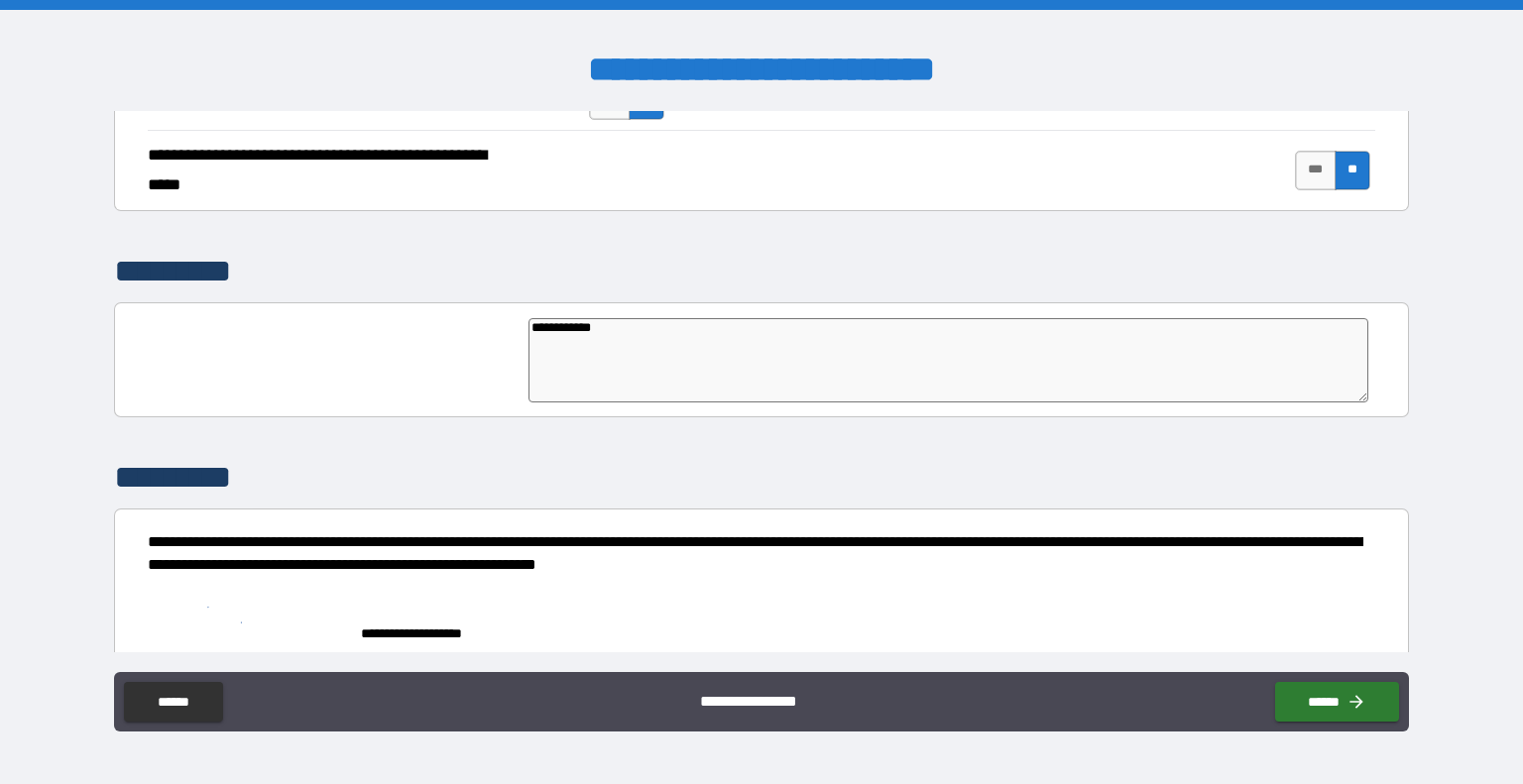 type on "**********" 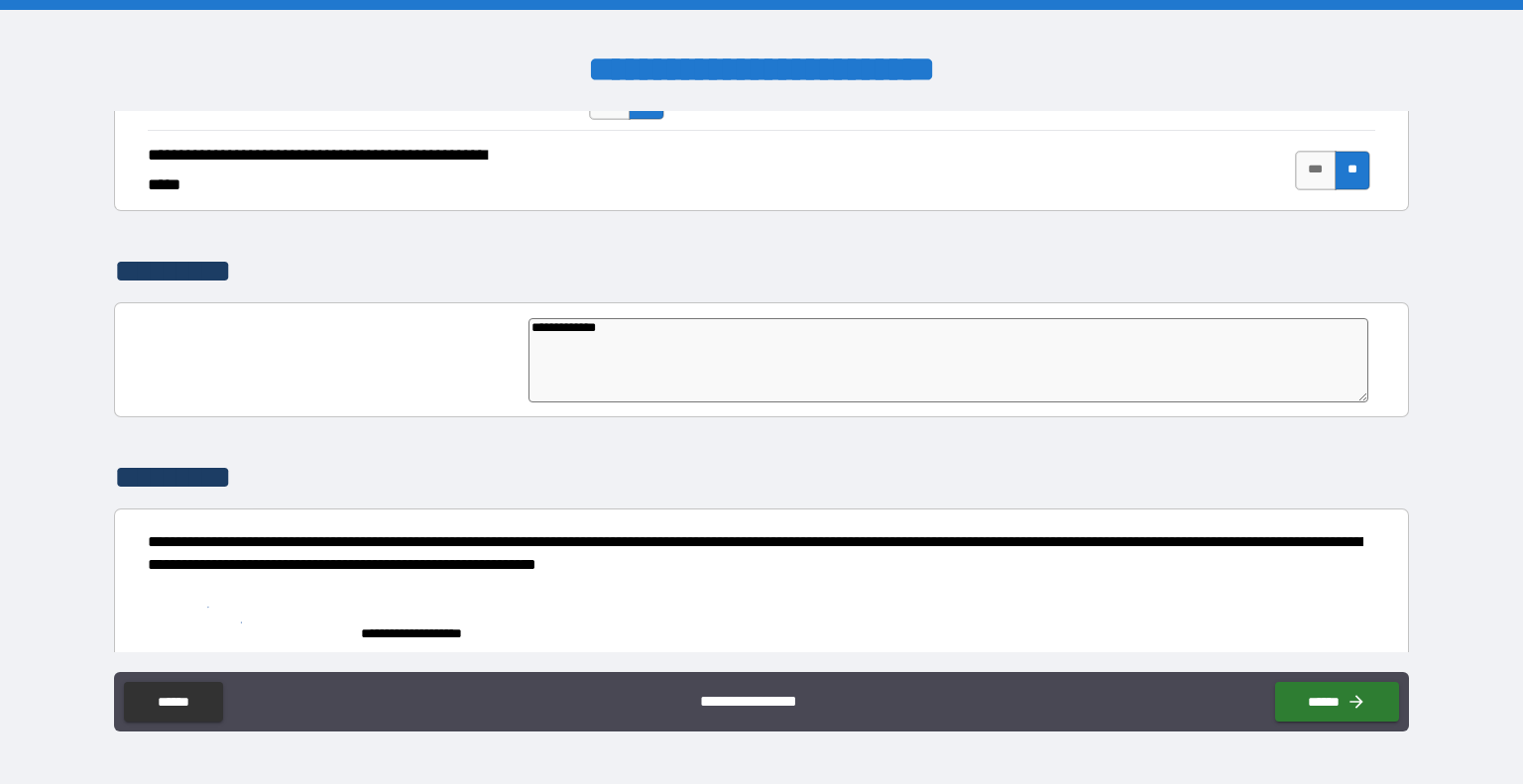 type on "*" 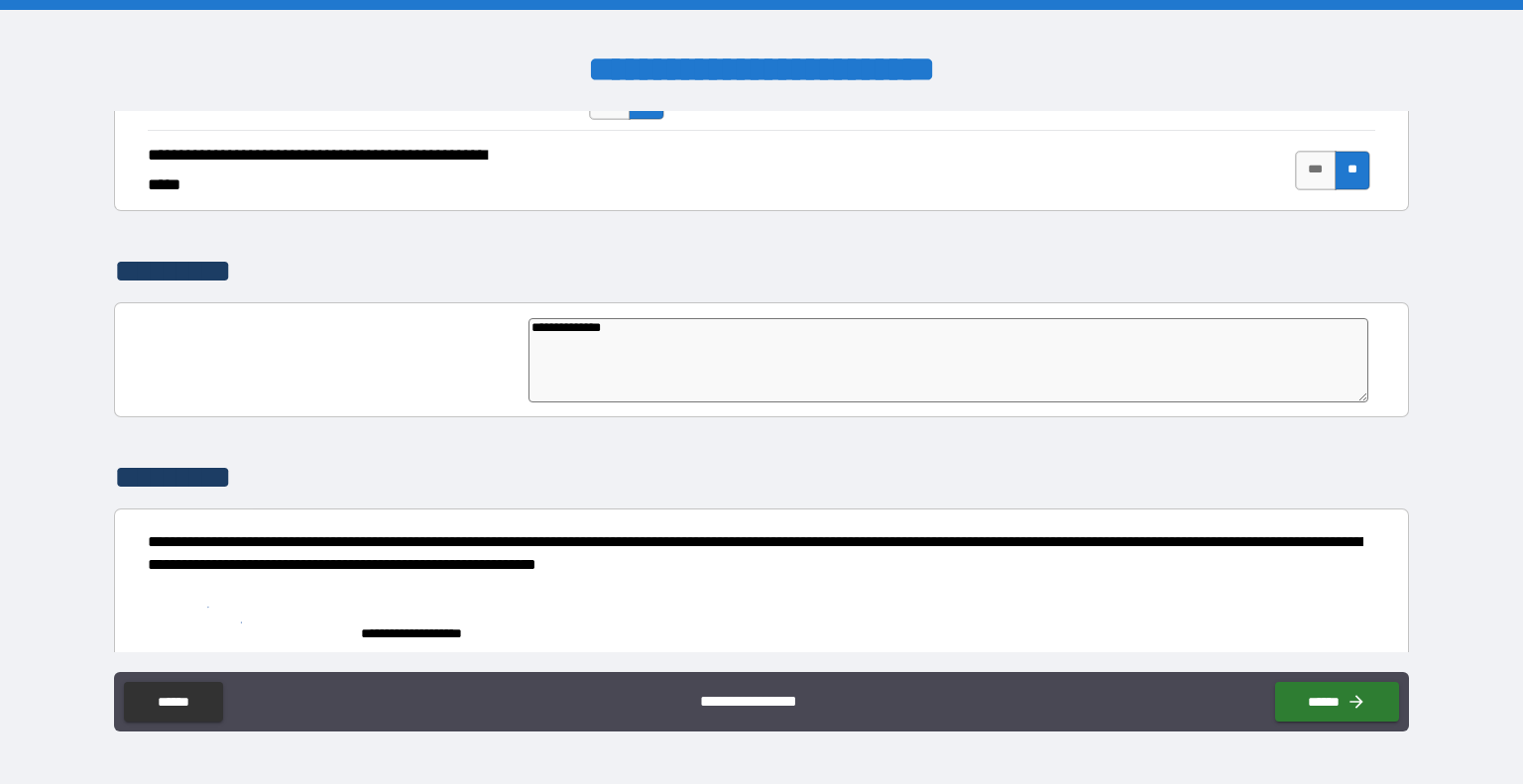 type on "**********" 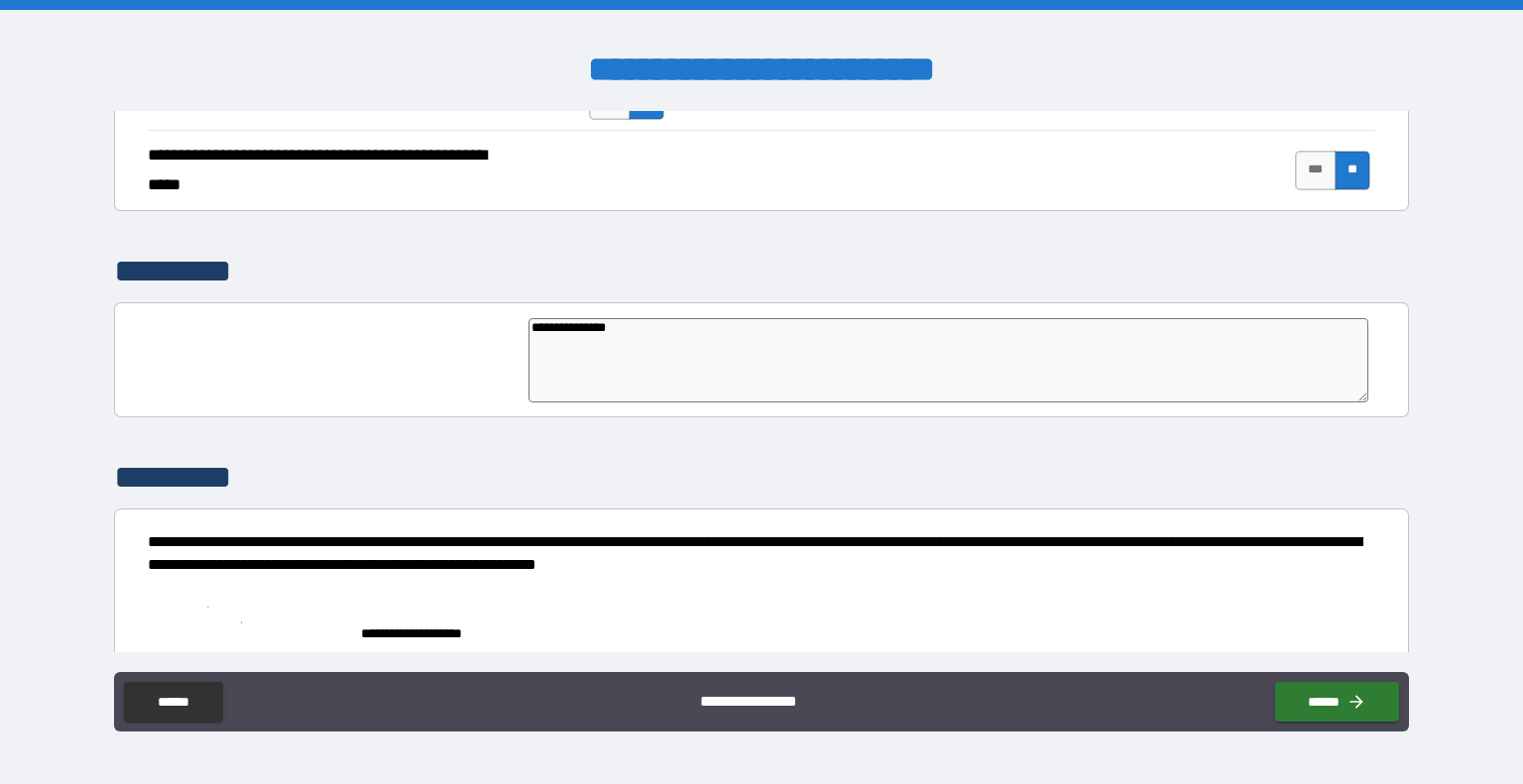 type on "*" 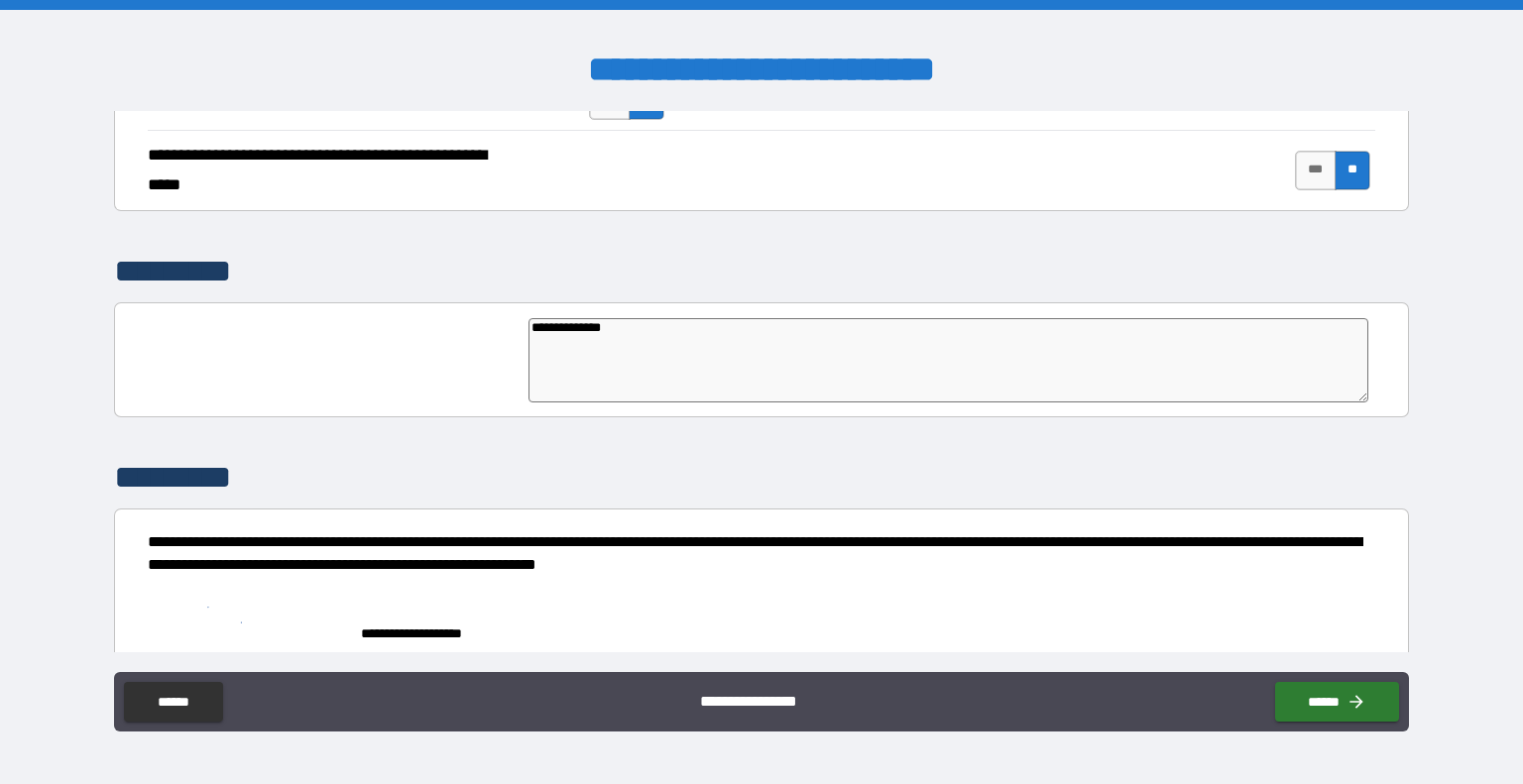 type on "*" 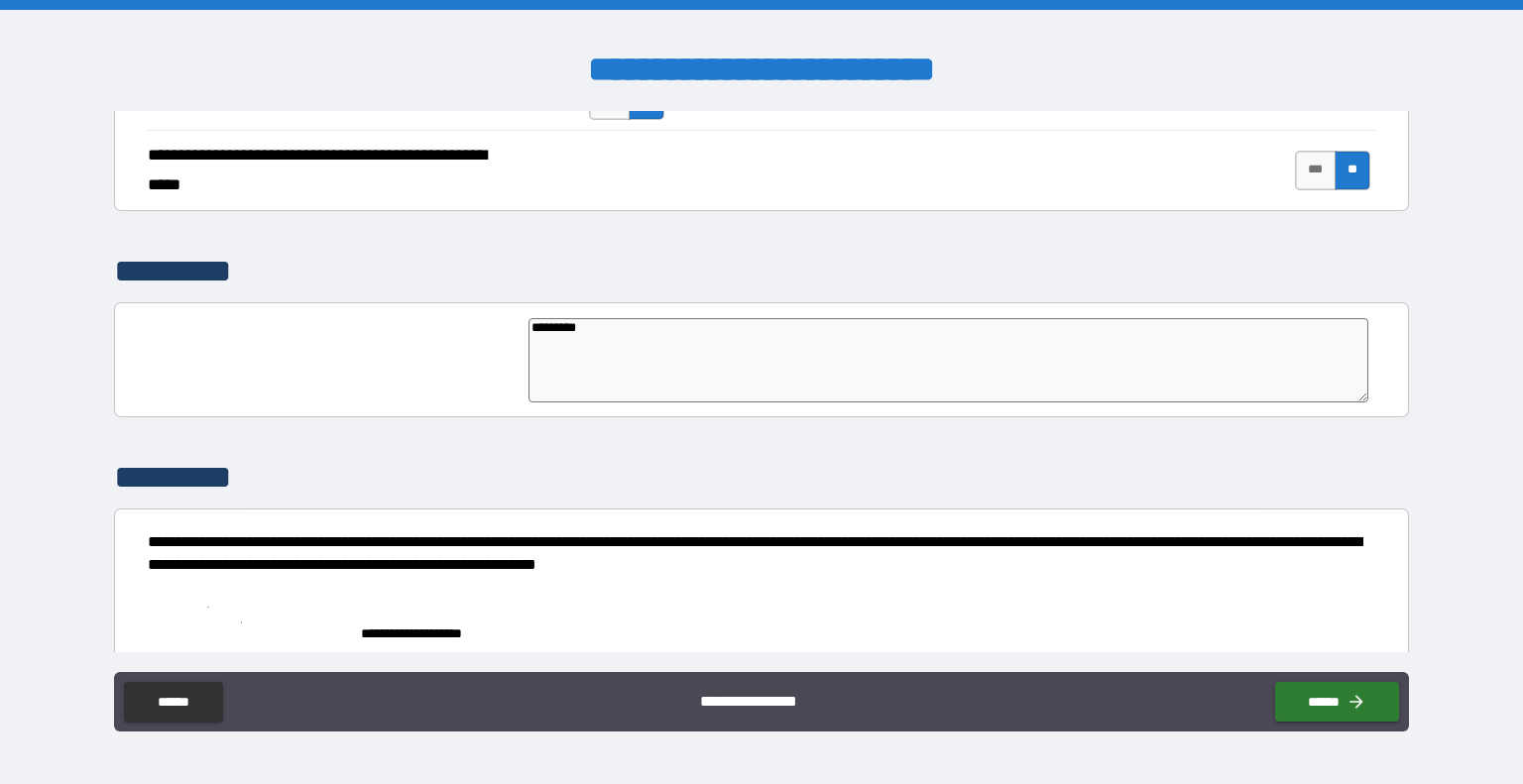 type on "********" 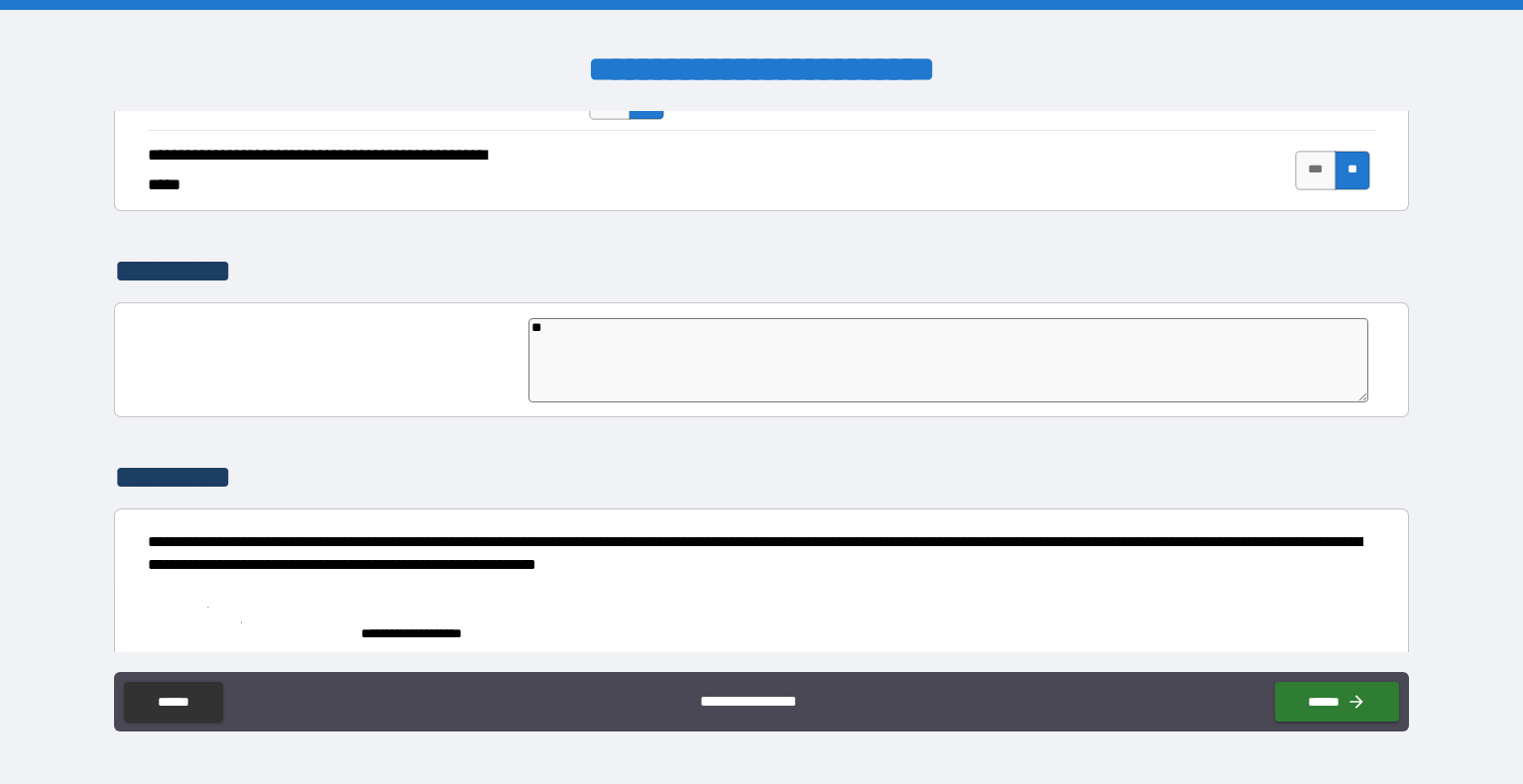 type on "*" 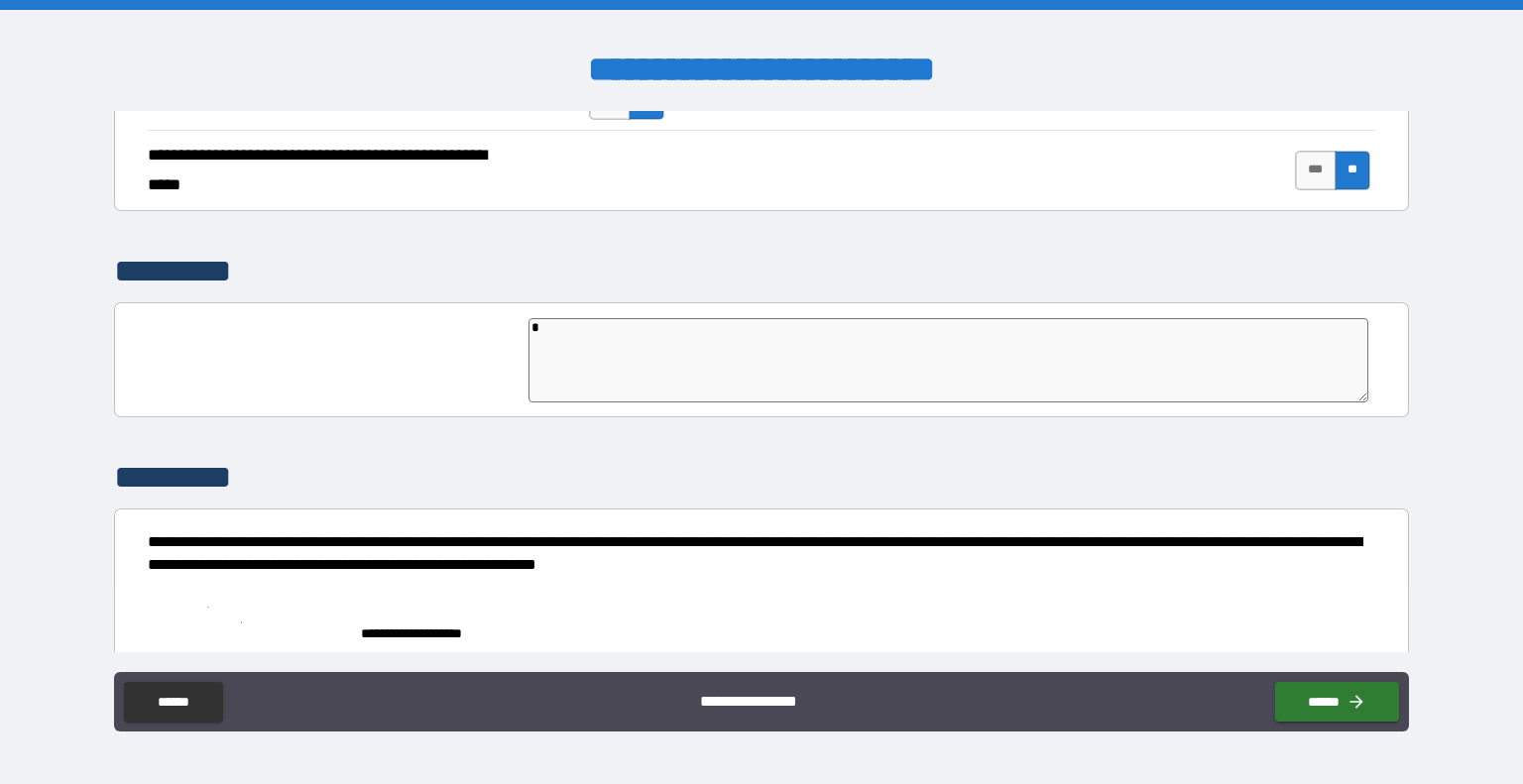 type 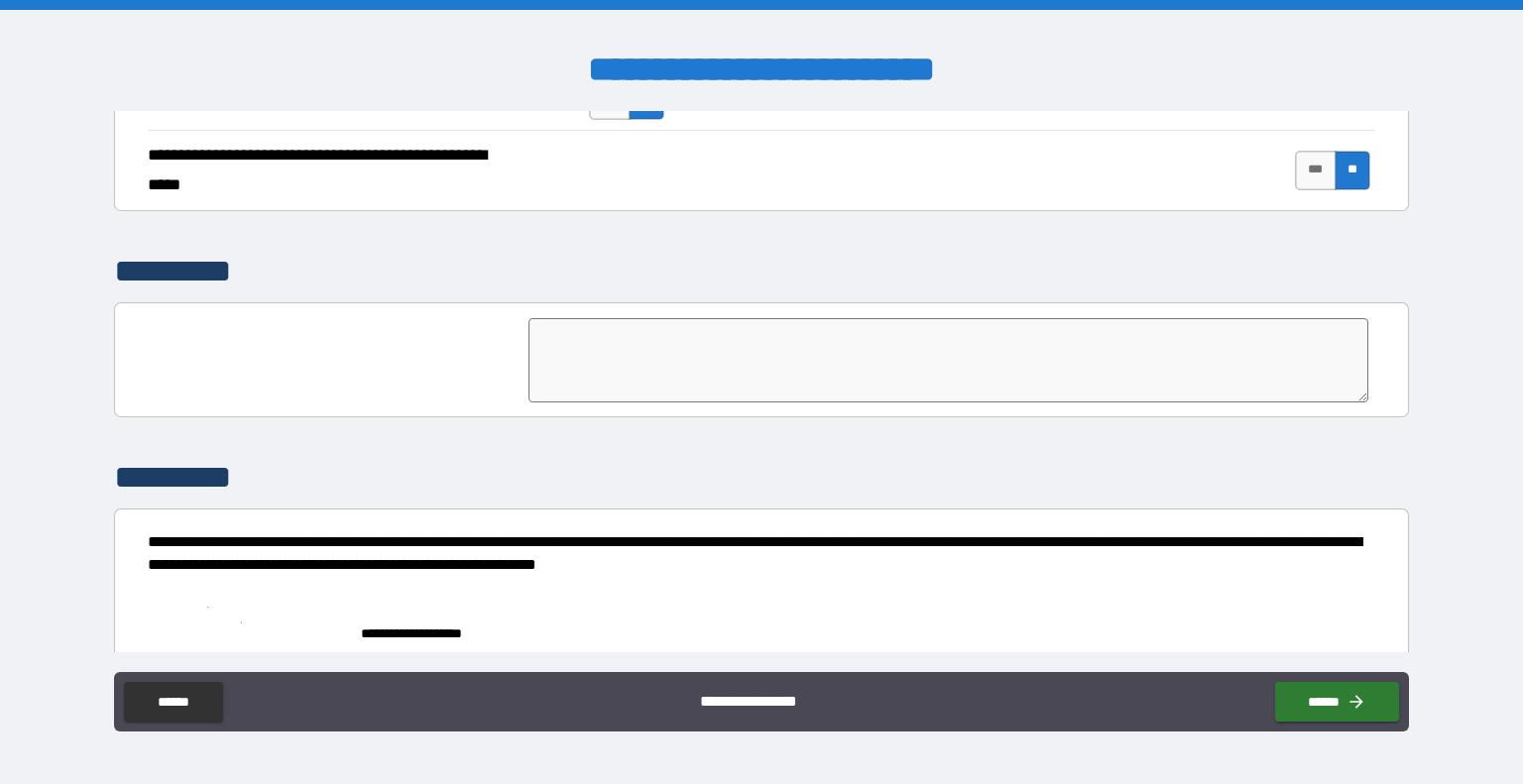 type on "*" 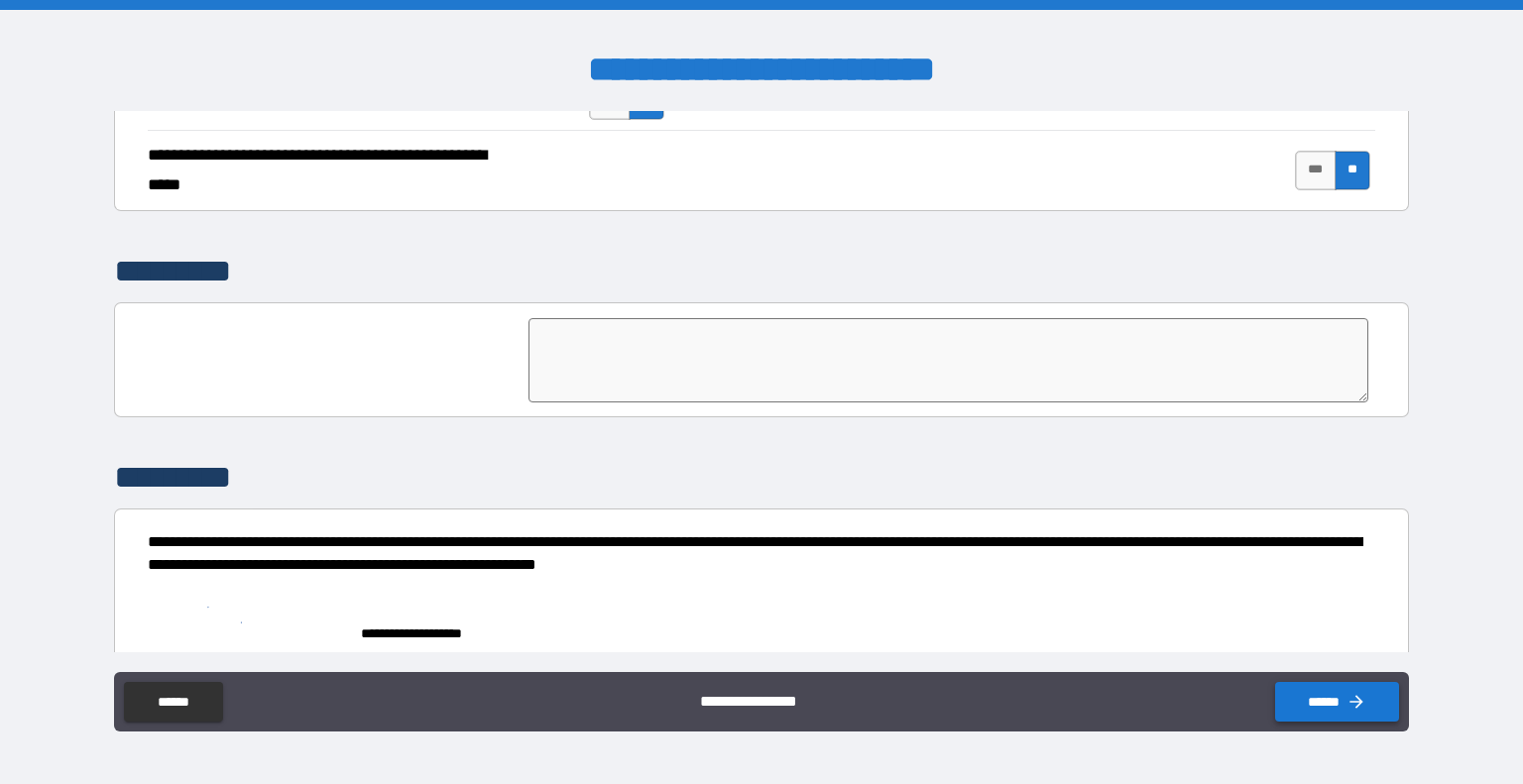 click on "******" at bounding box center [1337, 702] 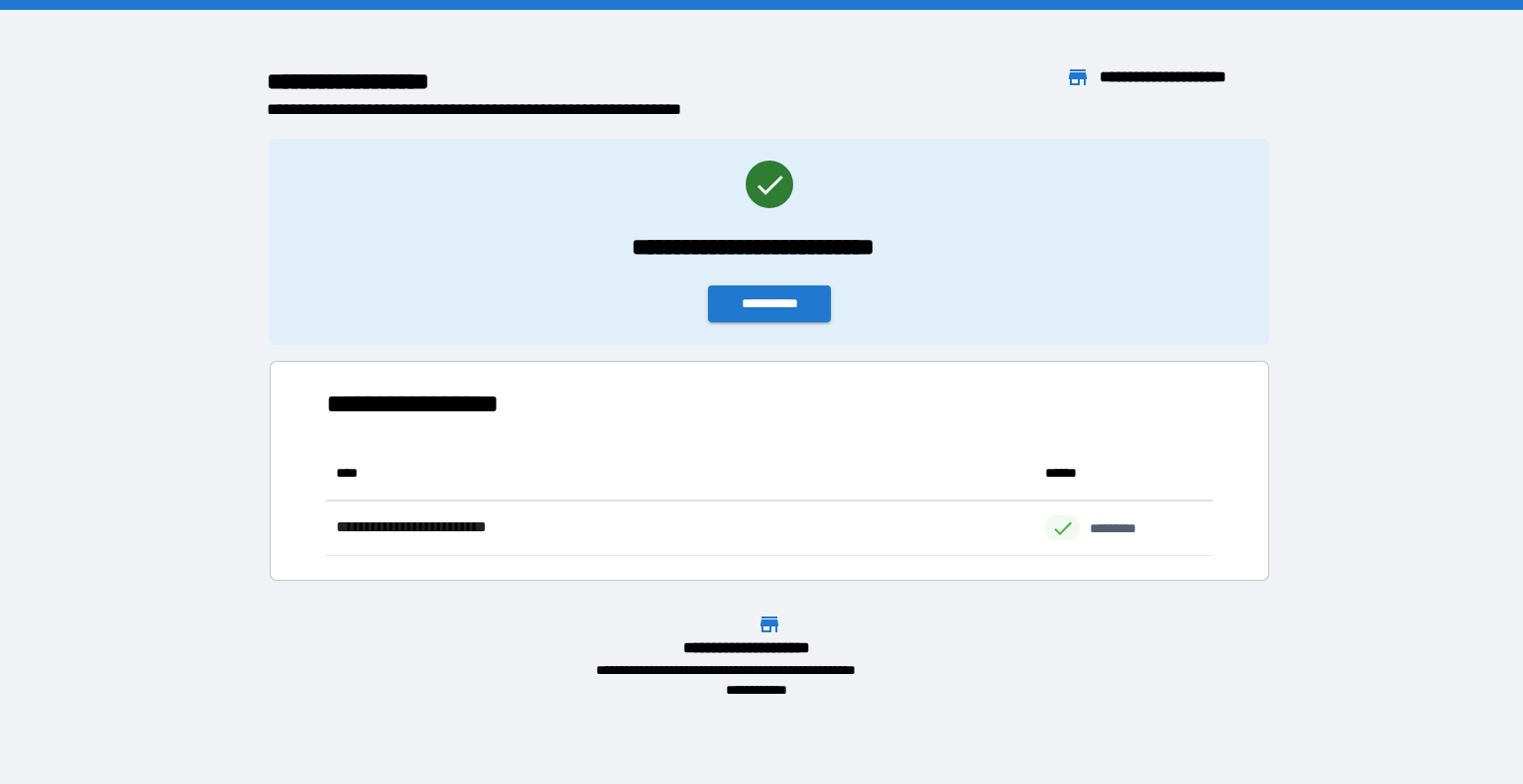 scroll, scrollTop: 16, scrollLeft: 16, axis: both 